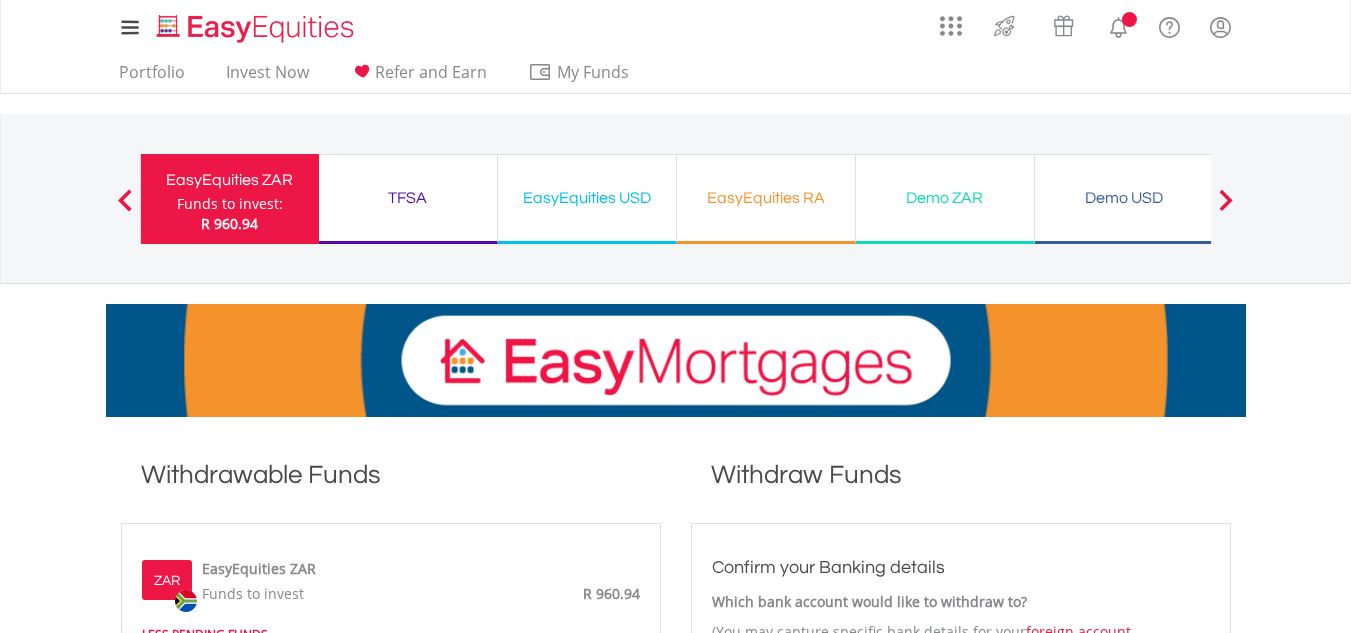 scroll, scrollTop: 0, scrollLeft: 0, axis: both 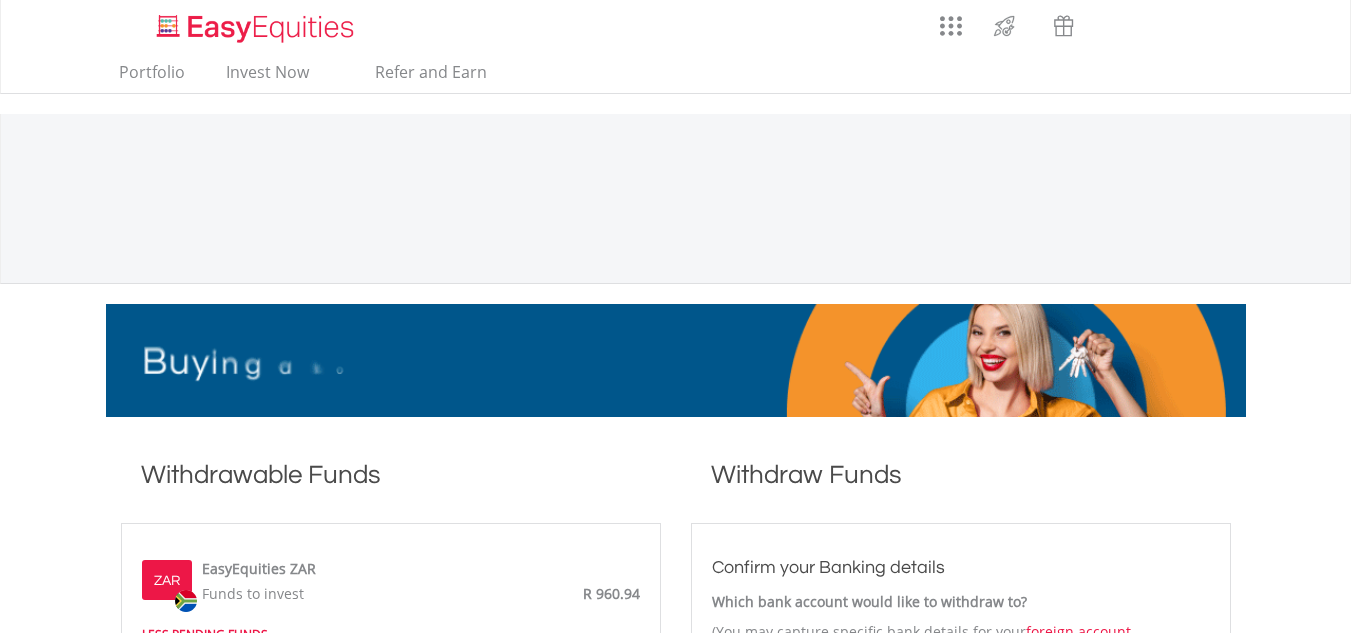 drag, startPoint x: 1360, startPoint y: 103, endPoint x: 1180, endPoint y: -69, distance: 248.96587 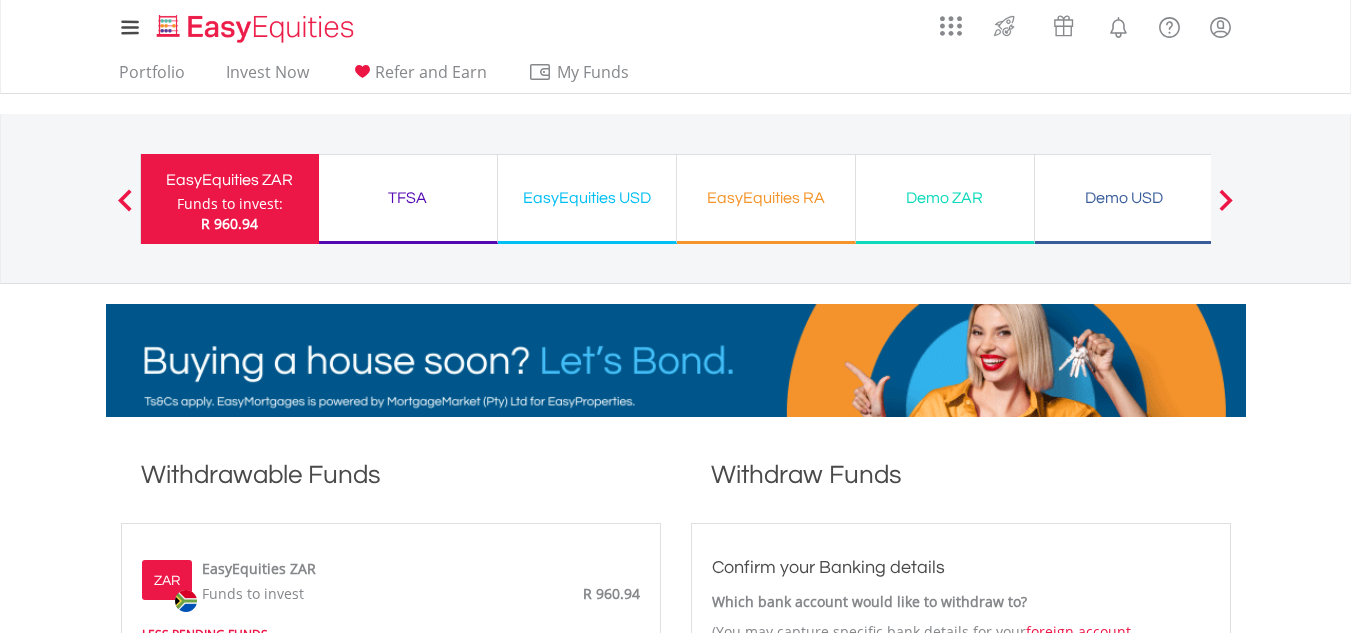 click on "My Investments
Invest Now
New Listings
Sell
My Recurring Investments
Pending Orders
Switch Unit Trusts
Vouchers
Buy a Voucher
Redeem a Voucher" at bounding box center [675, 1006] 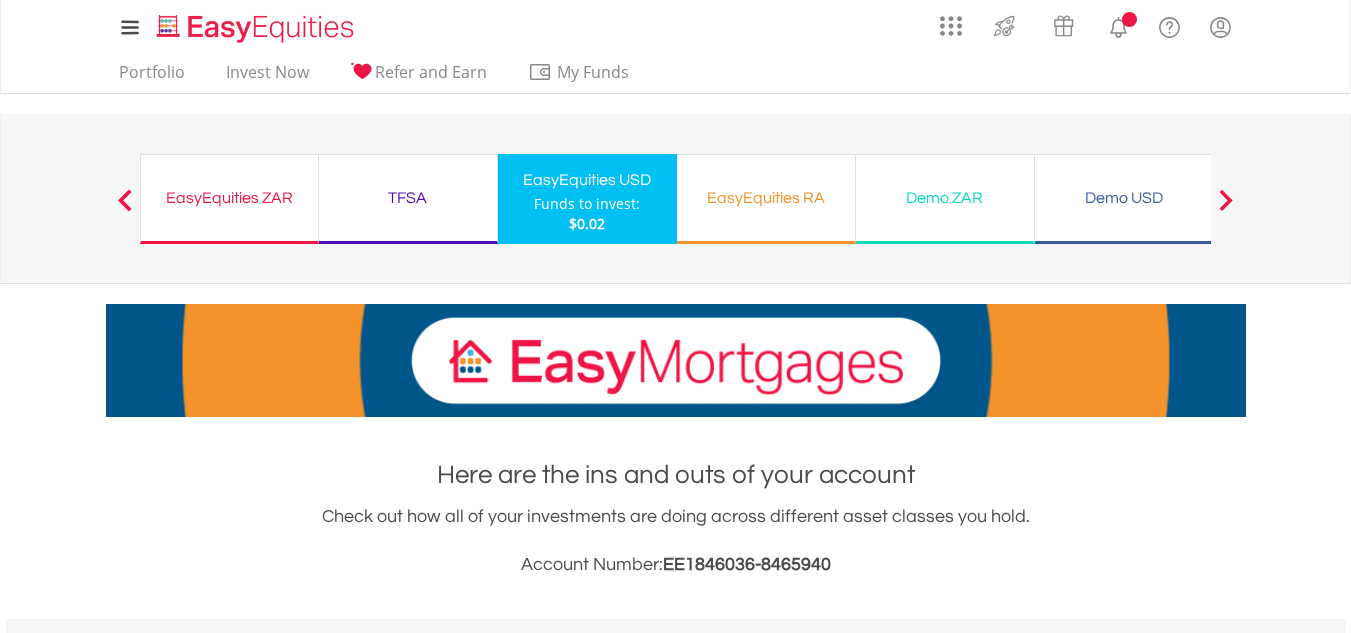 scroll, scrollTop: 0, scrollLeft: 0, axis: both 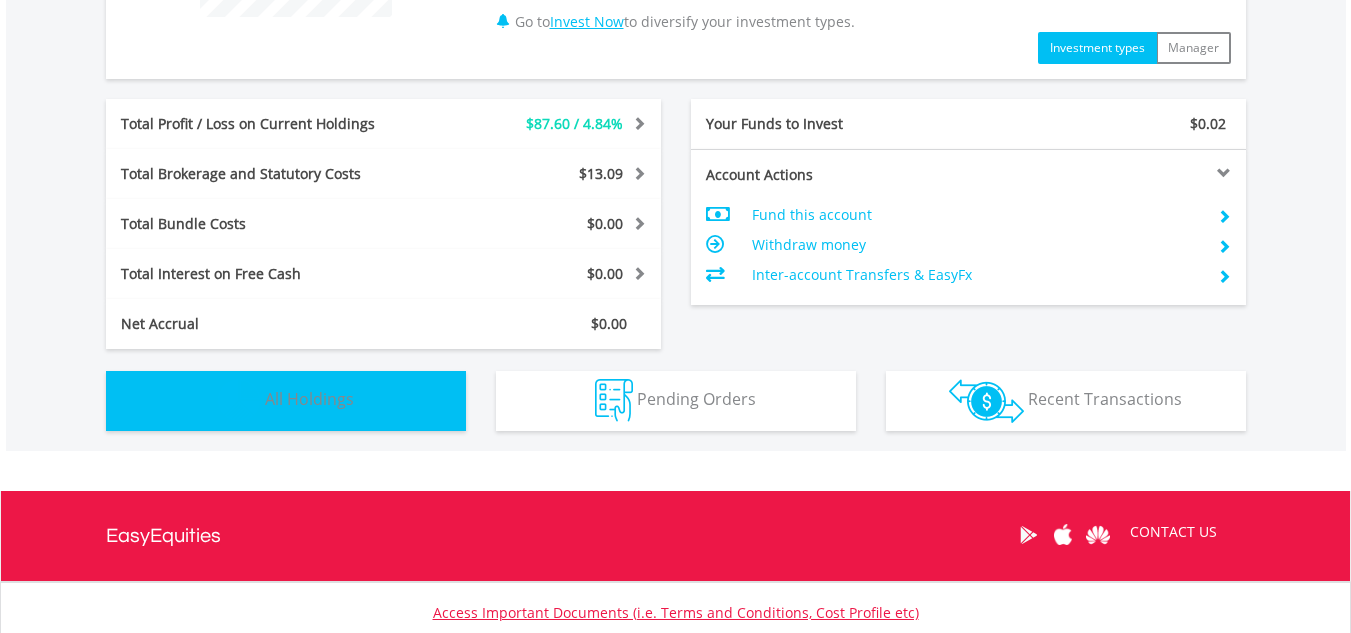 click on "Holdings
All Holdings" at bounding box center [286, 401] 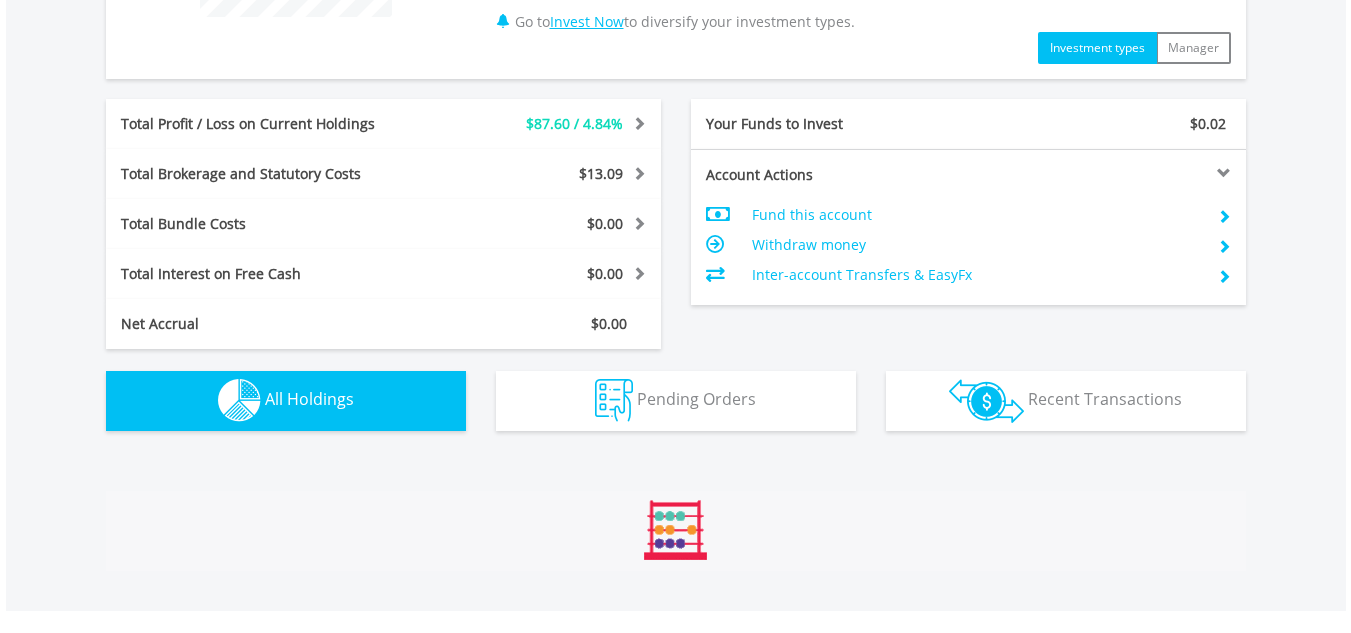 scroll, scrollTop: 1443, scrollLeft: 0, axis: vertical 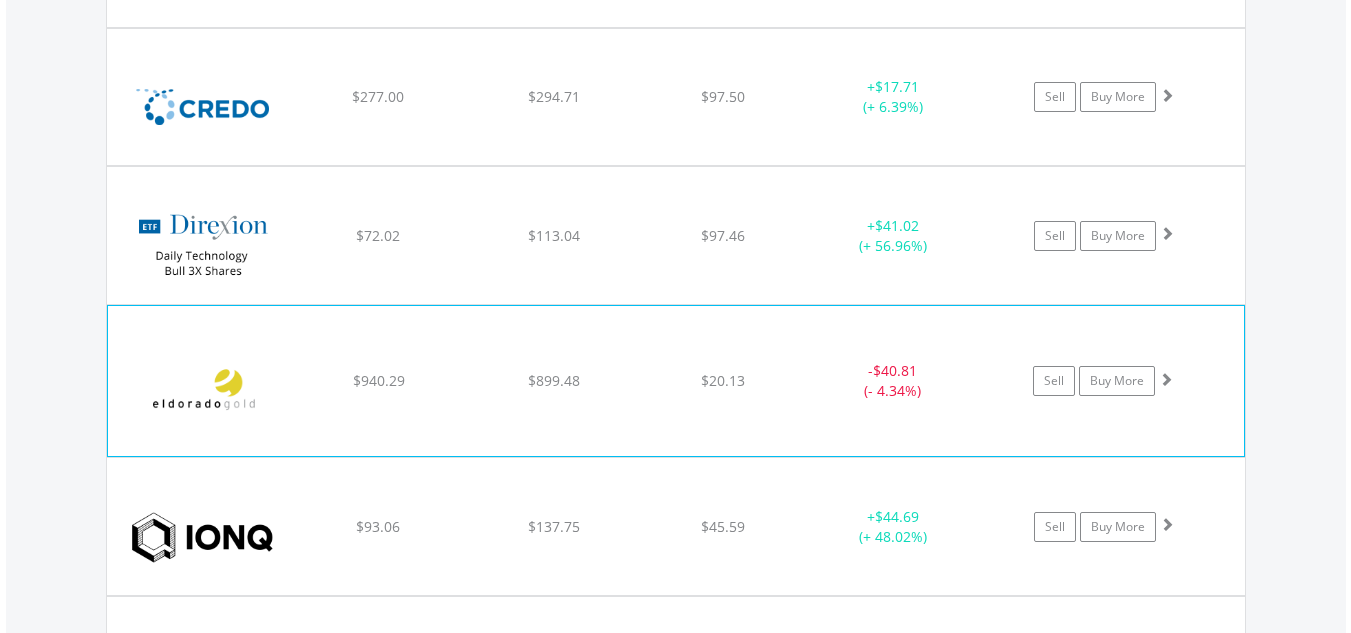 click on "Sell
Buy More" at bounding box center [1114, -340] 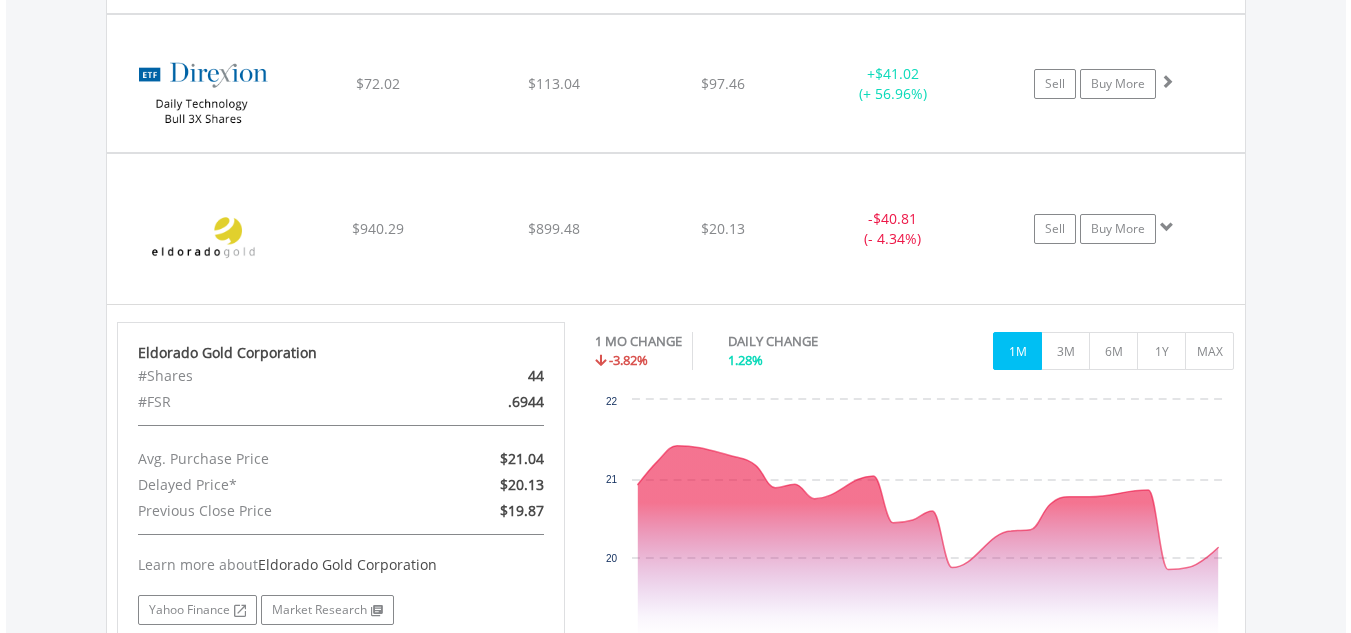 scroll, scrollTop: 2115, scrollLeft: 0, axis: vertical 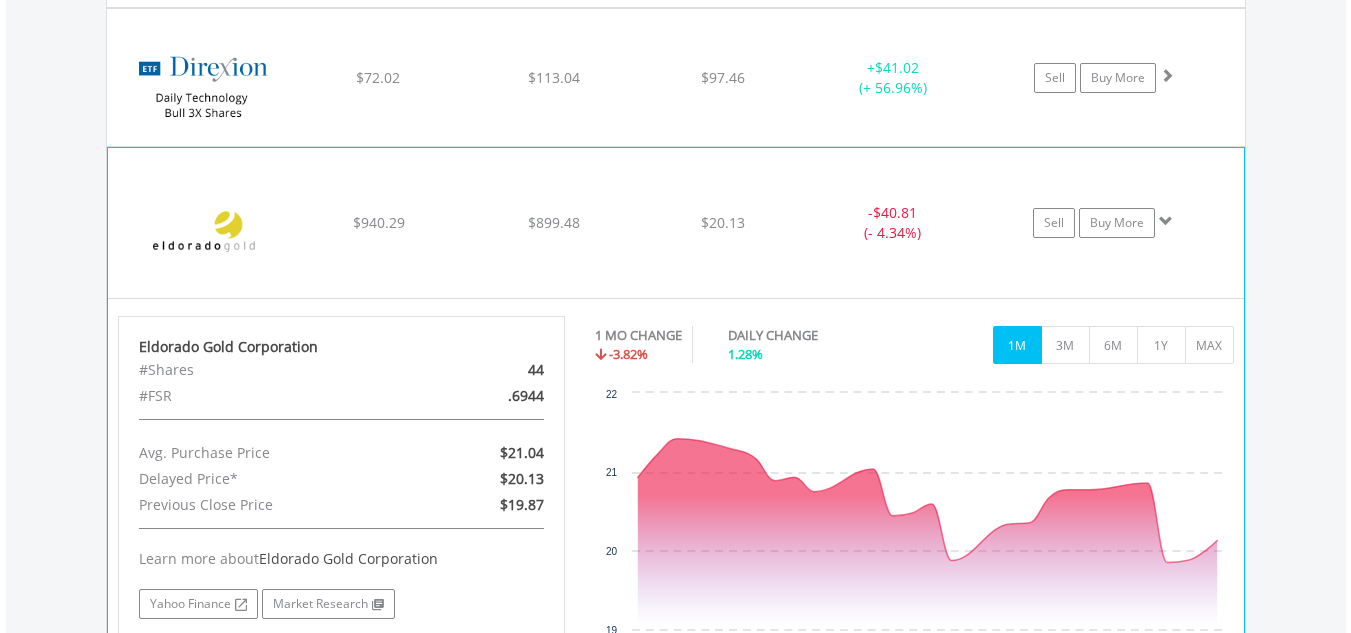 click at bounding box center (1166, 221) 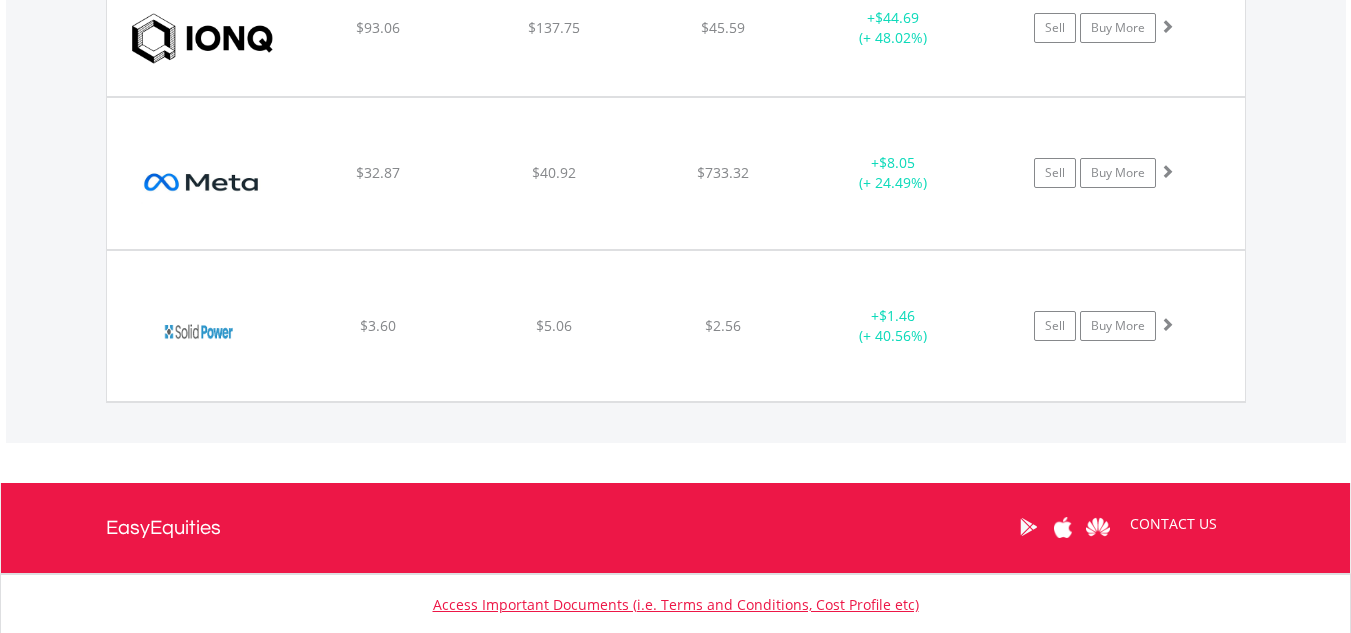 scroll, scrollTop: 2548, scrollLeft: 0, axis: vertical 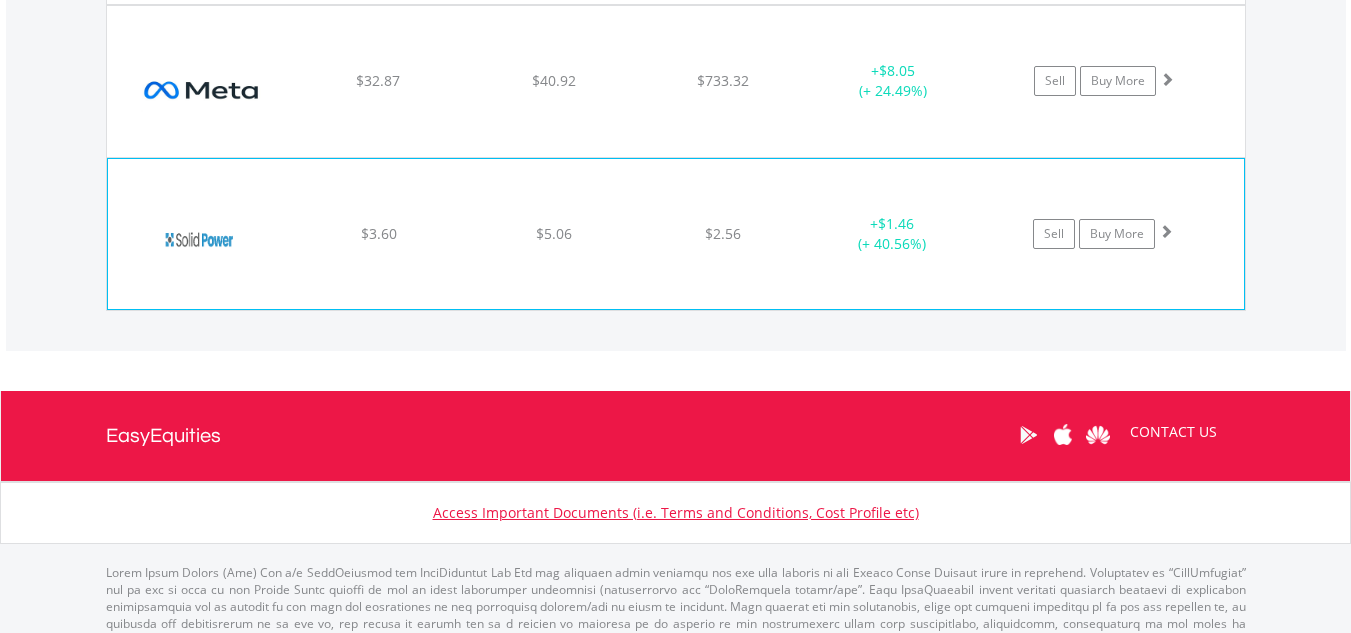 click on "Sell
Buy More" at bounding box center (1114, -931) 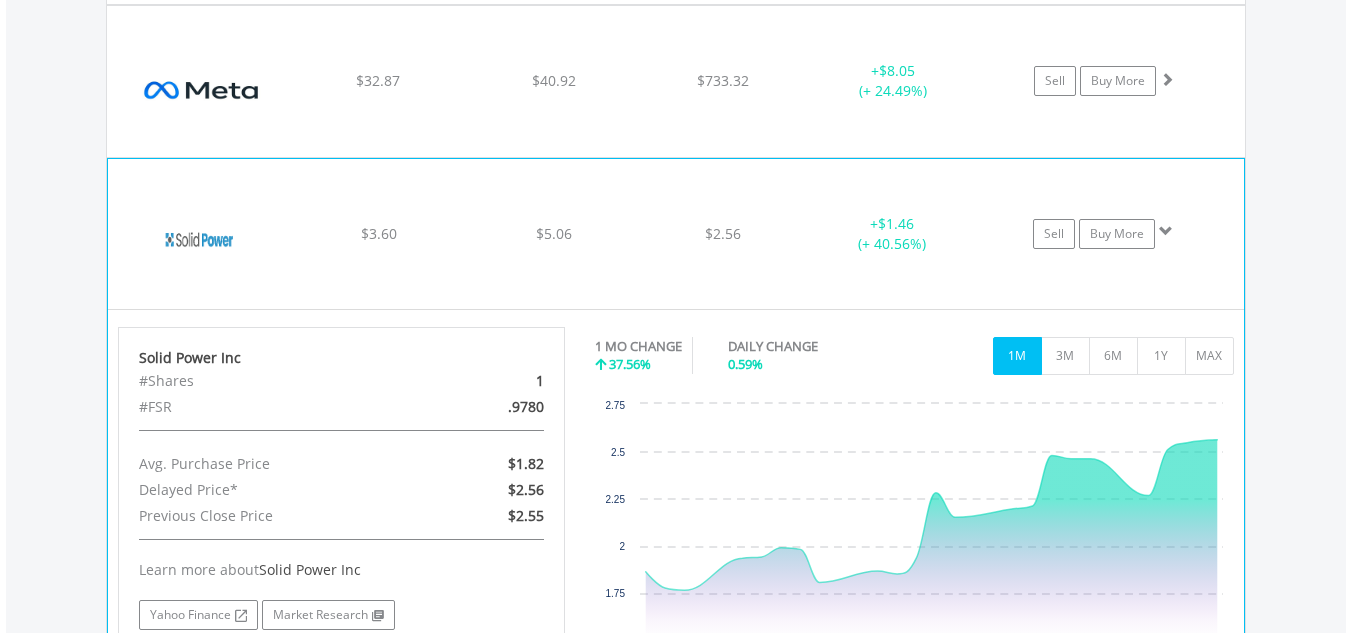 click on "Sell
Buy More" at bounding box center [1114, -931] 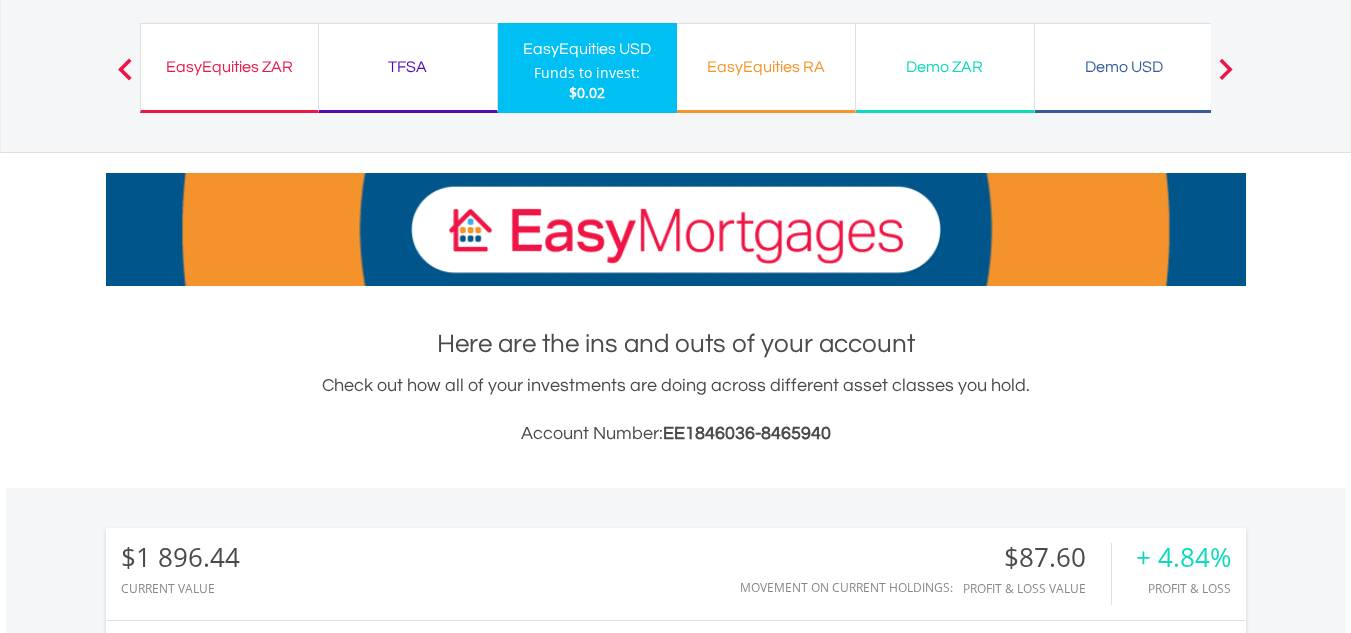 scroll, scrollTop: 121, scrollLeft: 0, axis: vertical 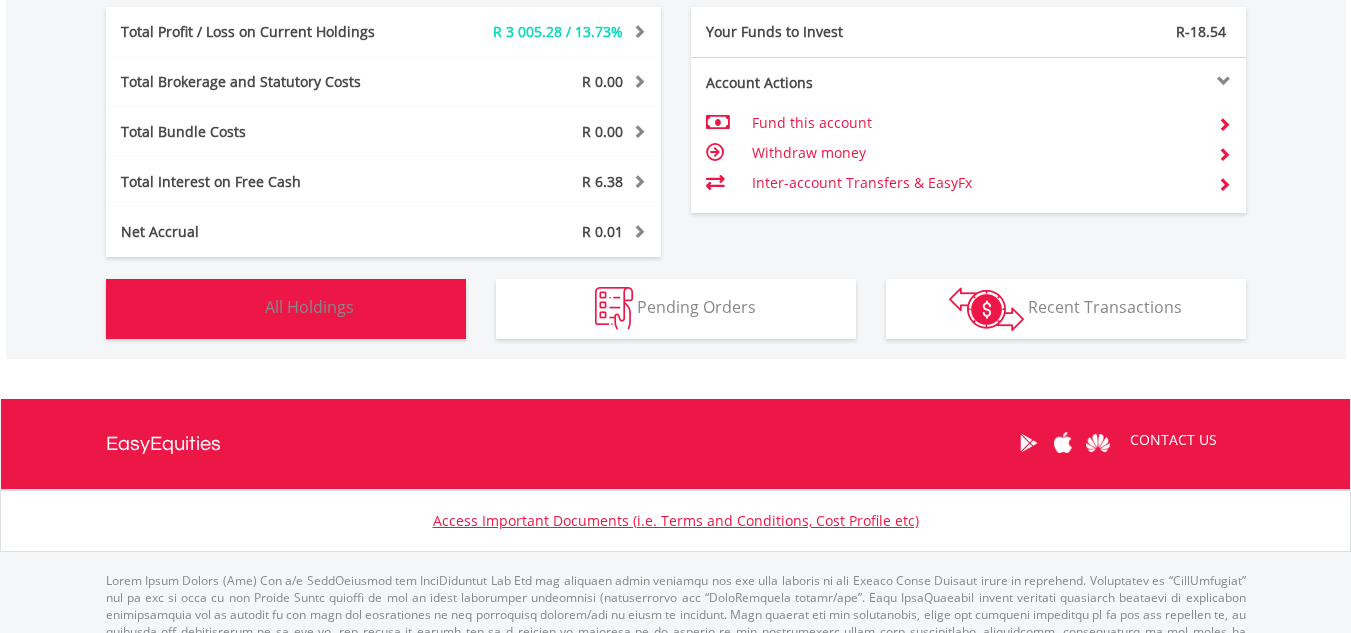 click on "Holdings
All Holdings" at bounding box center (286, 309) 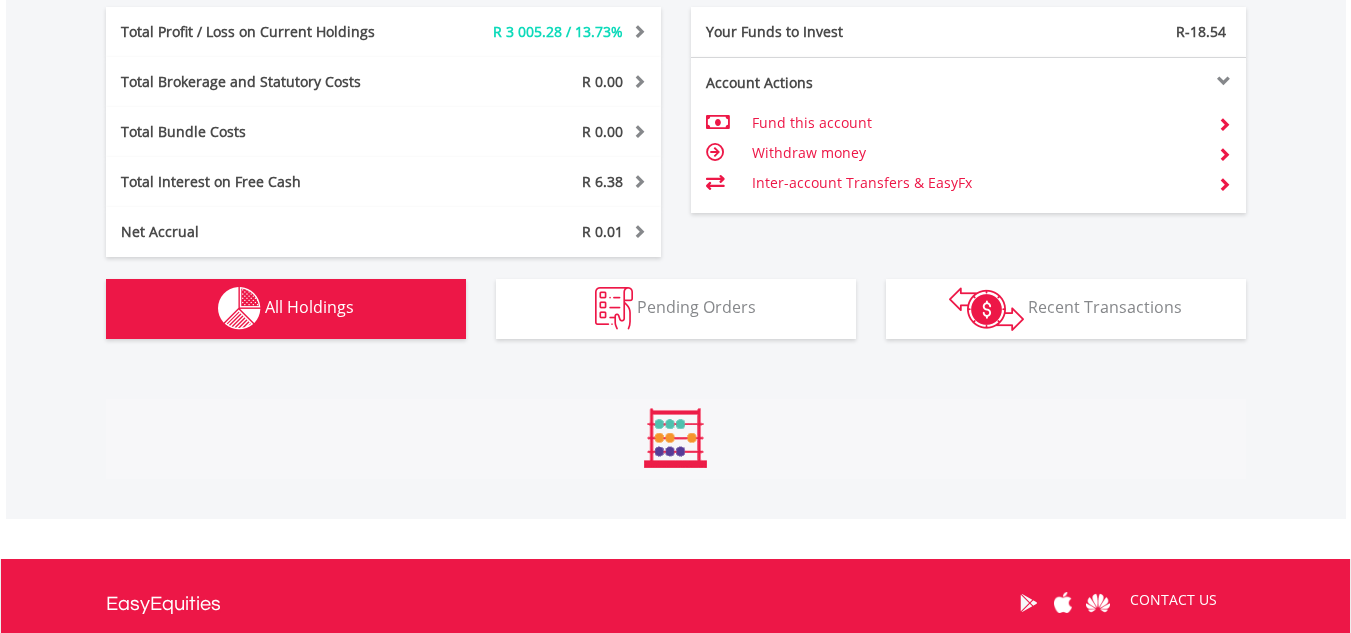 scroll, scrollTop: 1443, scrollLeft: 0, axis: vertical 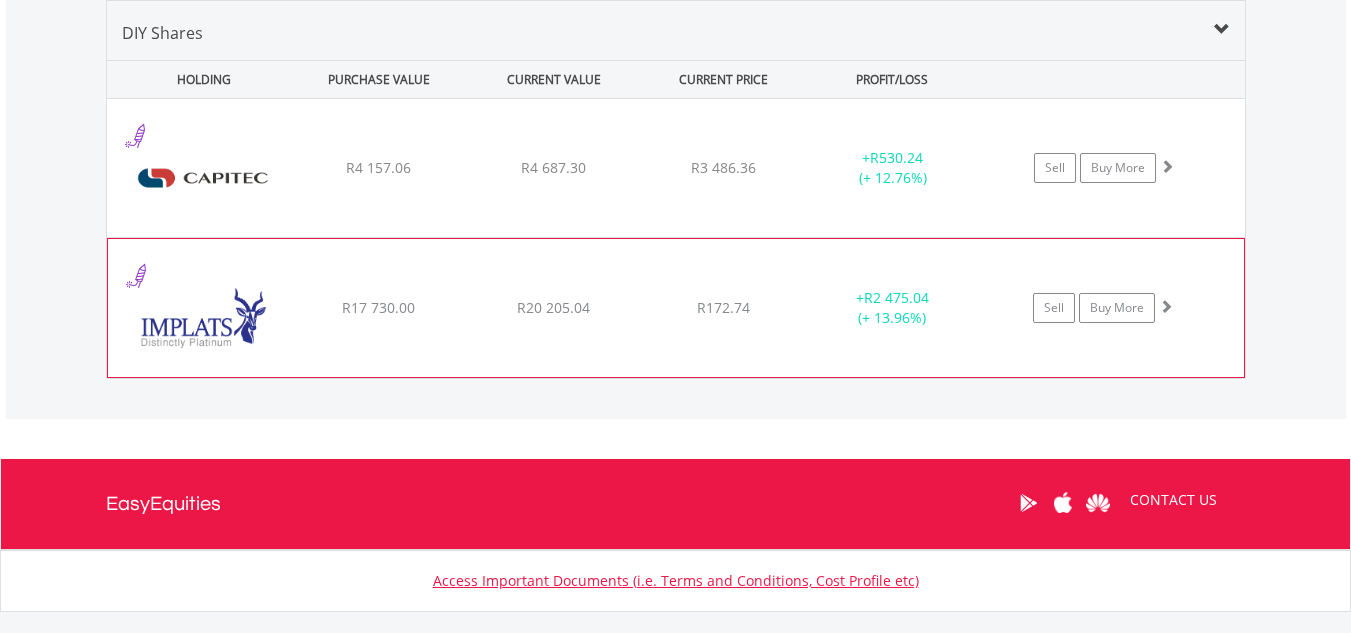 click at bounding box center [1166, 306] 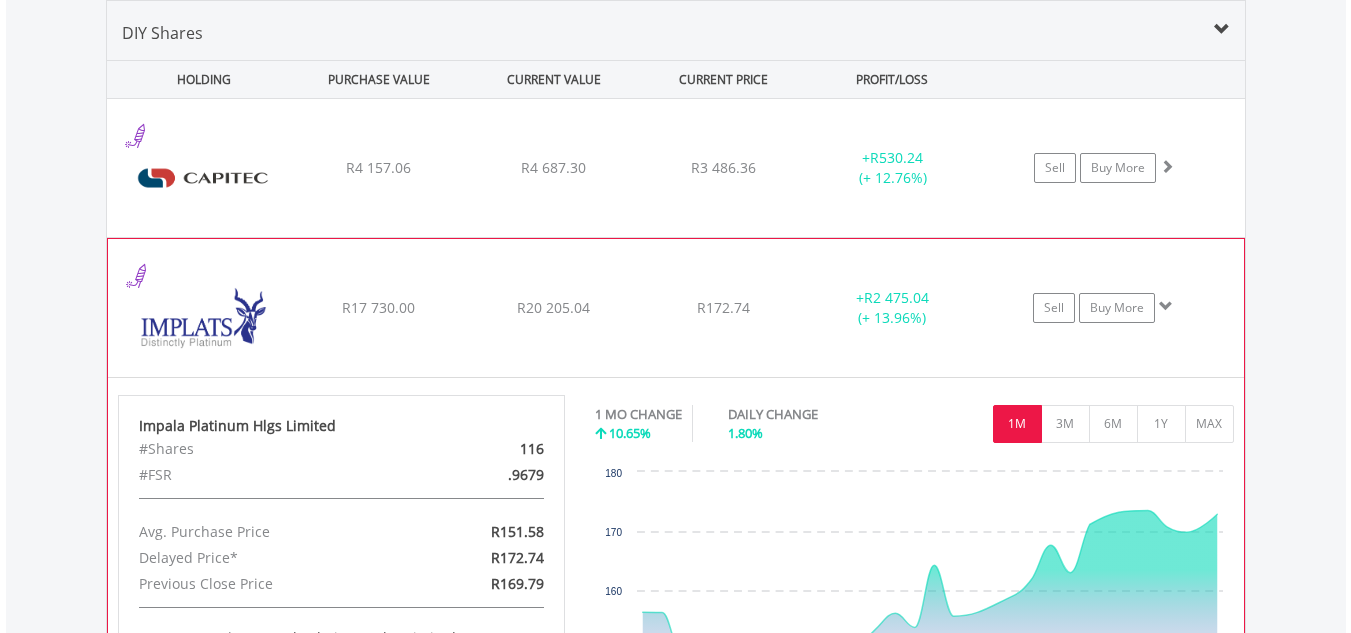 click at bounding box center (1166, 306) 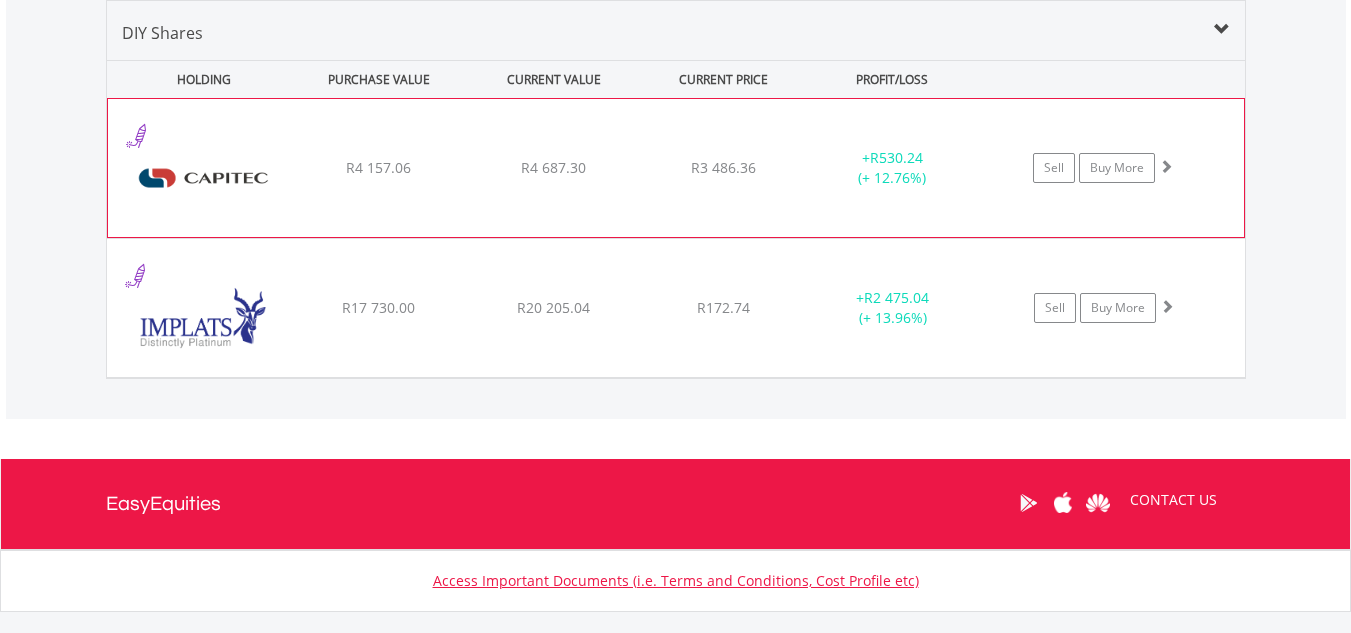 click at bounding box center (1166, 166) 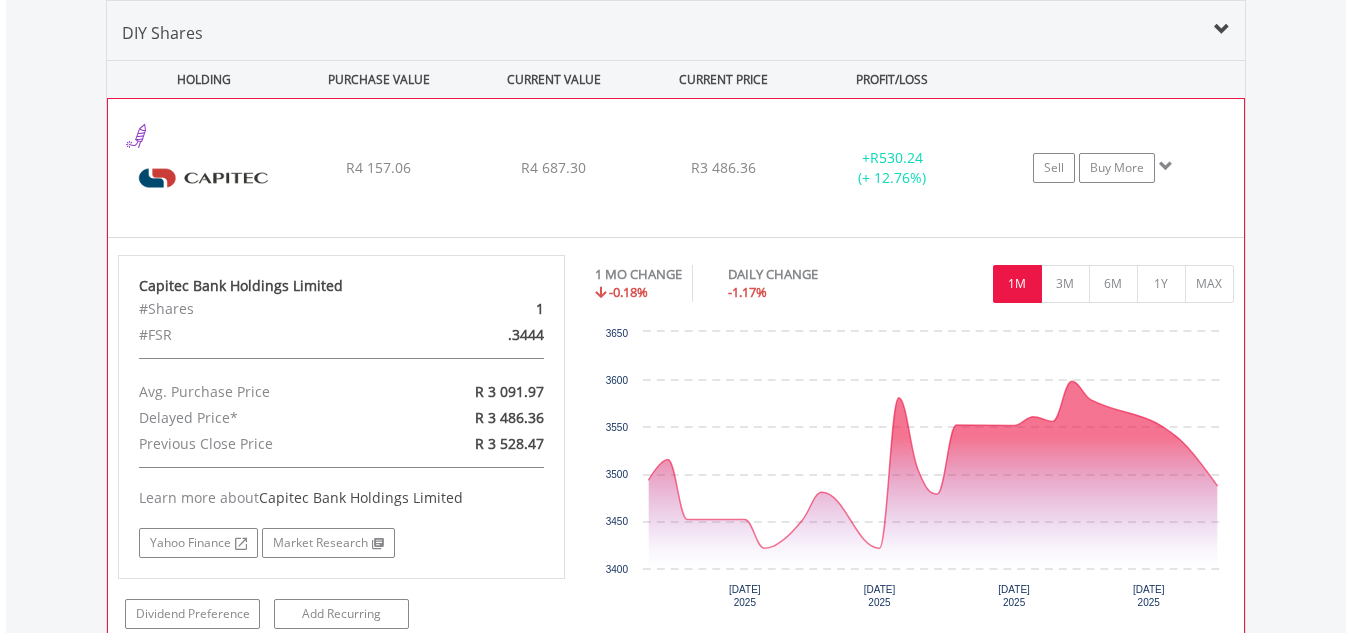 click at bounding box center (1166, 166) 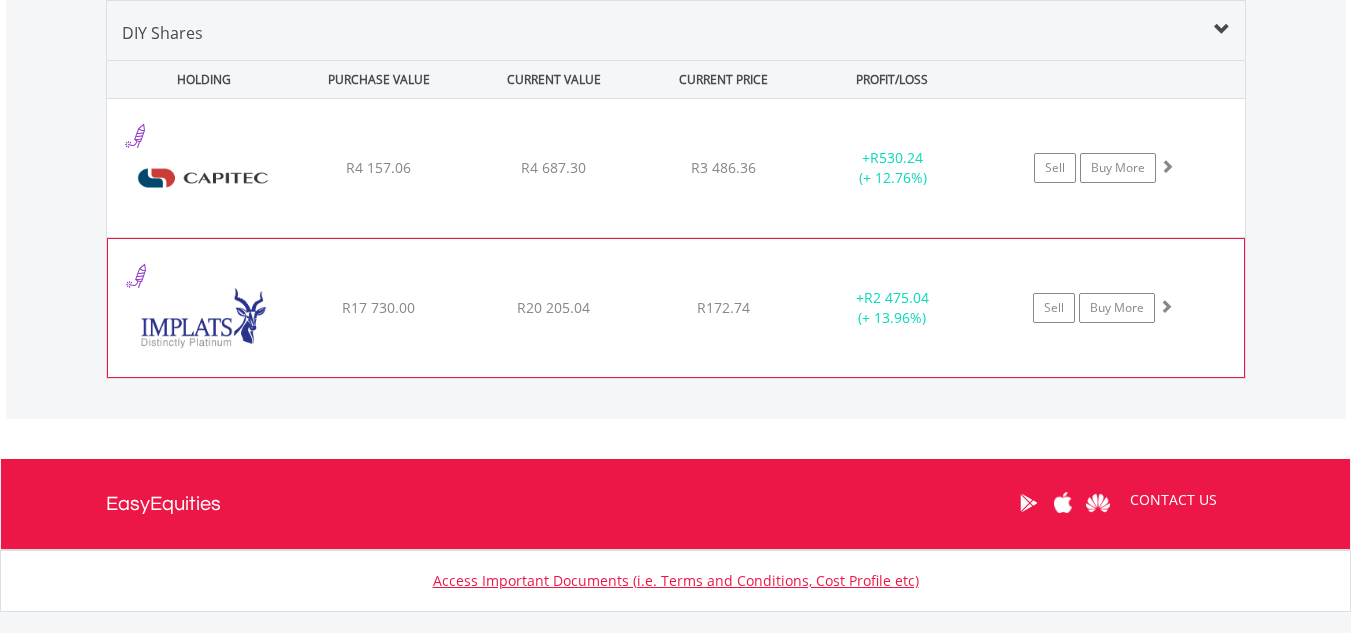 click at bounding box center (1166, 306) 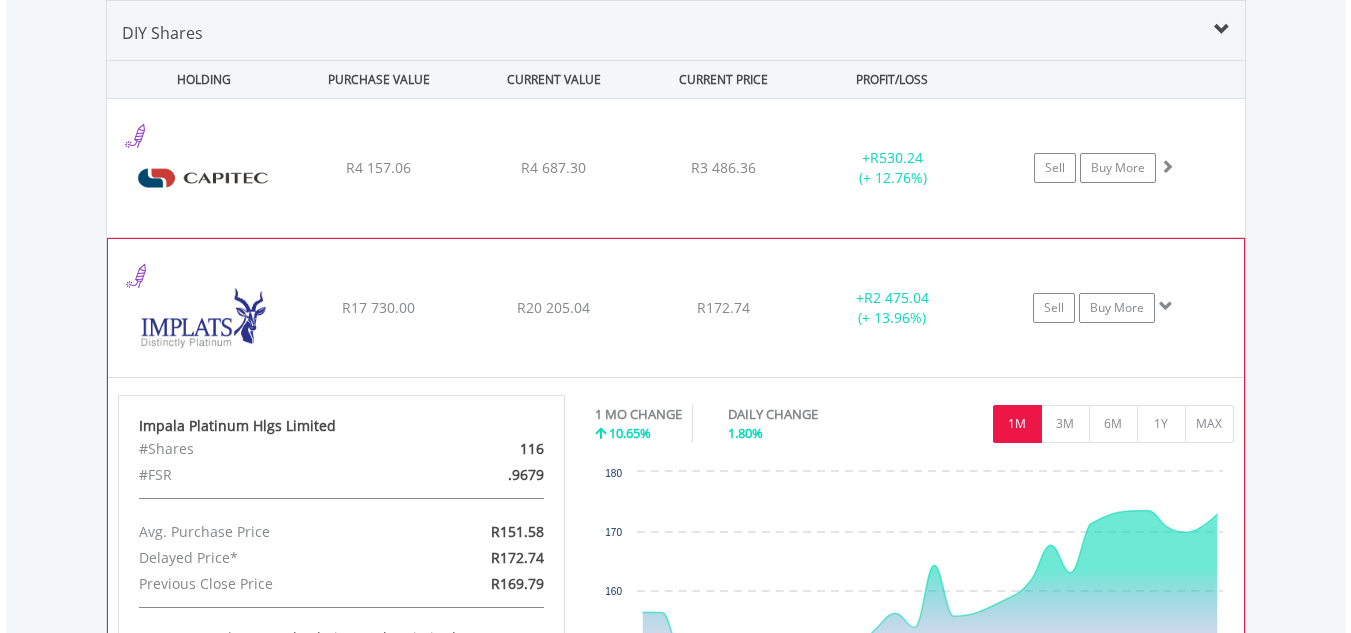 click at bounding box center (1166, 306) 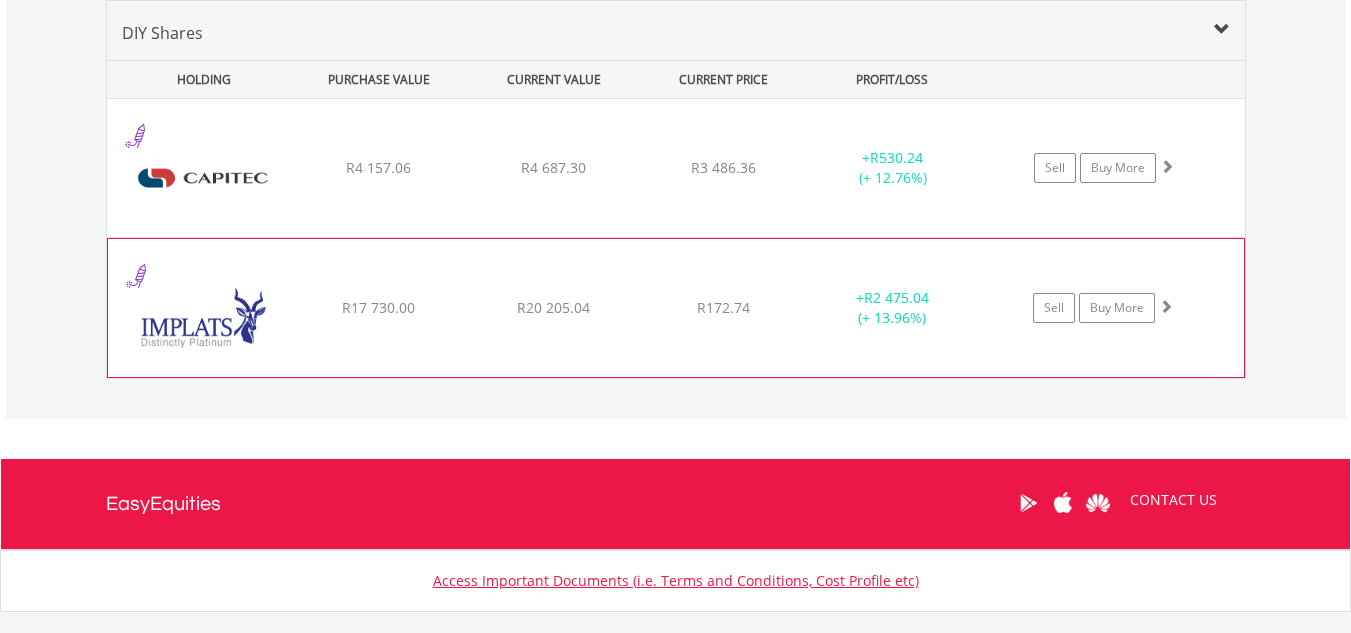 click at bounding box center [1166, 306] 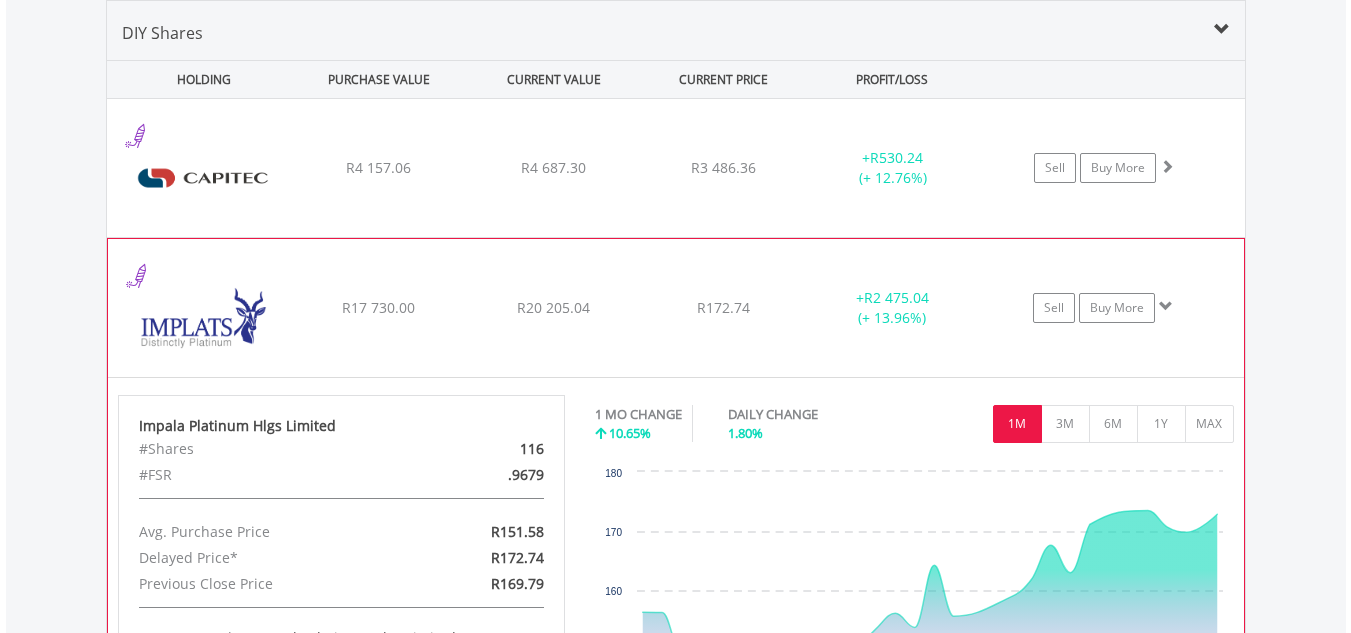 click at bounding box center [1166, 306] 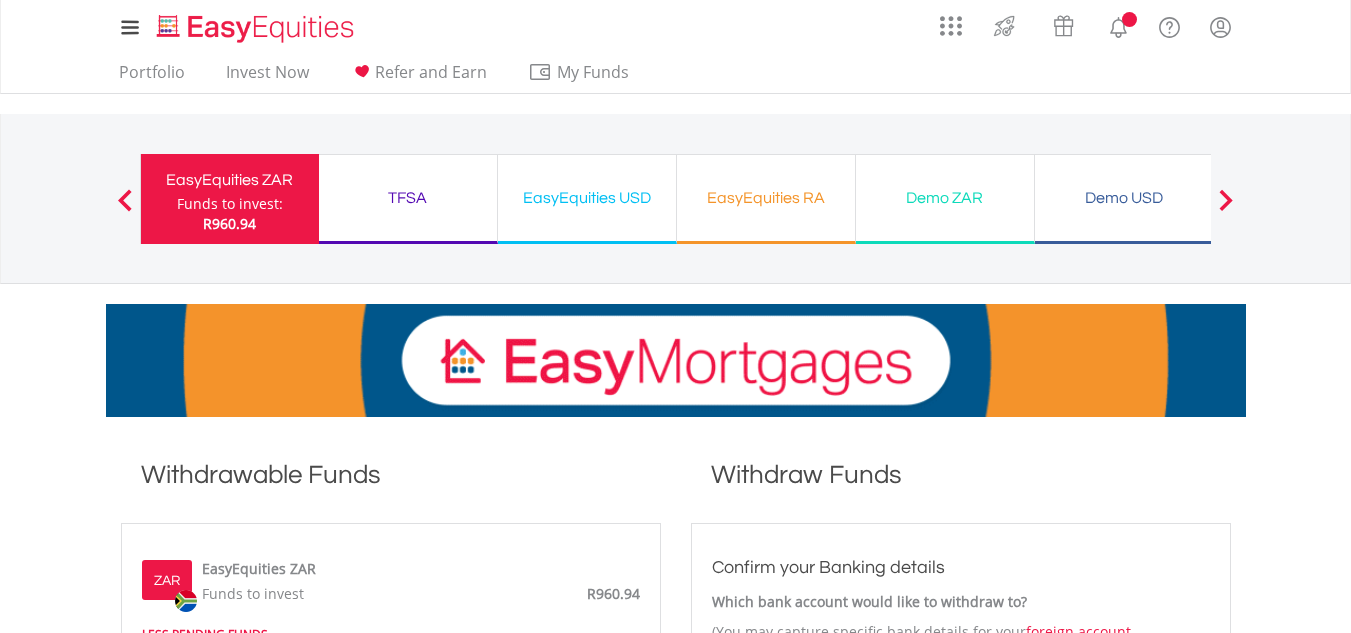 scroll, scrollTop: 0, scrollLeft: 0, axis: both 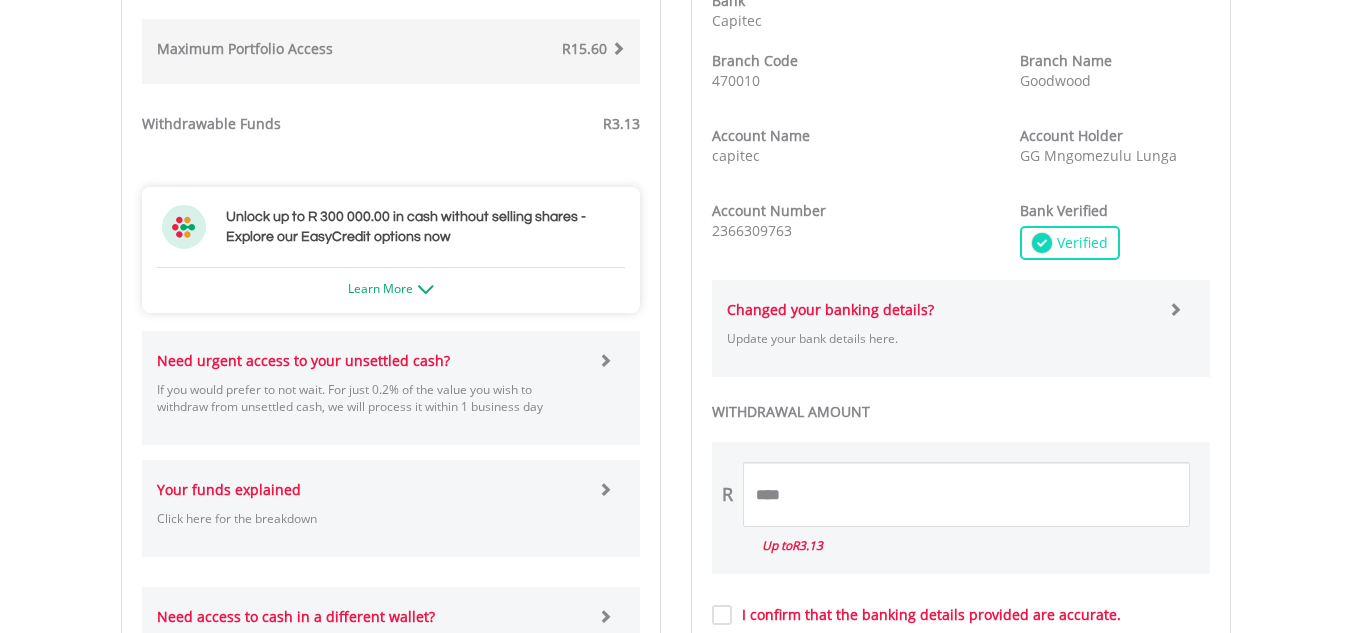 click on "About EasyCredit
A loan secured by your investments available for  1 year
Withdraw the money  to your bank account to spend as you please
Or use it to  buy more investments
Calculate Your Loan Power Now
Learn More" at bounding box center (391, 290) 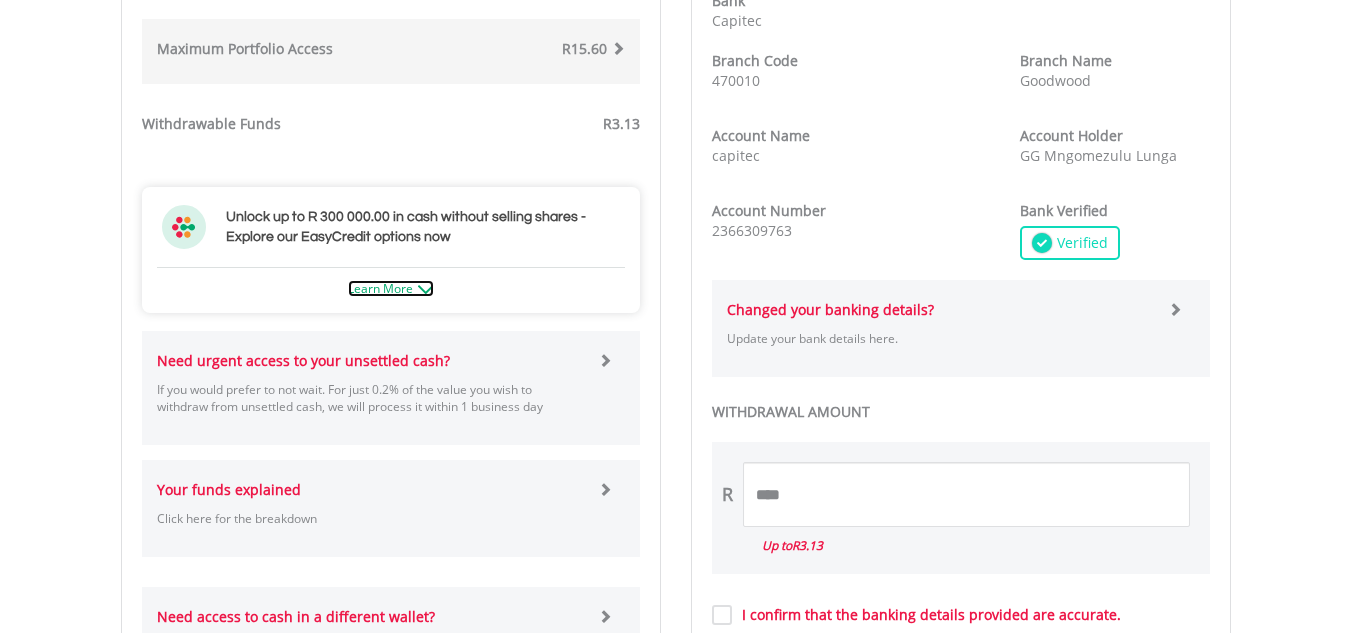 click at bounding box center [426, 289] 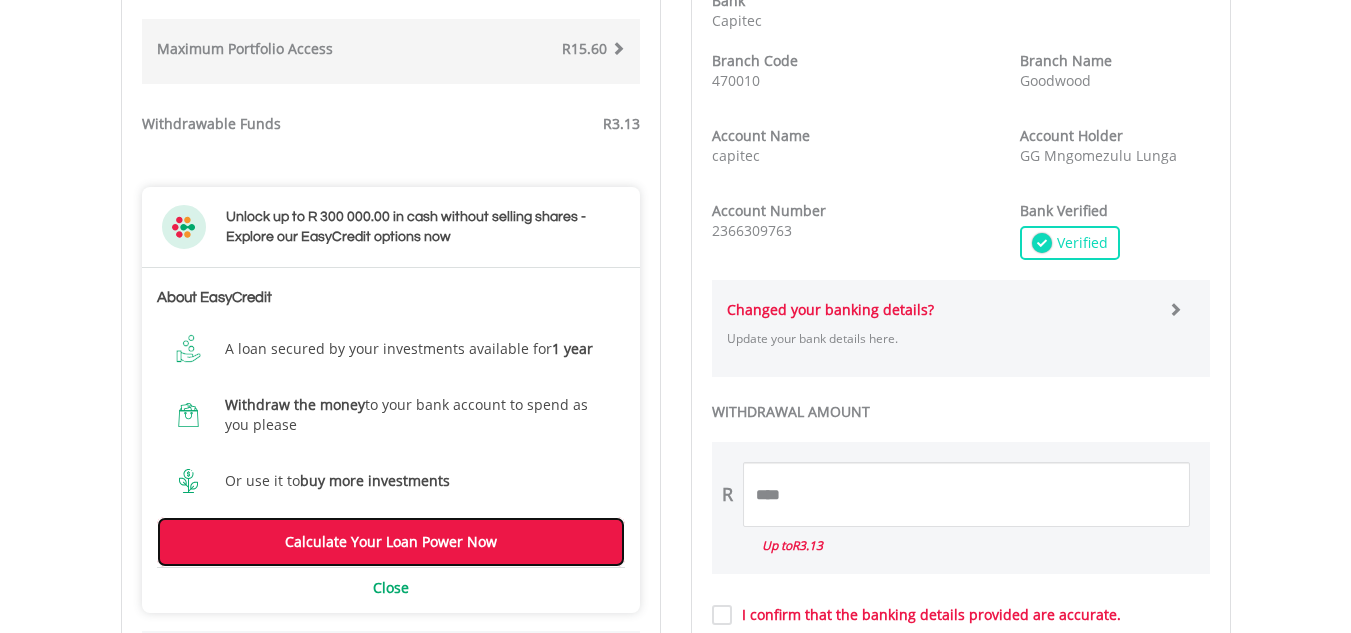 click on "Calculate Your Loan Power Now" at bounding box center [391, 542] 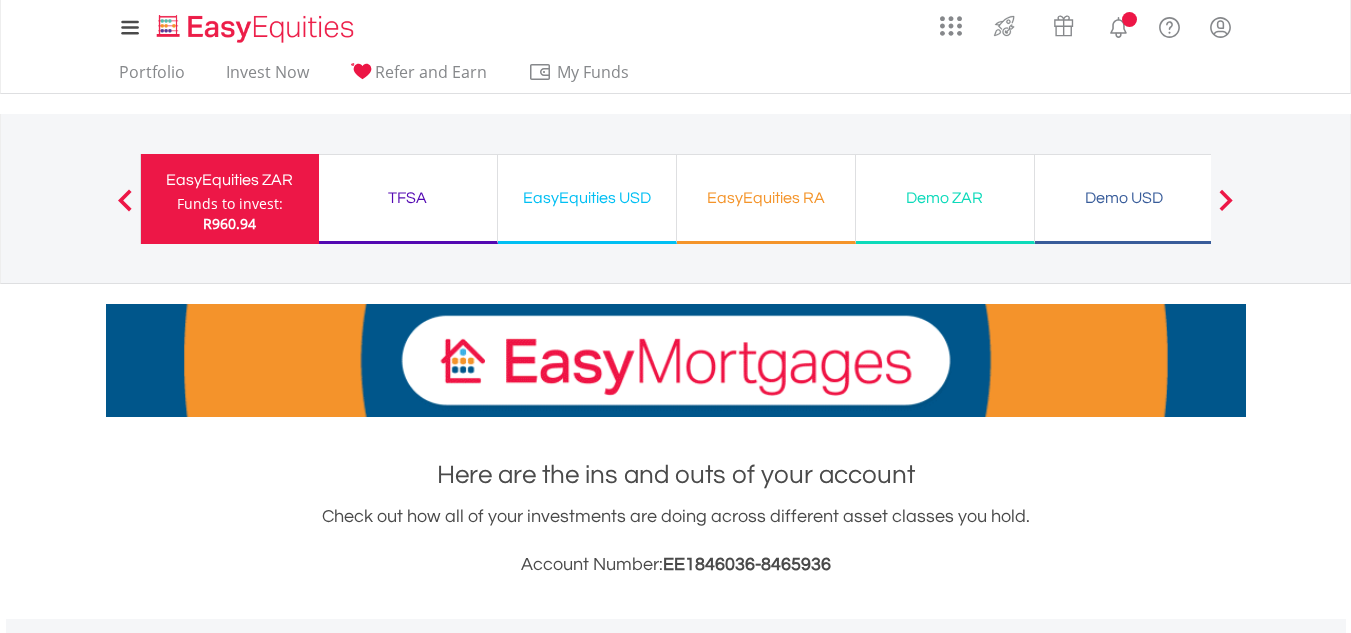 scroll, scrollTop: 0, scrollLeft: 0, axis: both 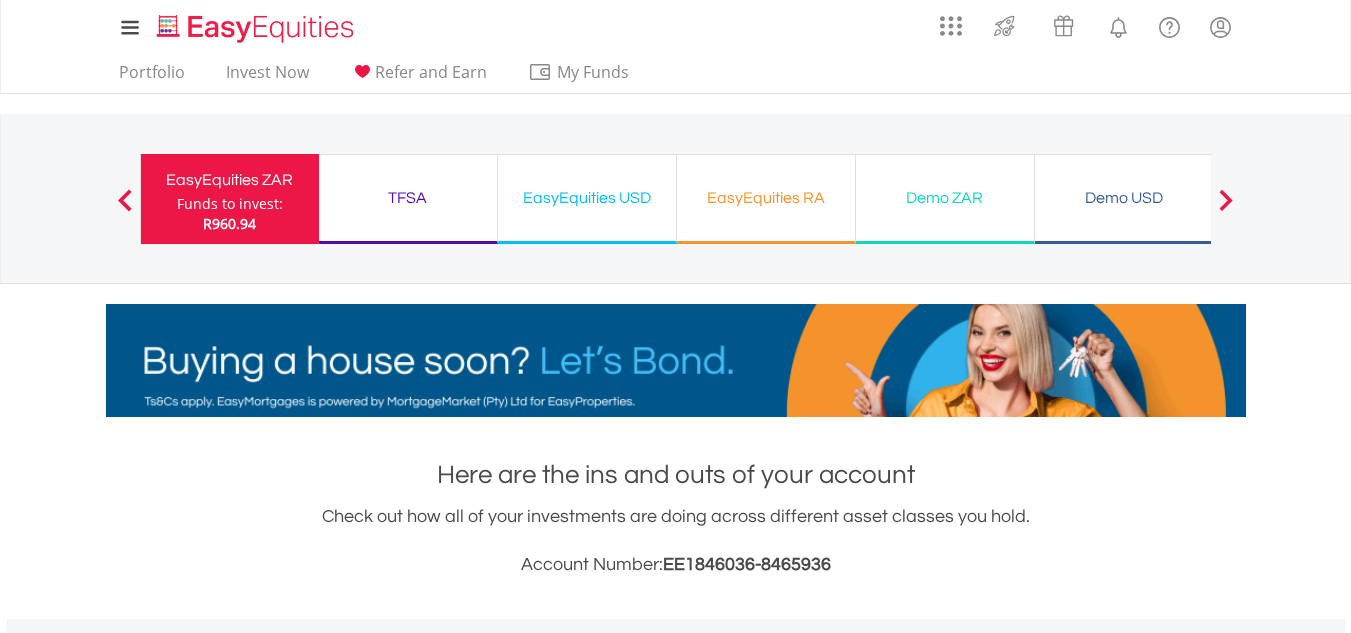 click on "My Investments
Invest Now
New Listings
Sell
My Recurring Investments
Pending Orders
Switch Unit Trusts
Vouchers
Buy a Voucher
Redeem a Voucher" at bounding box center (675, 874) 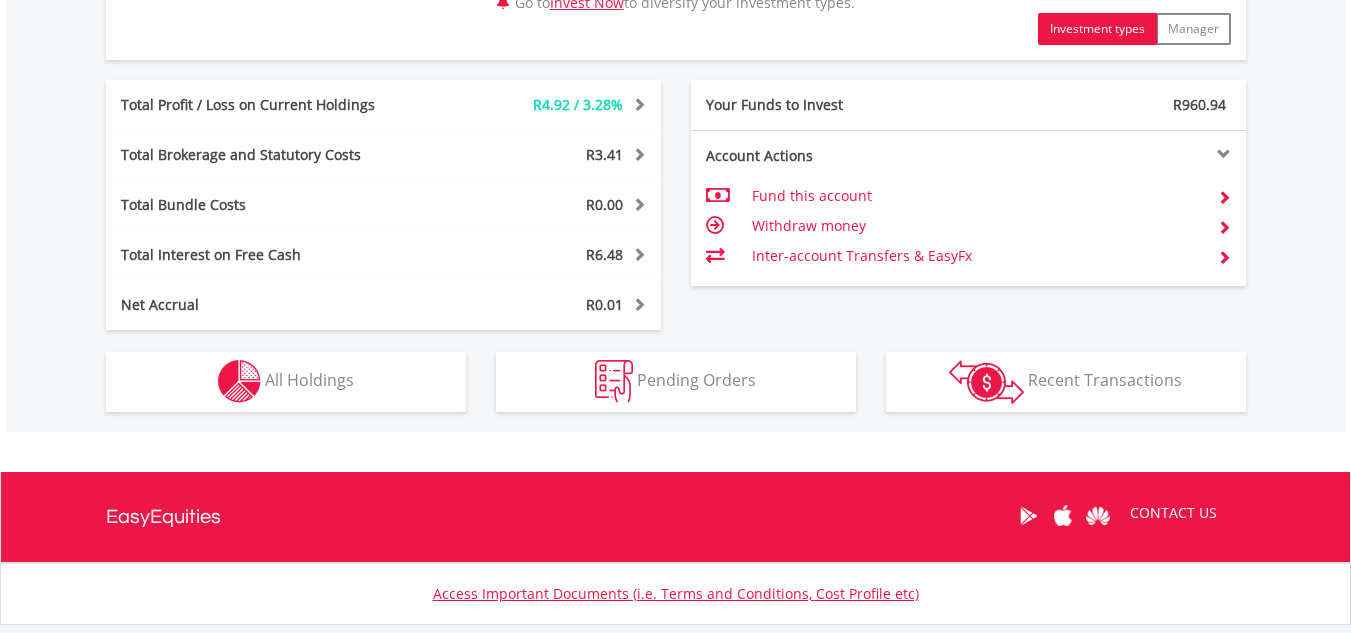 scroll, scrollTop: 1012, scrollLeft: 0, axis: vertical 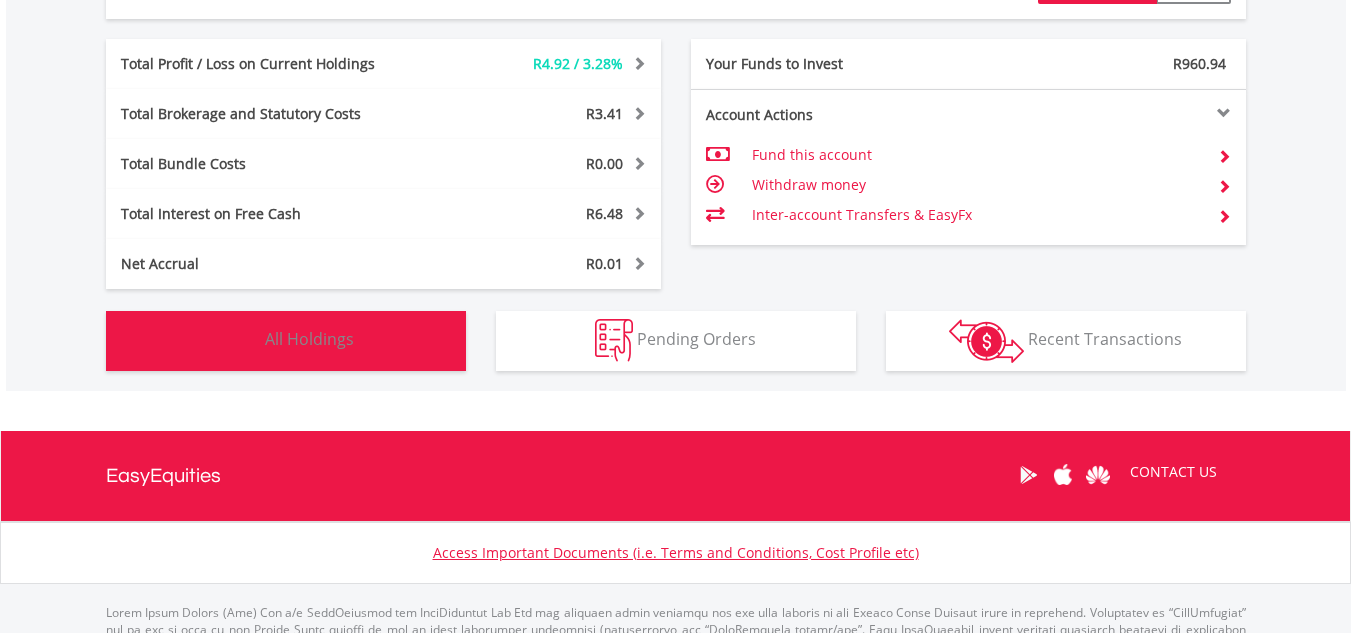 click on "Holdings
All Holdings" at bounding box center (286, 341) 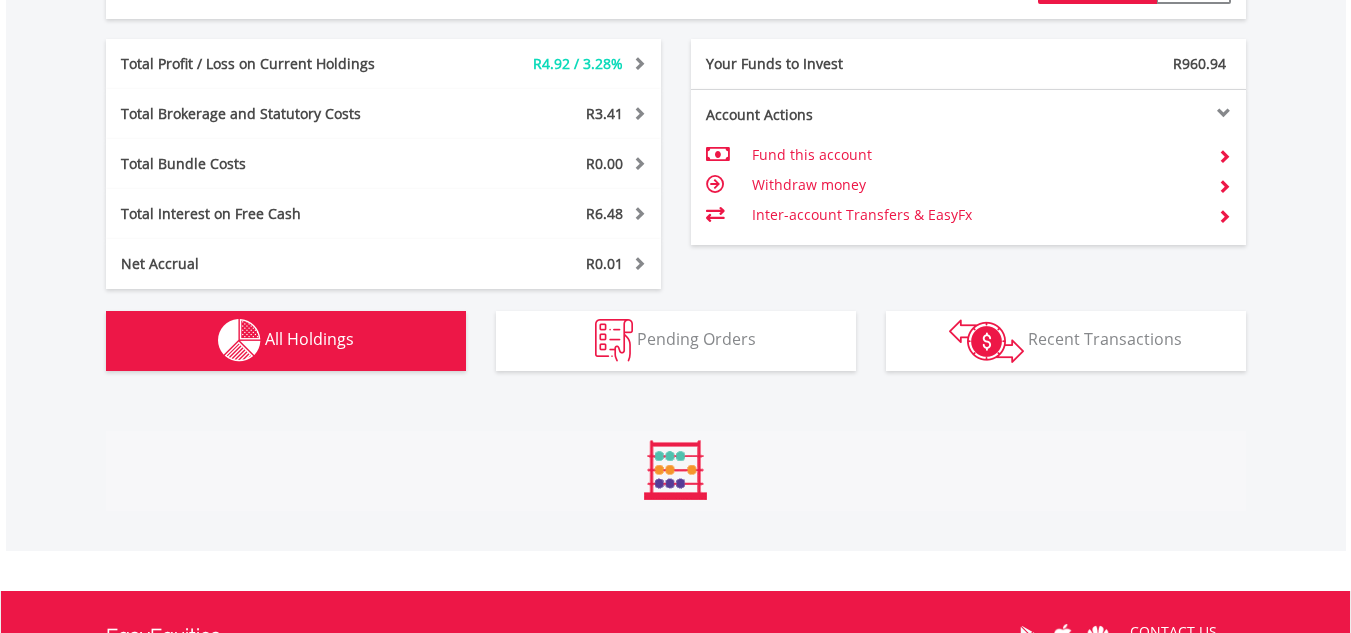 scroll, scrollTop: 1443, scrollLeft: 0, axis: vertical 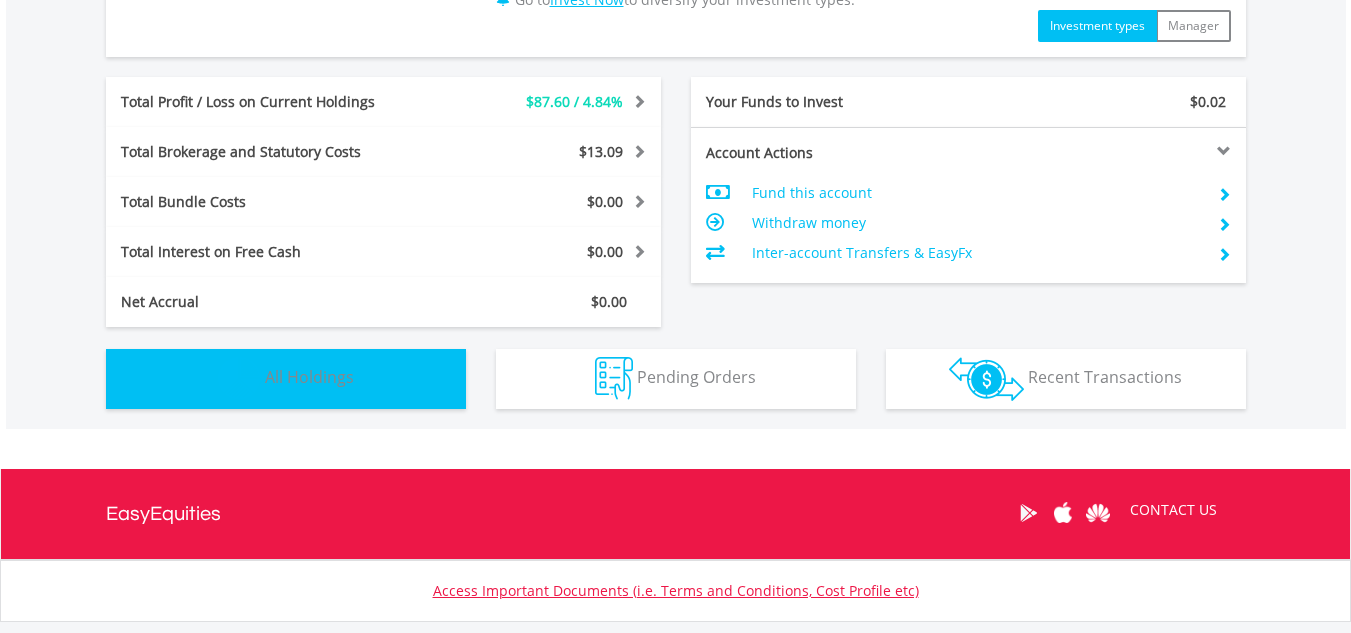click on "All Holdings" at bounding box center (309, 377) 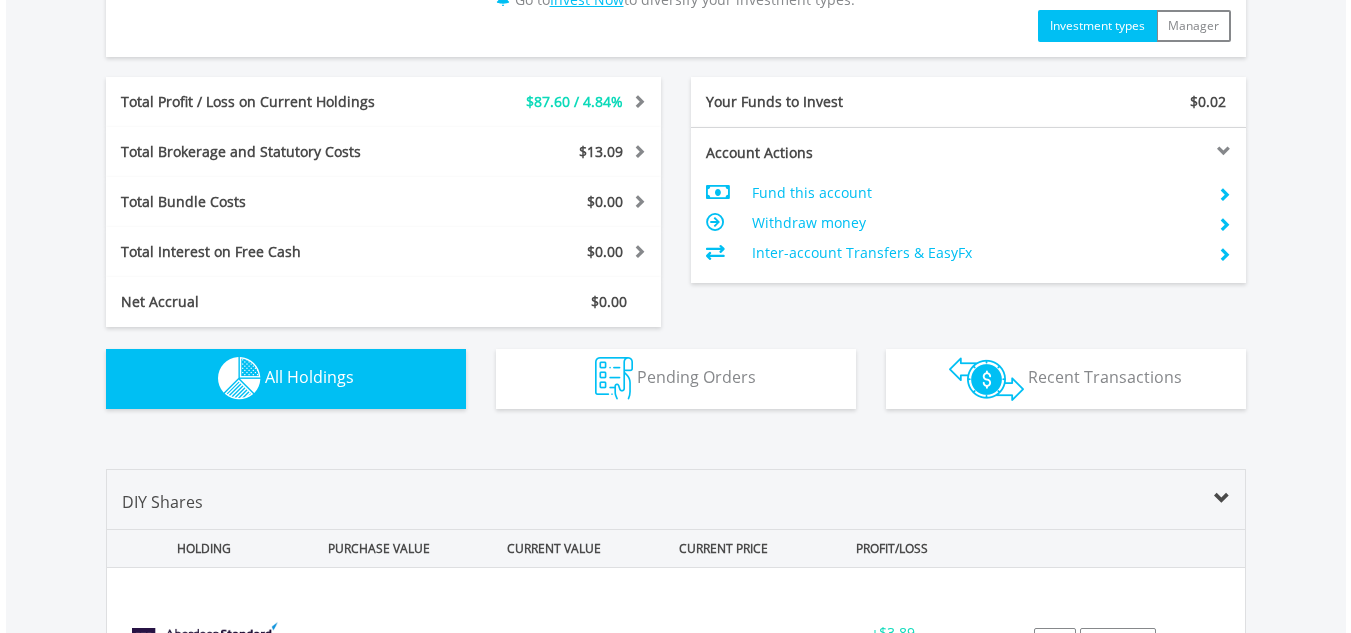 scroll, scrollTop: 1443, scrollLeft: 0, axis: vertical 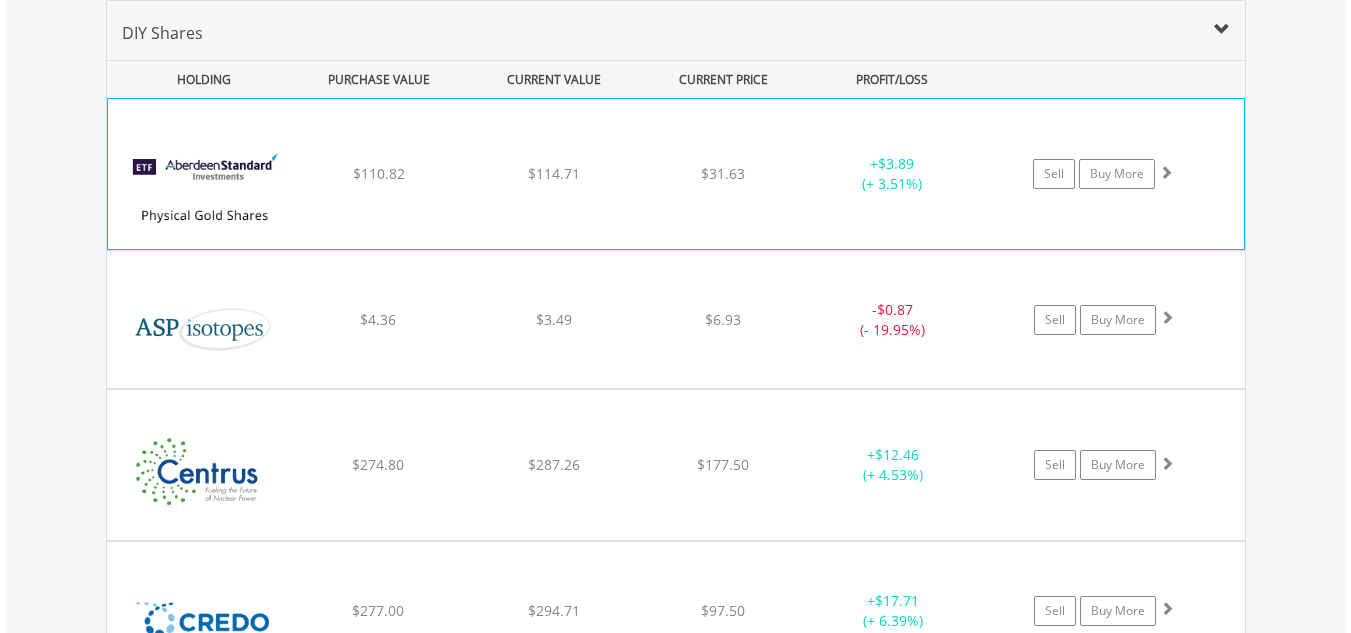 click on "Sell
Buy More" at bounding box center [1112, 174] 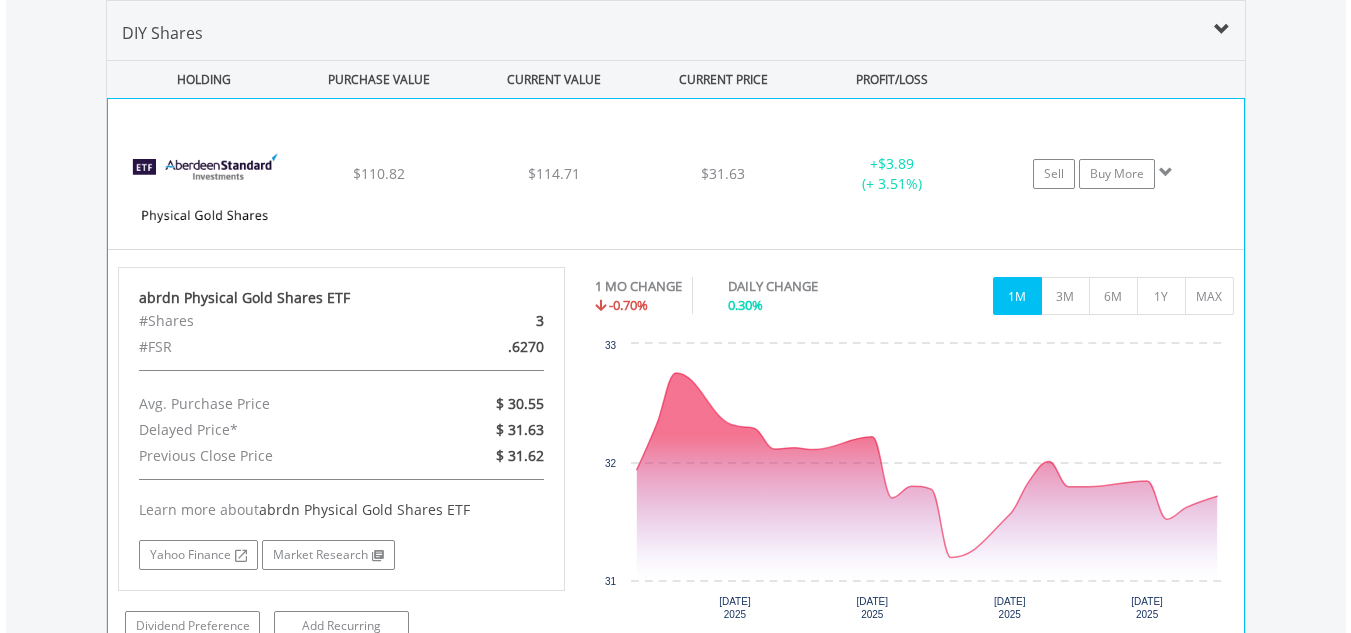 click on "Sell
Buy More" at bounding box center (1112, 174) 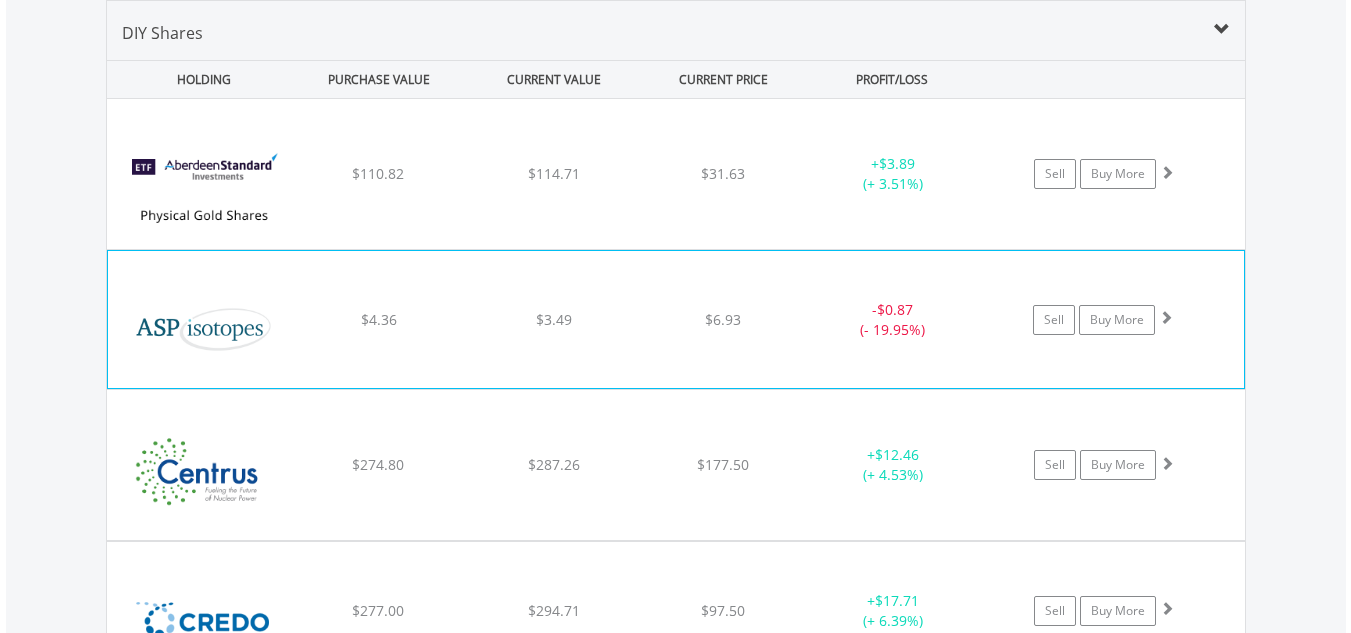 click on "Sell
Buy More" at bounding box center (1114, 174) 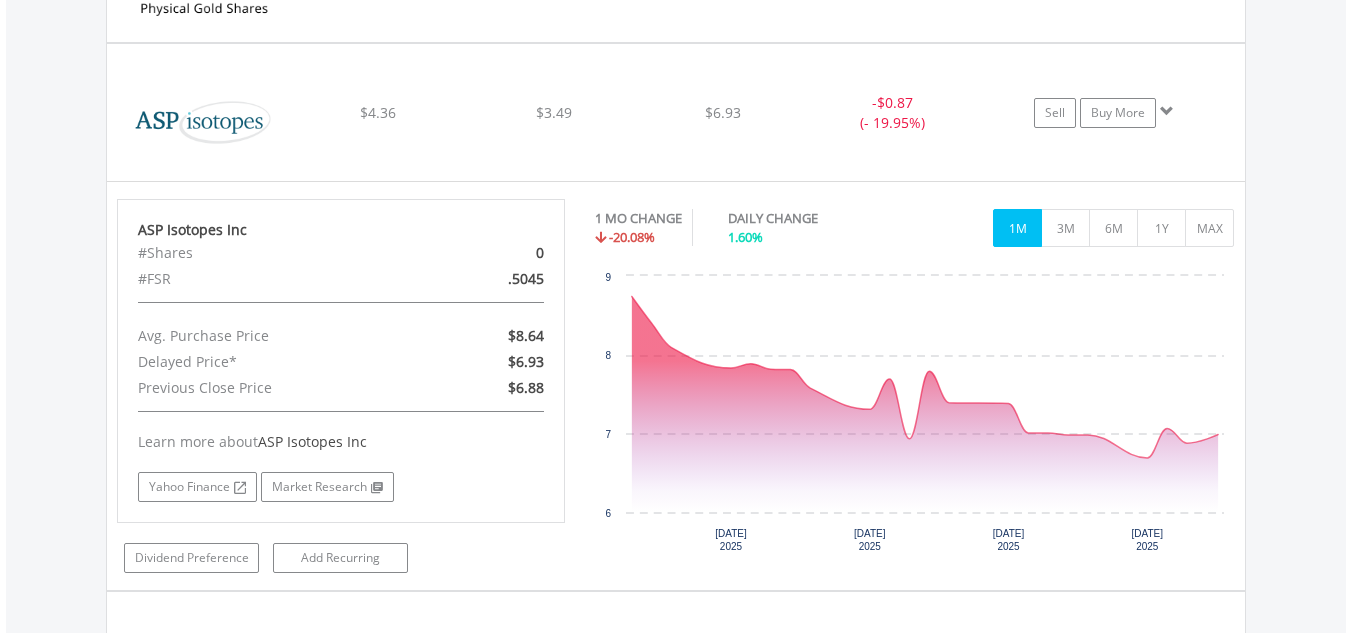 scroll, scrollTop: 1632, scrollLeft: 0, axis: vertical 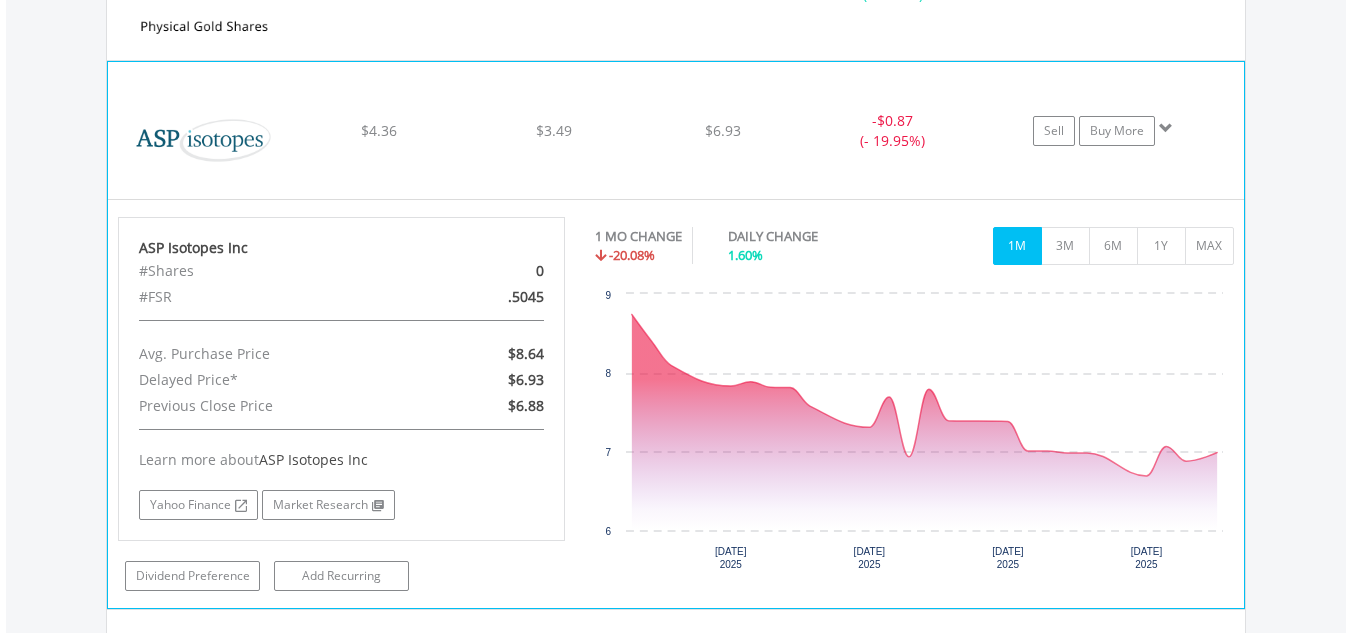 click at bounding box center [1166, 128] 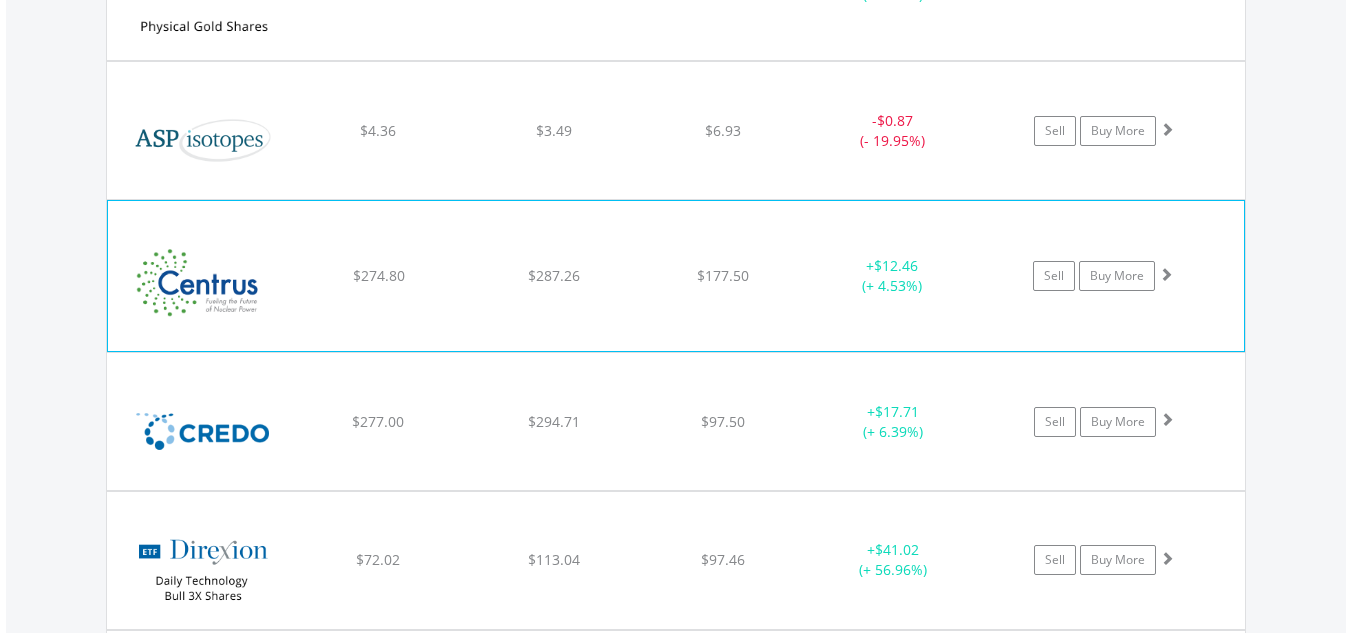 click at bounding box center (1166, 274) 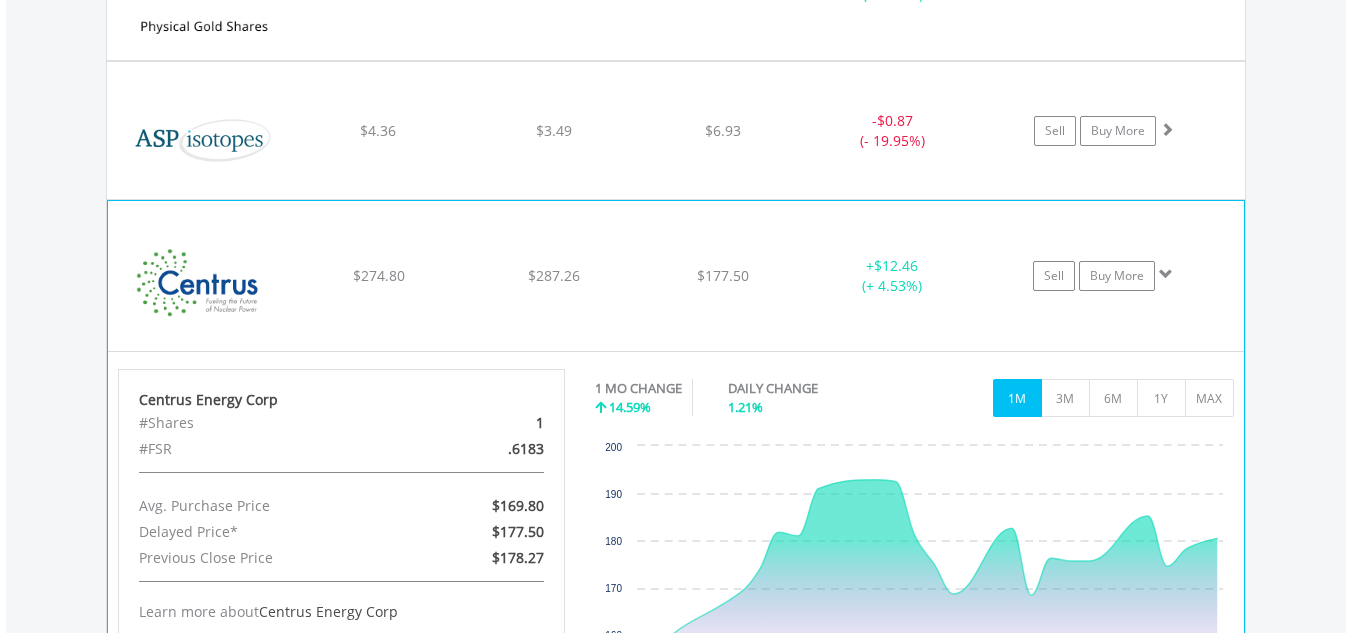 click at bounding box center (1166, 274) 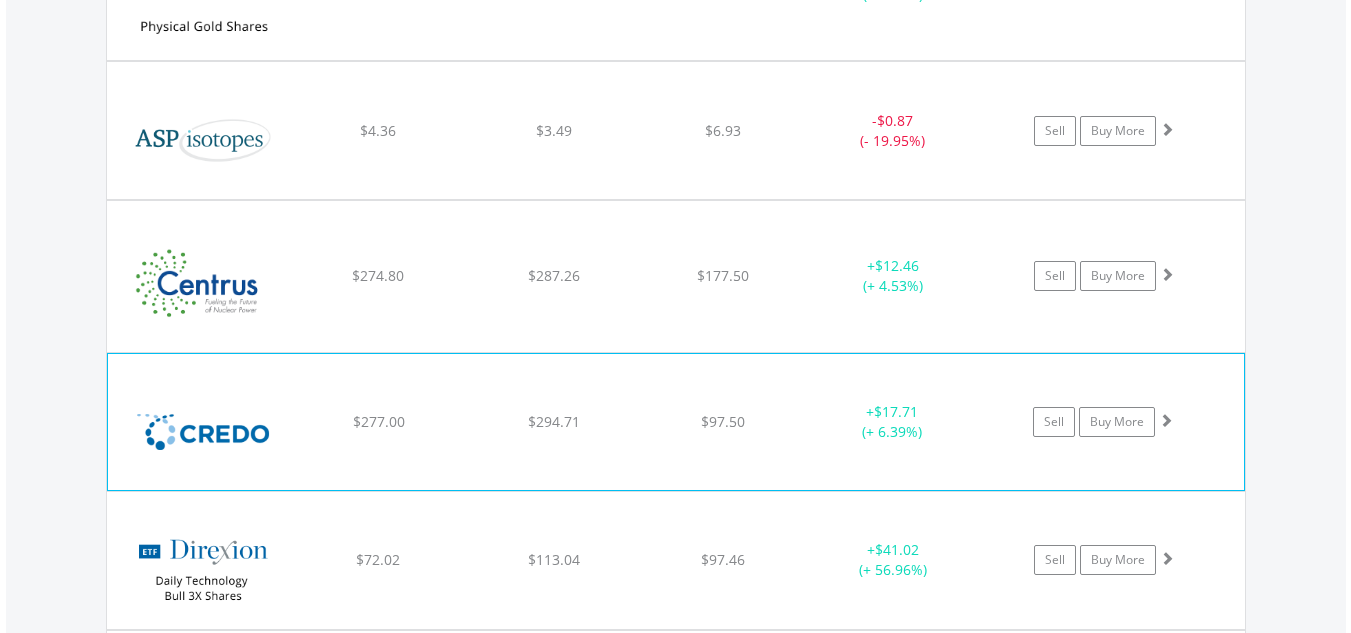 click at bounding box center (1166, 420) 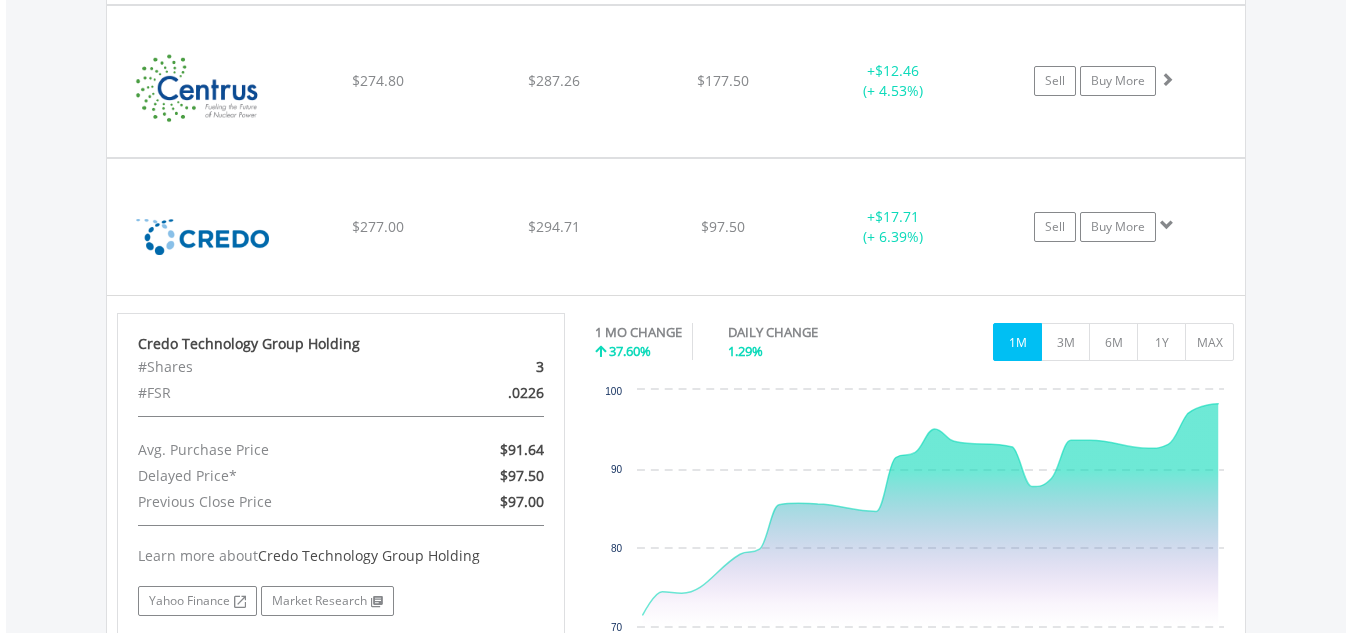 scroll, scrollTop: 1845, scrollLeft: 0, axis: vertical 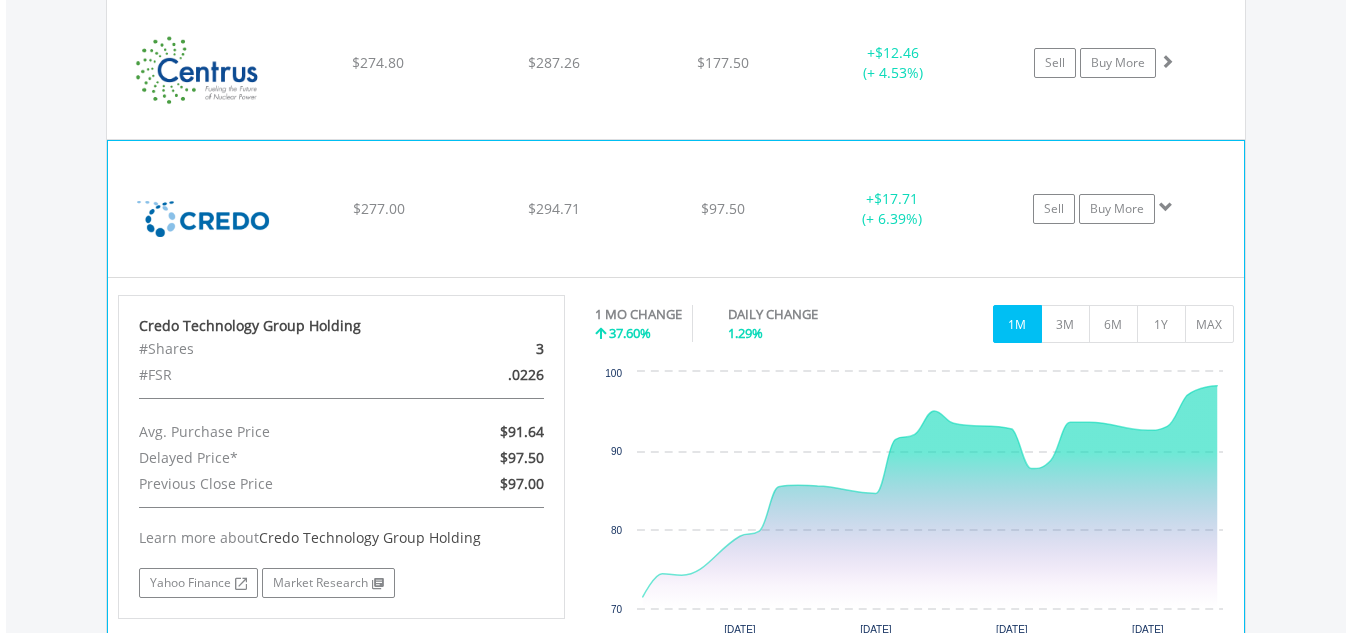 click at bounding box center (1166, 207) 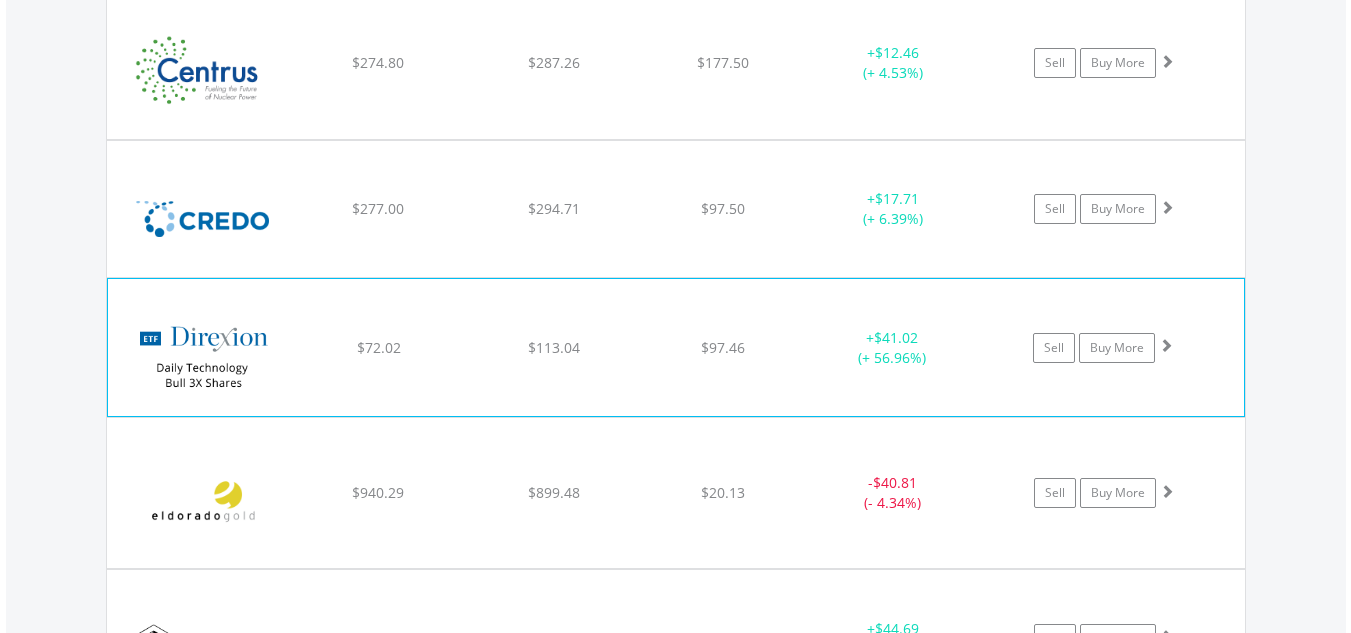 click on "Sell
Buy More" at bounding box center [1114, -228] 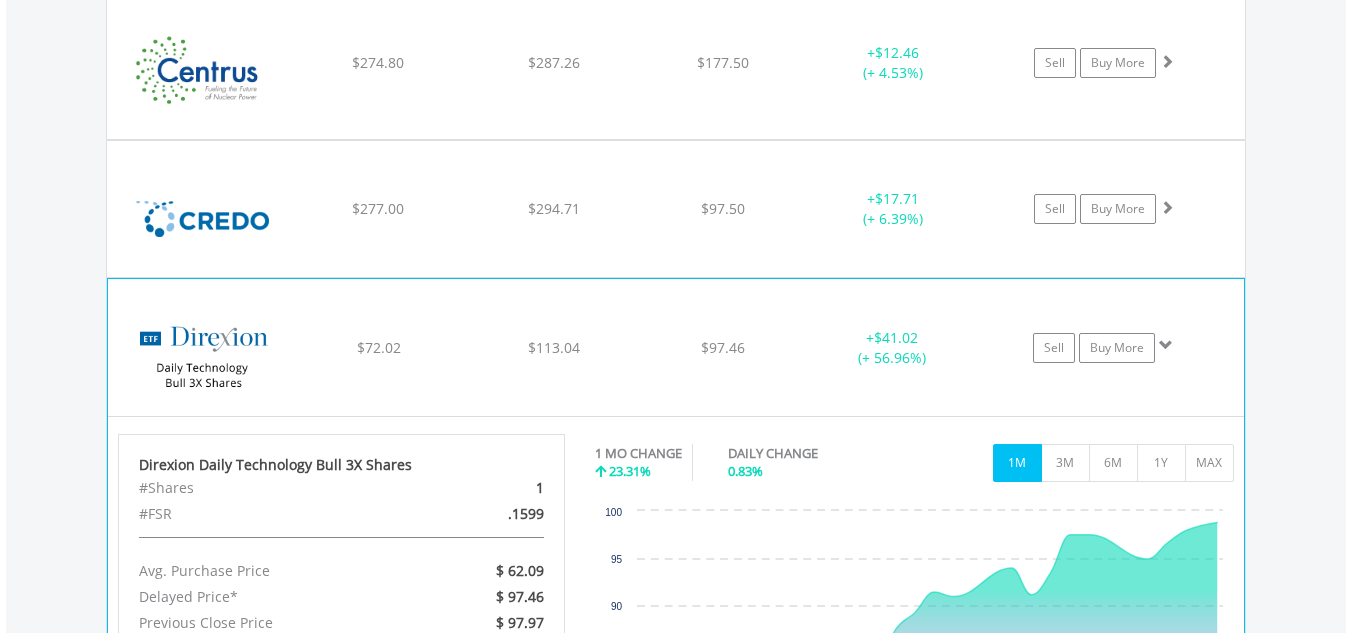 click on "Sell
Buy More" at bounding box center (1114, -228) 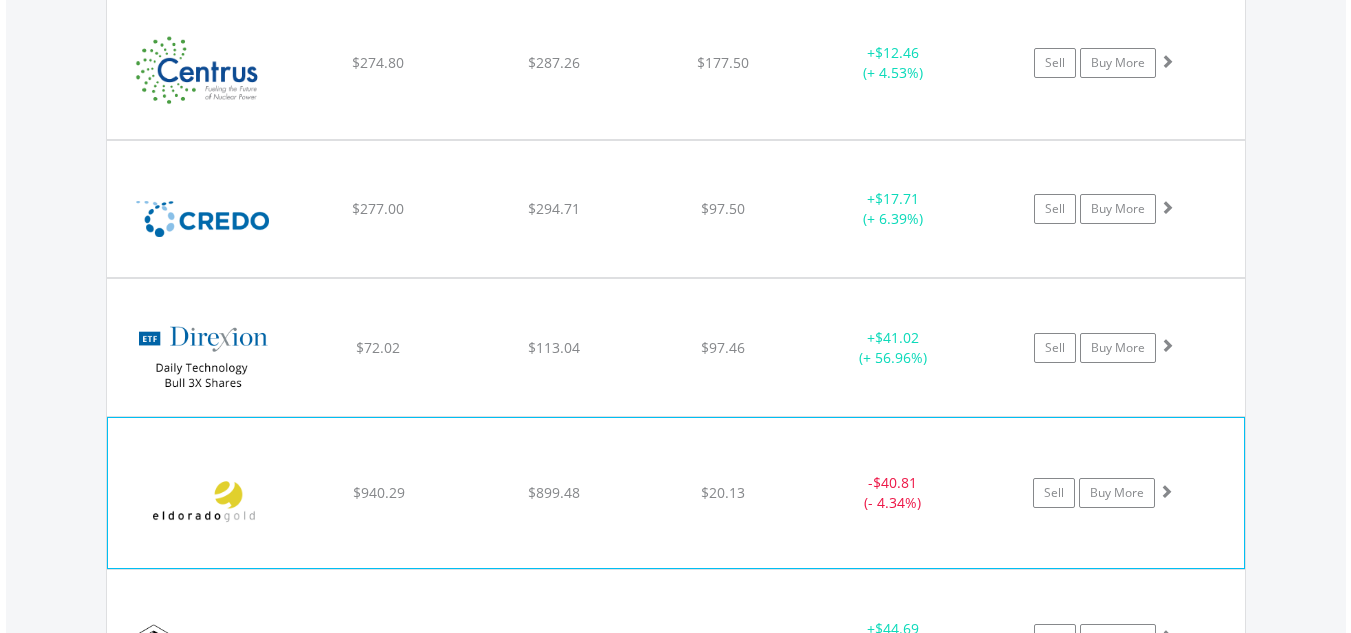 click at bounding box center (1166, 491) 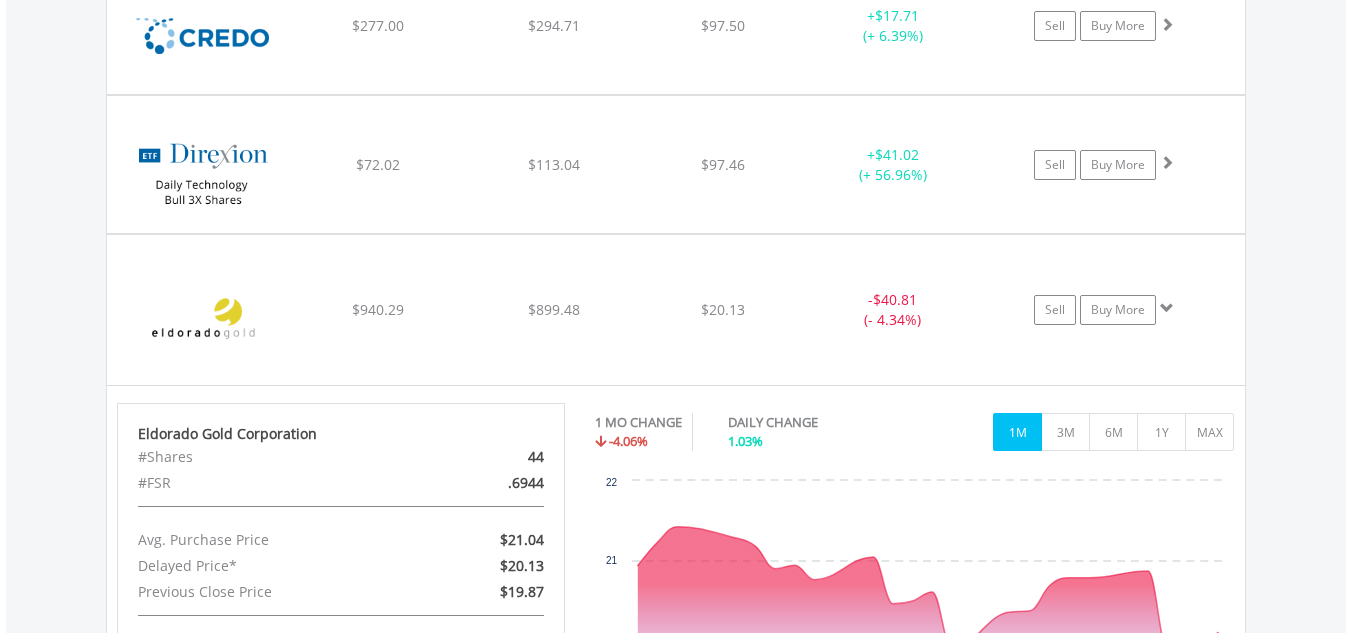 scroll, scrollTop: 2144, scrollLeft: 0, axis: vertical 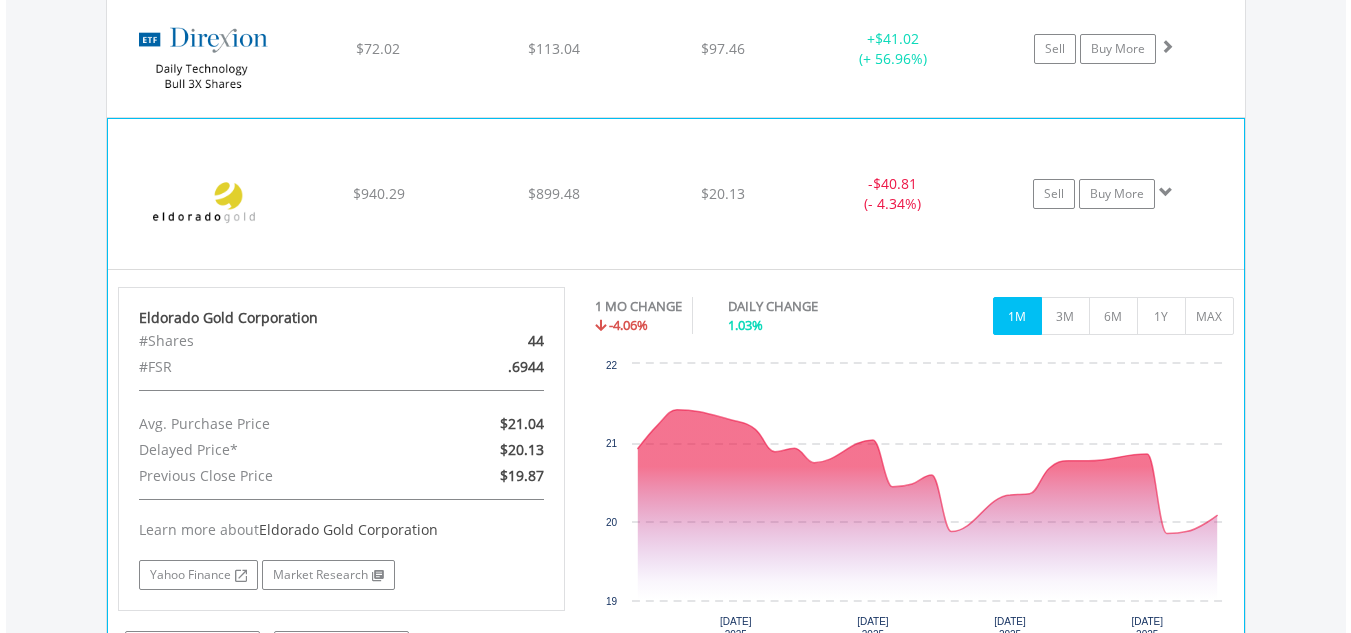 click at bounding box center (1166, 192) 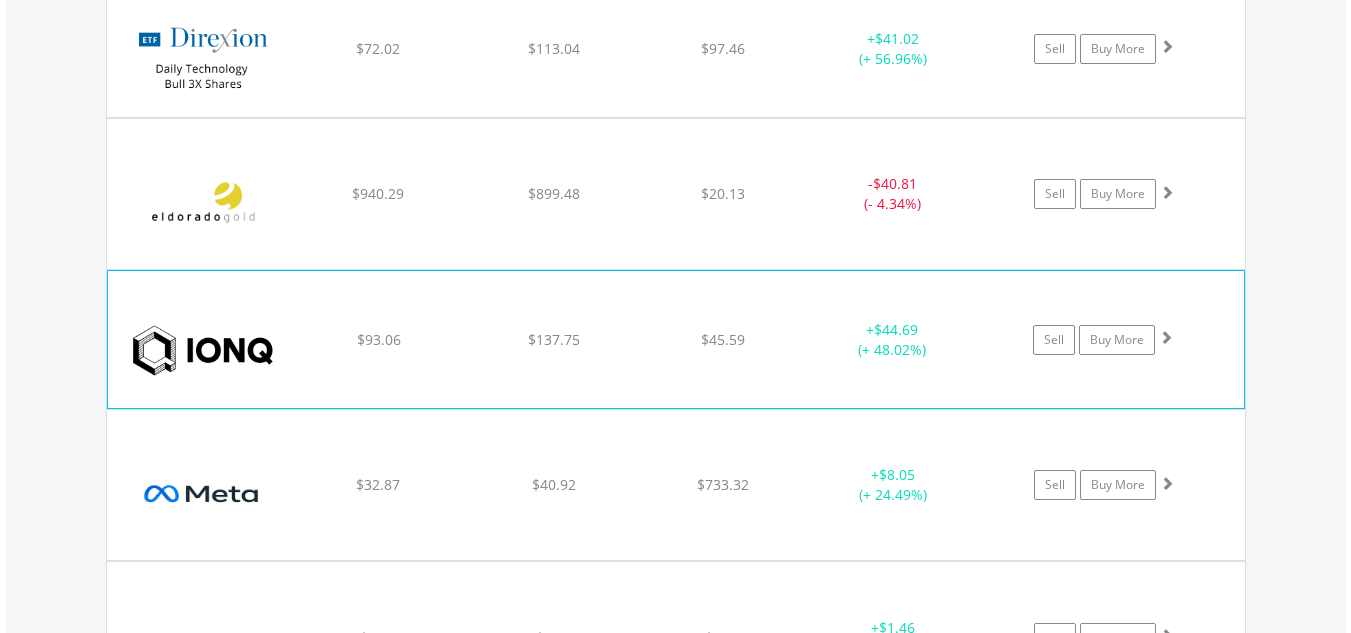 click at bounding box center [1166, 337] 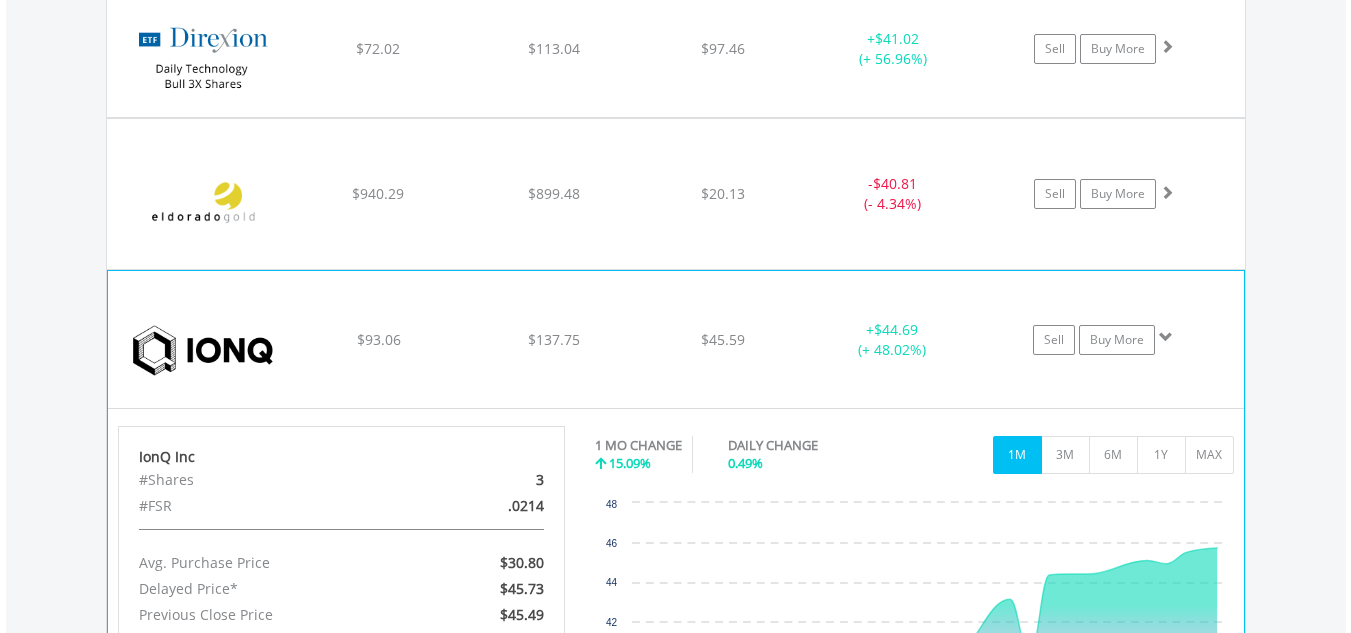 click at bounding box center [1166, 337] 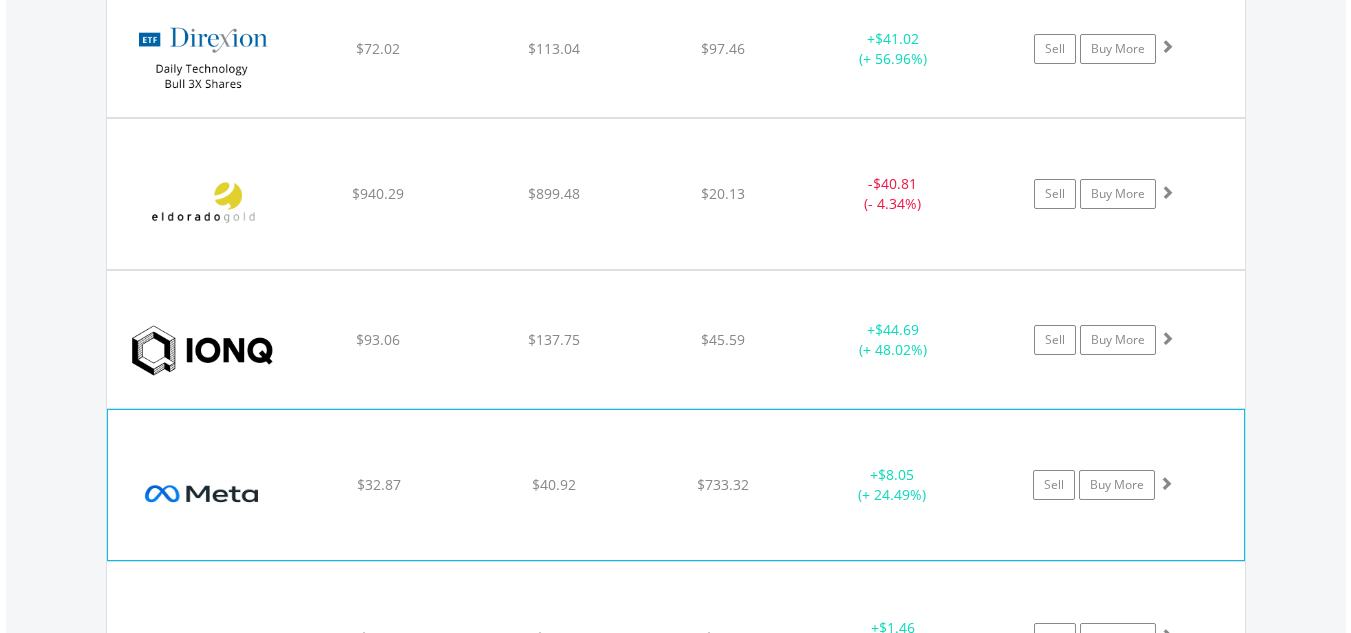 click at bounding box center (1166, 483) 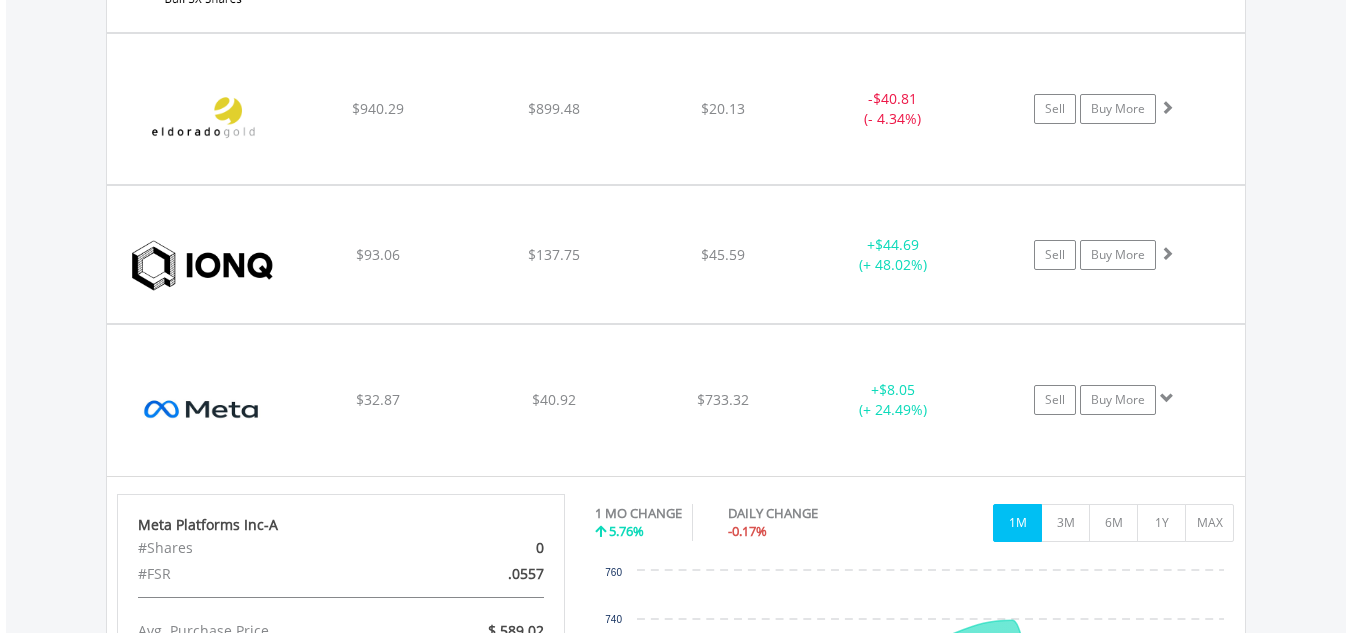 scroll, scrollTop: 2223, scrollLeft: 0, axis: vertical 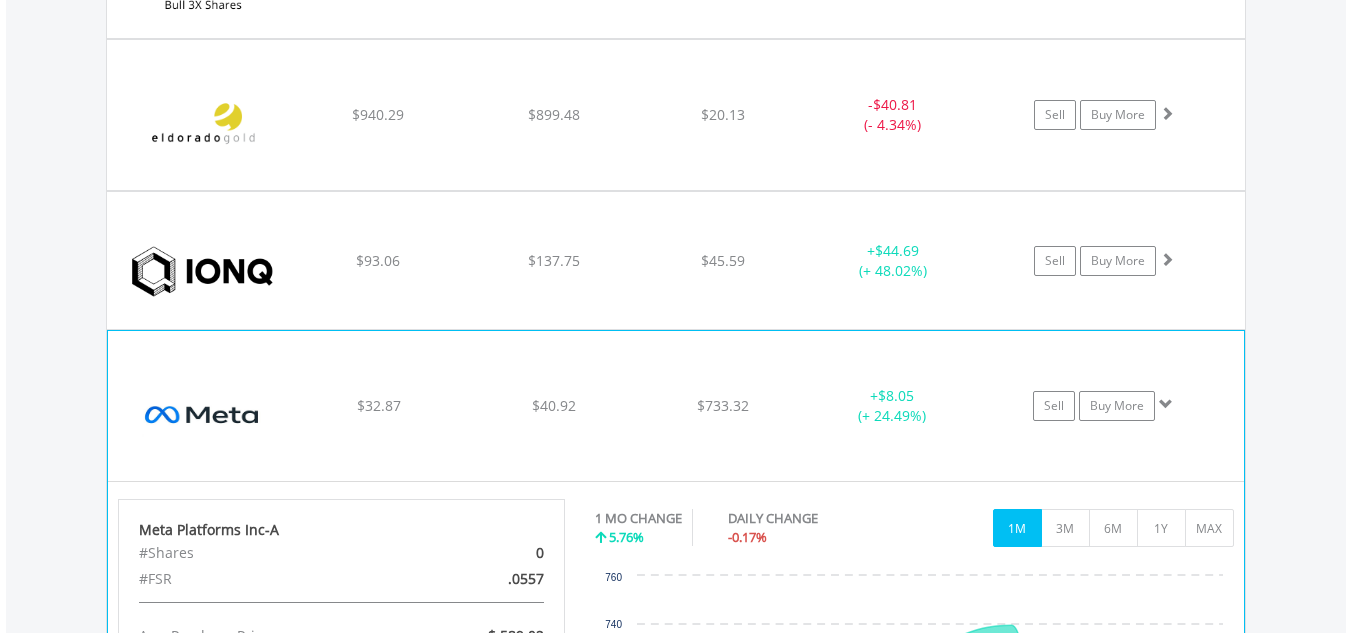 click on "Sell
Buy More" at bounding box center (1114, -606) 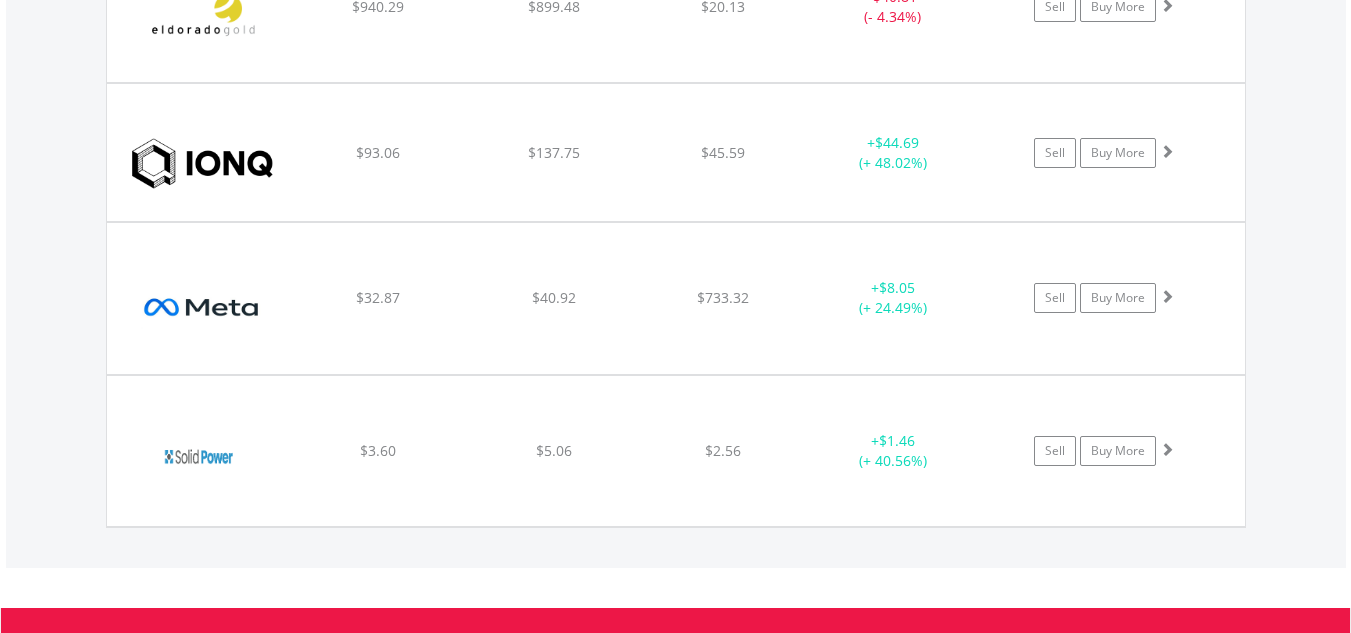 scroll, scrollTop: 2380, scrollLeft: 0, axis: vertical 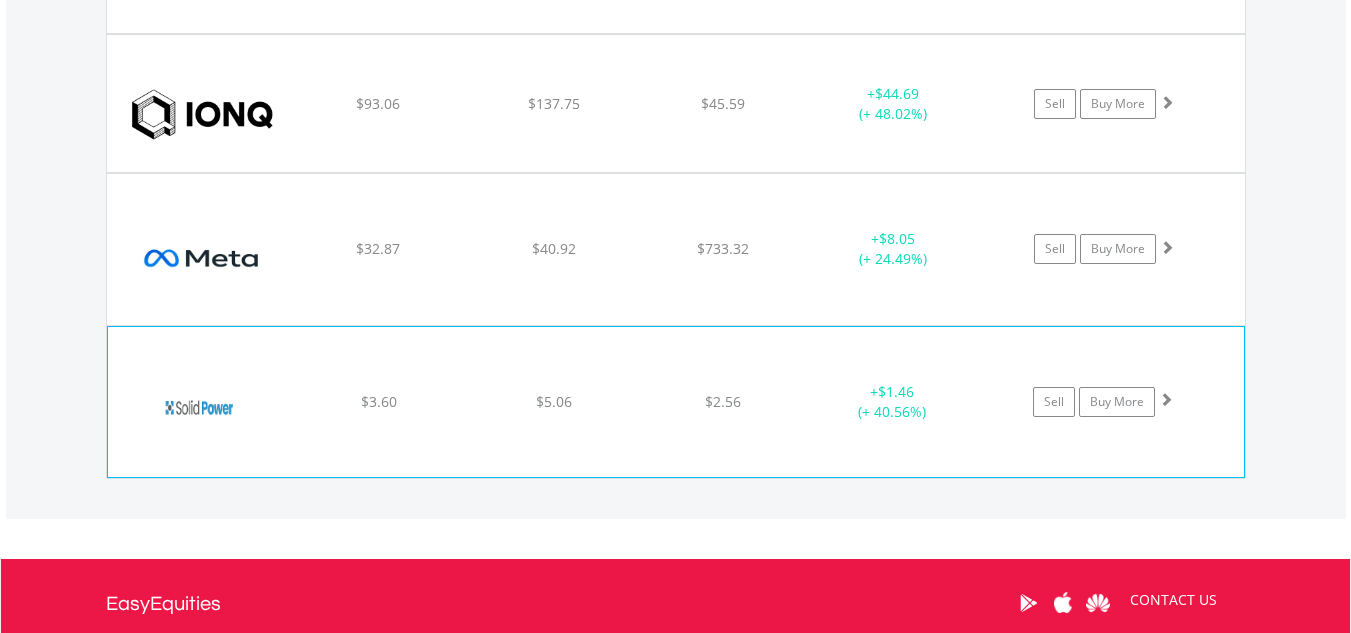 click at bounding box center [1166, 399] 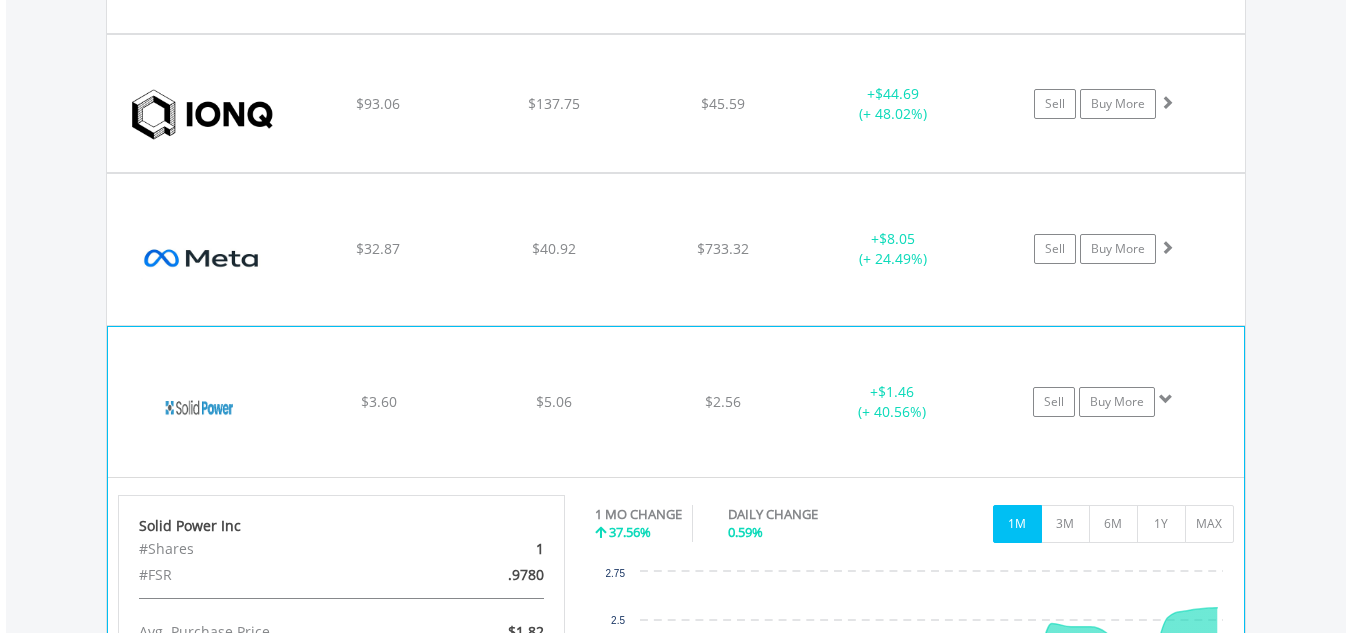 click at bounding box center (1166, 399) 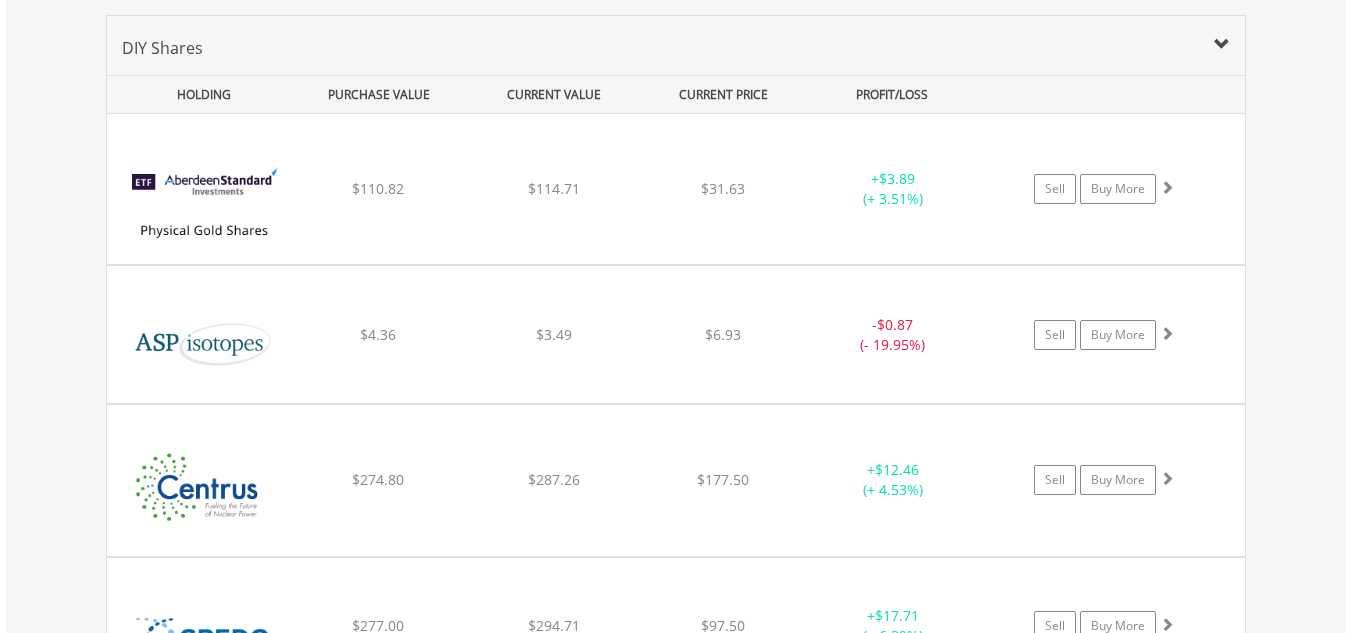 scroll, scrollTop: 1423, scrollLeft: 0, axis: vertical 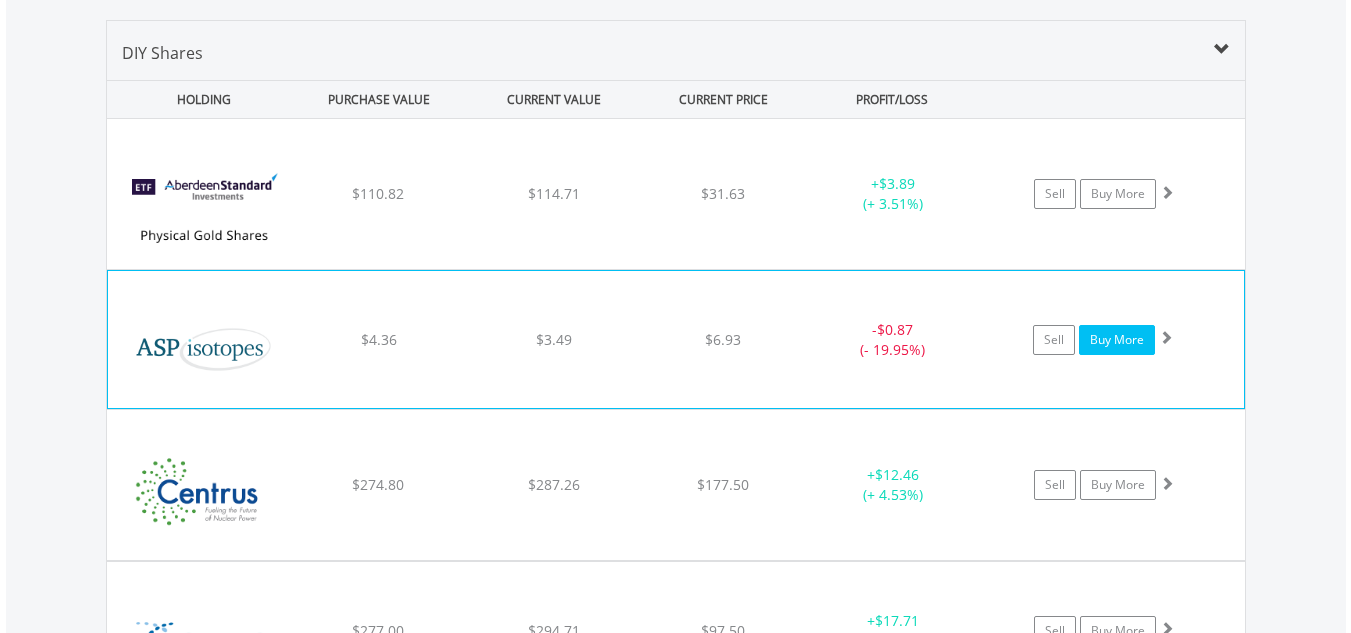 click on "Buy More" at bounding box center [1117, 340] 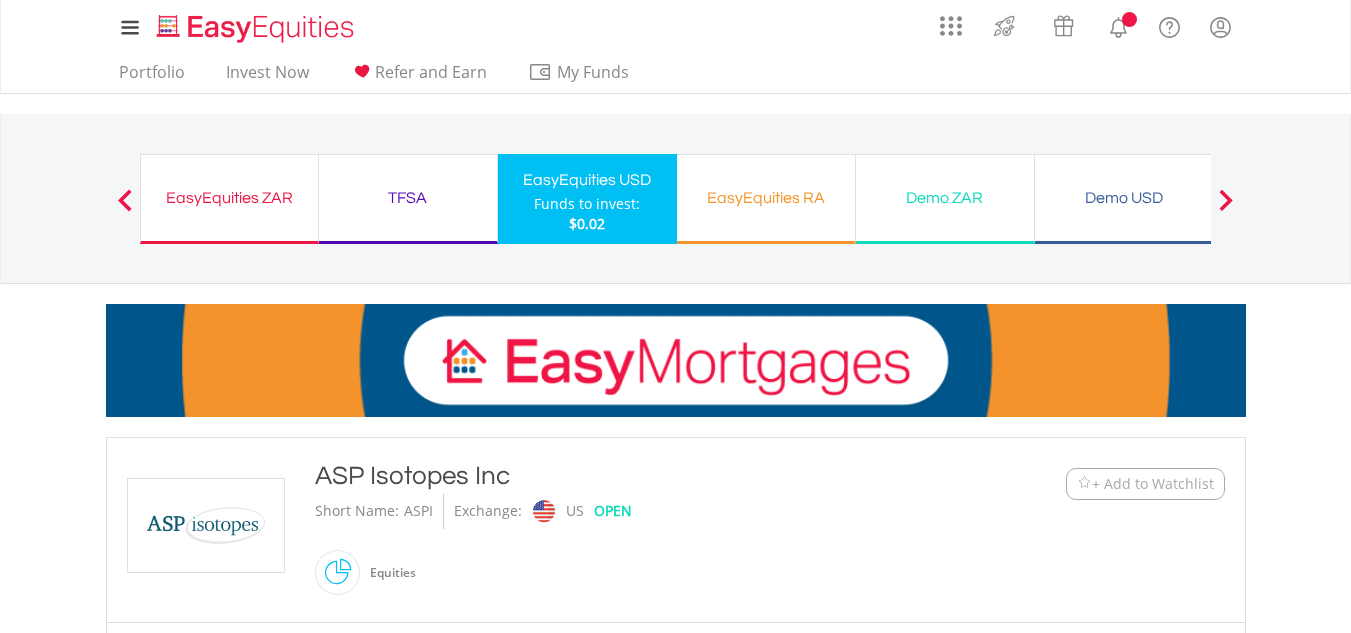 scroll, scrollTop: 0, scrollLeft: 0, axis: both 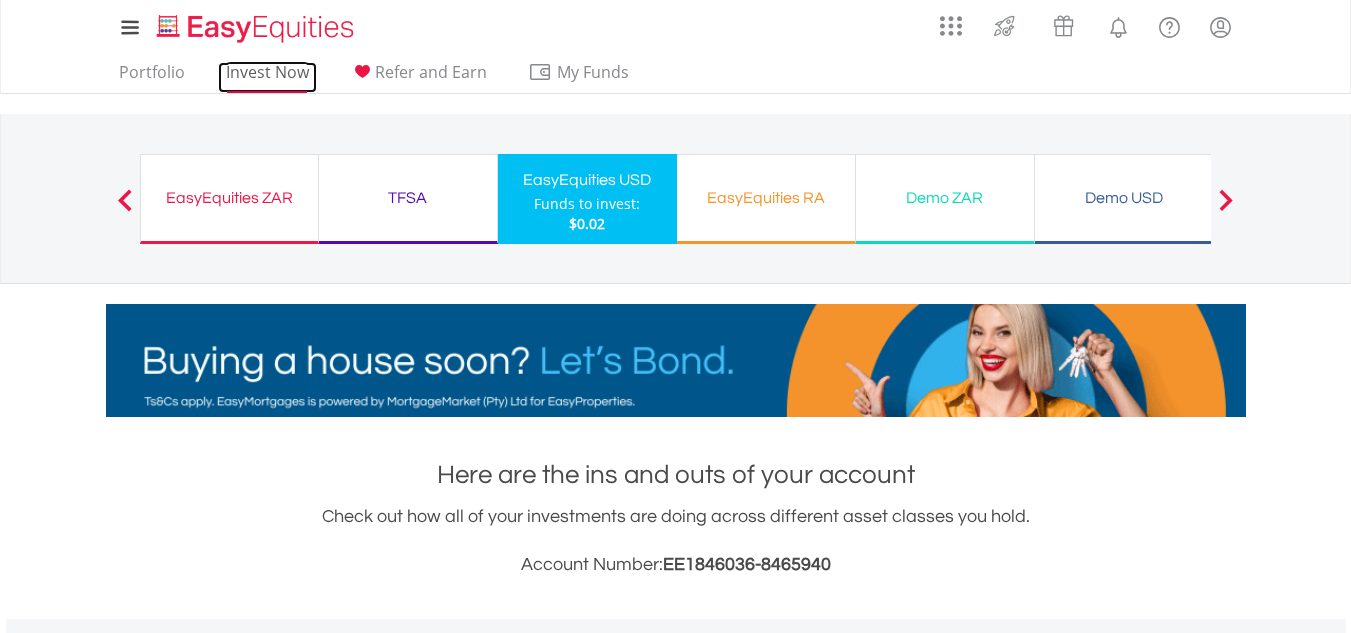 click on "Invest Now" at bounding box center [267, 77] 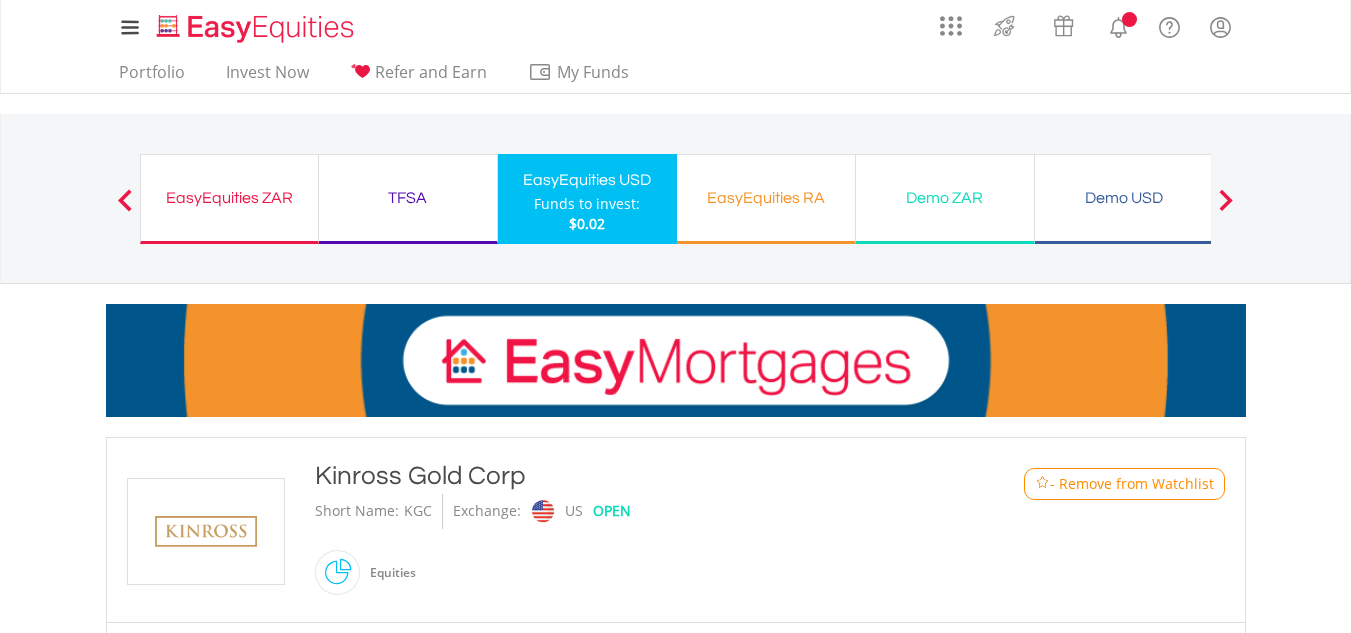 scroll, scrollTop: 0, scrollLeft: 0, axis: both 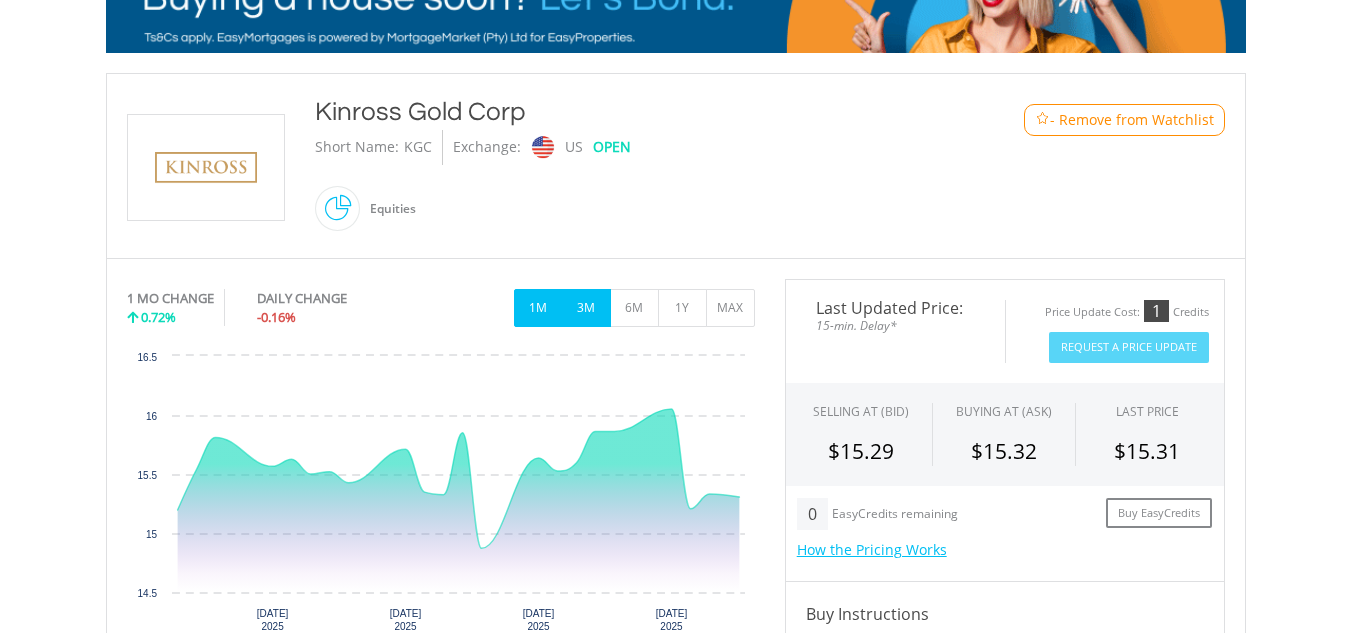 click on "3M" at bounding box center [586, 308] 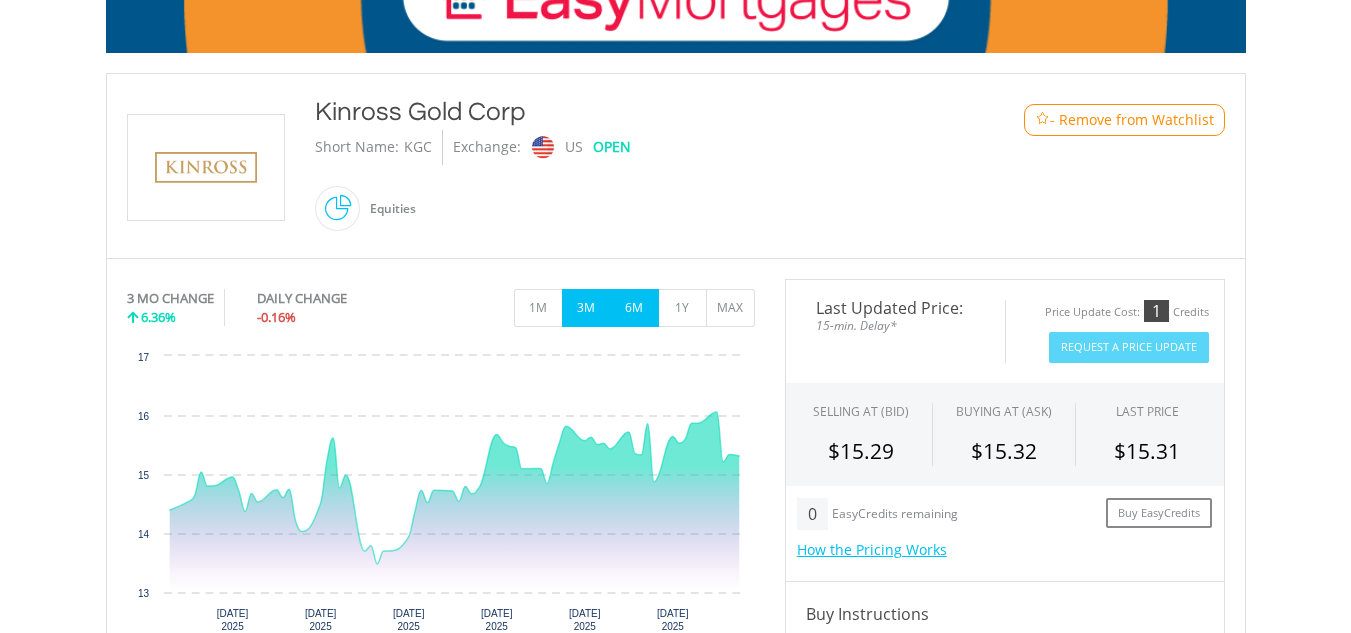 click on "6M" at bounding box center [634, 308] 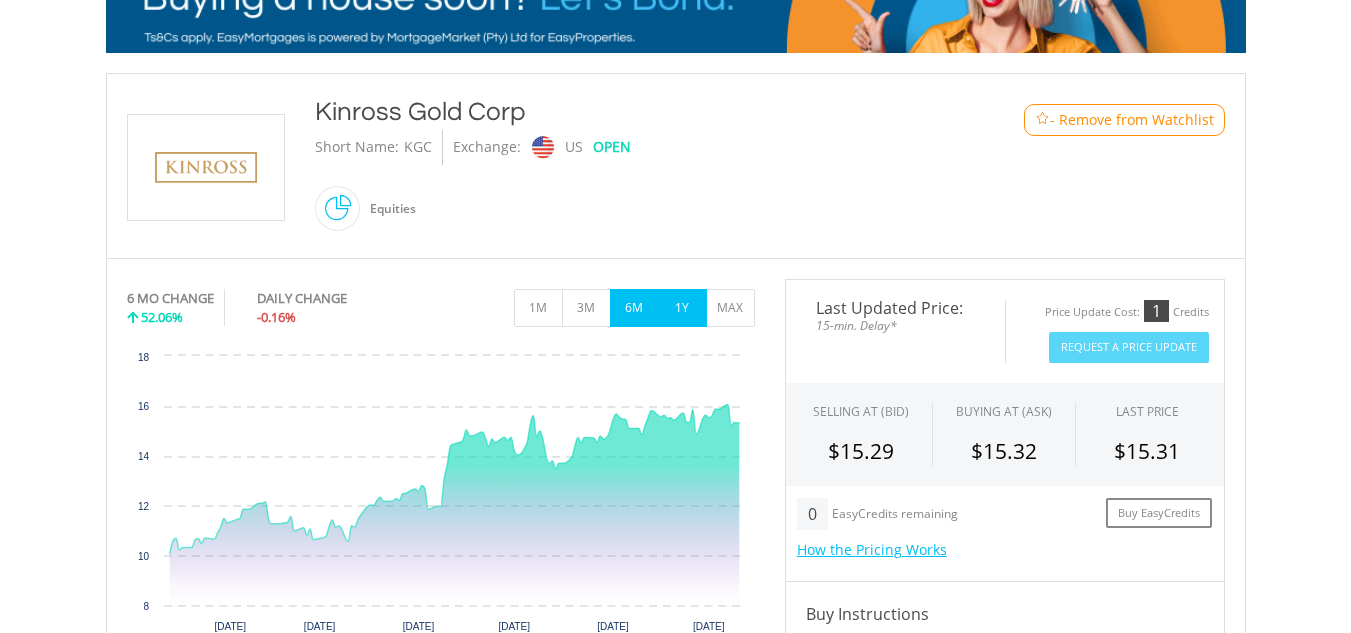 click on "1Y" at bounding box center [682, 308] 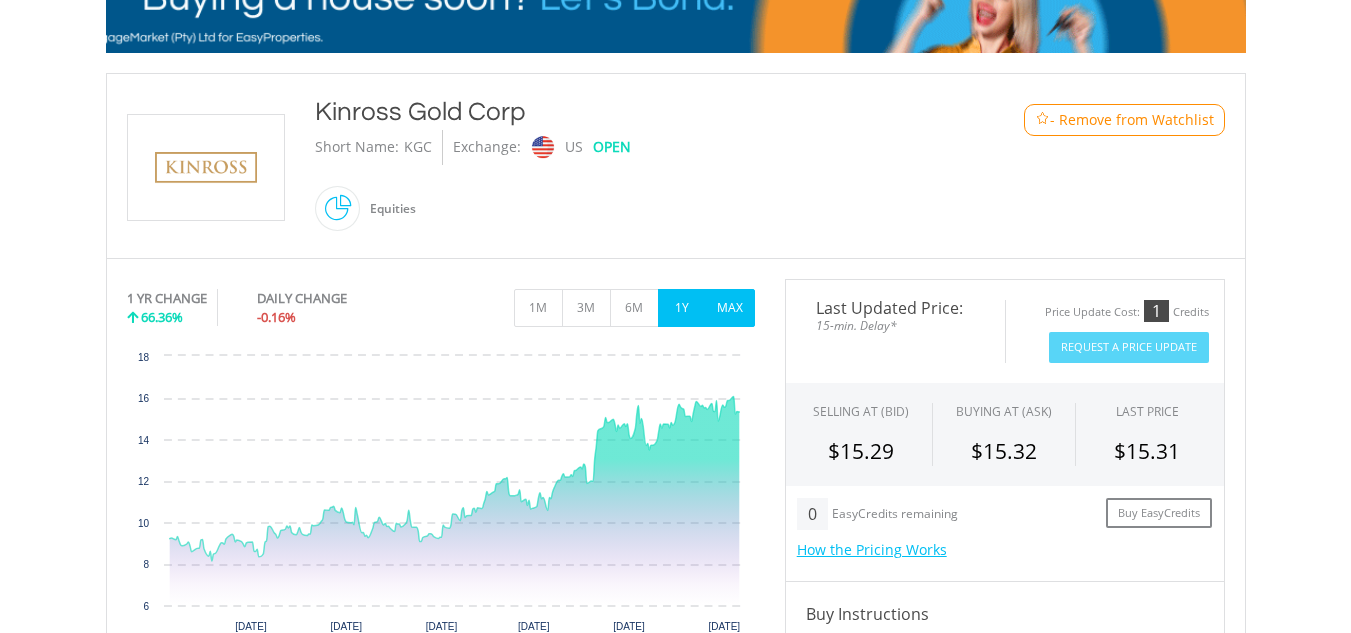 click on "MAX" at bounding box center (730, 308) 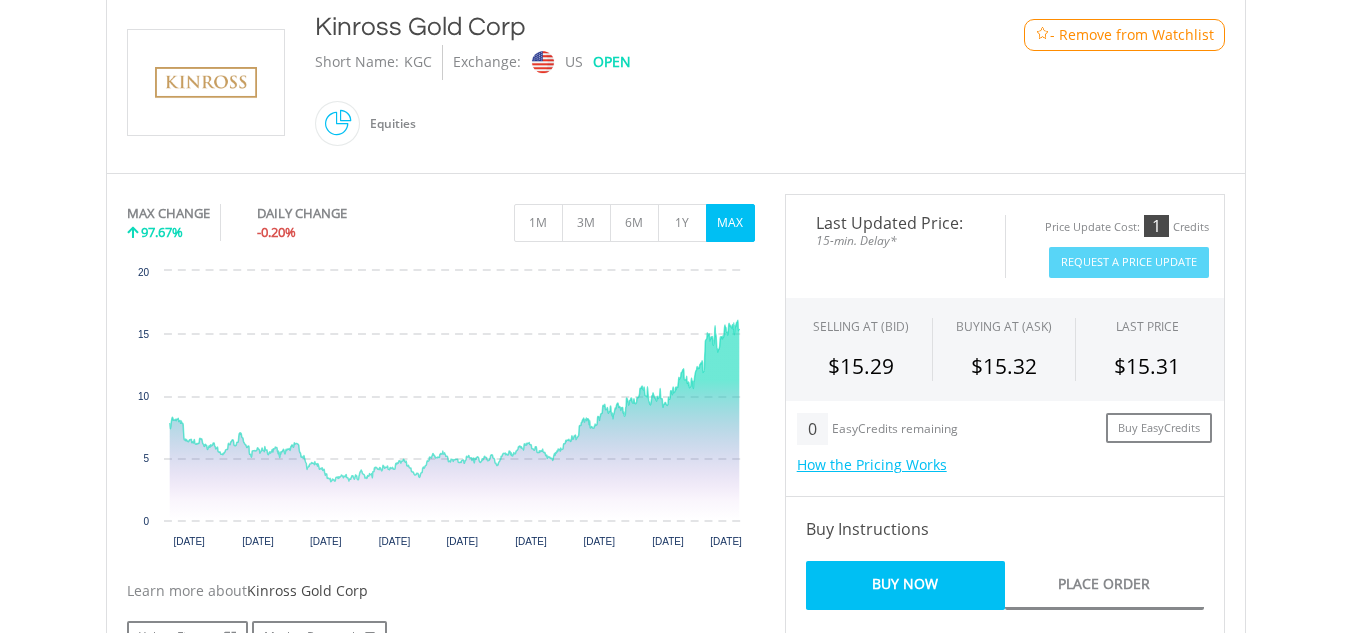 scroll, scrollTop: 467, scrollLeft: 0, axis: vertical 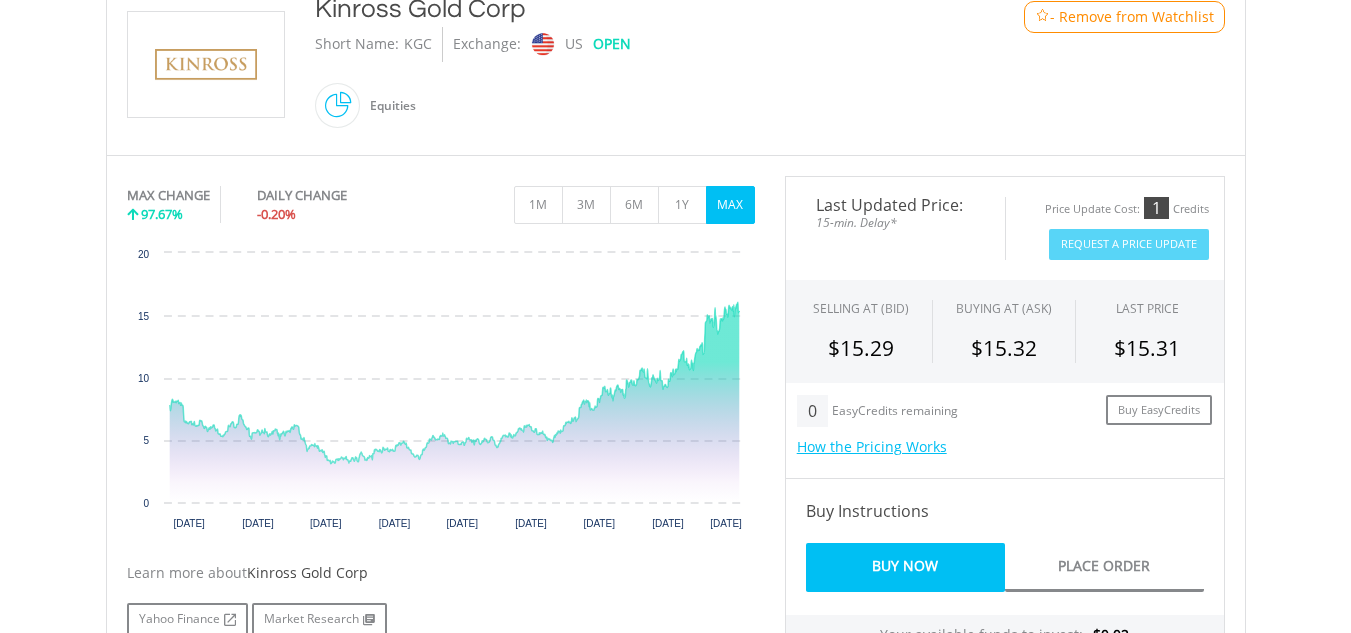 click on "- Remove from Watchlist" at bounding box center (1132, 17) 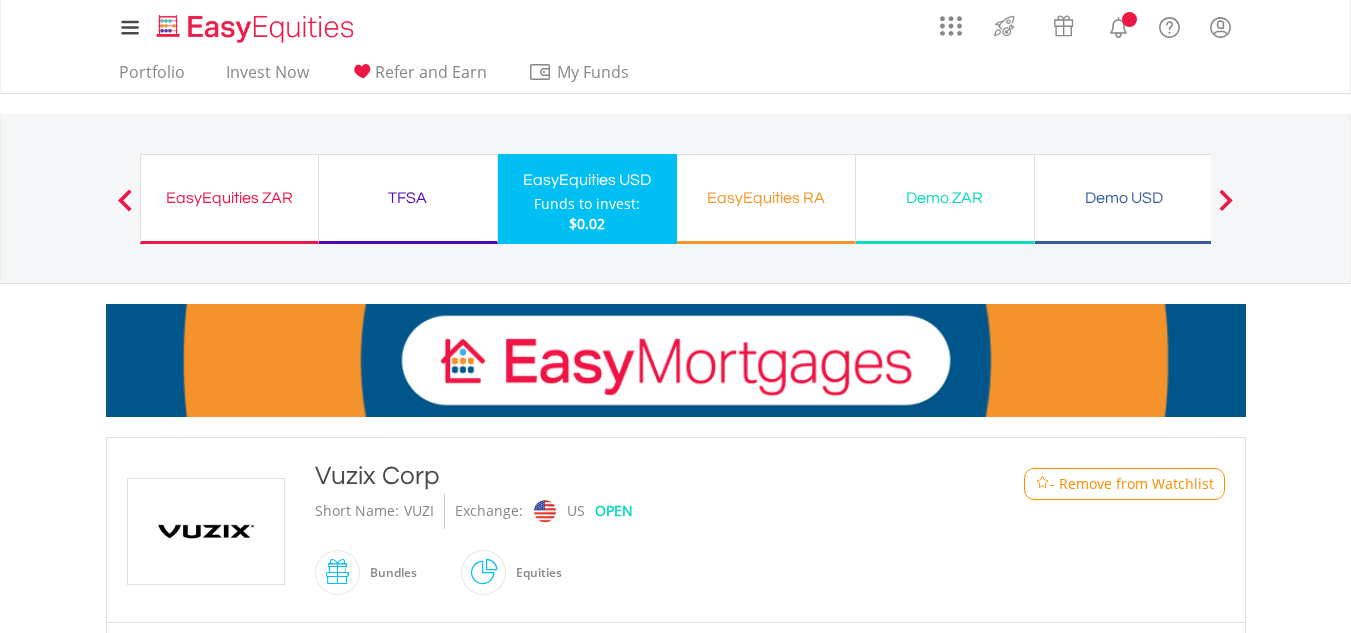 scroll, scrollTop: 0, scrollLeft: 0, axis: both 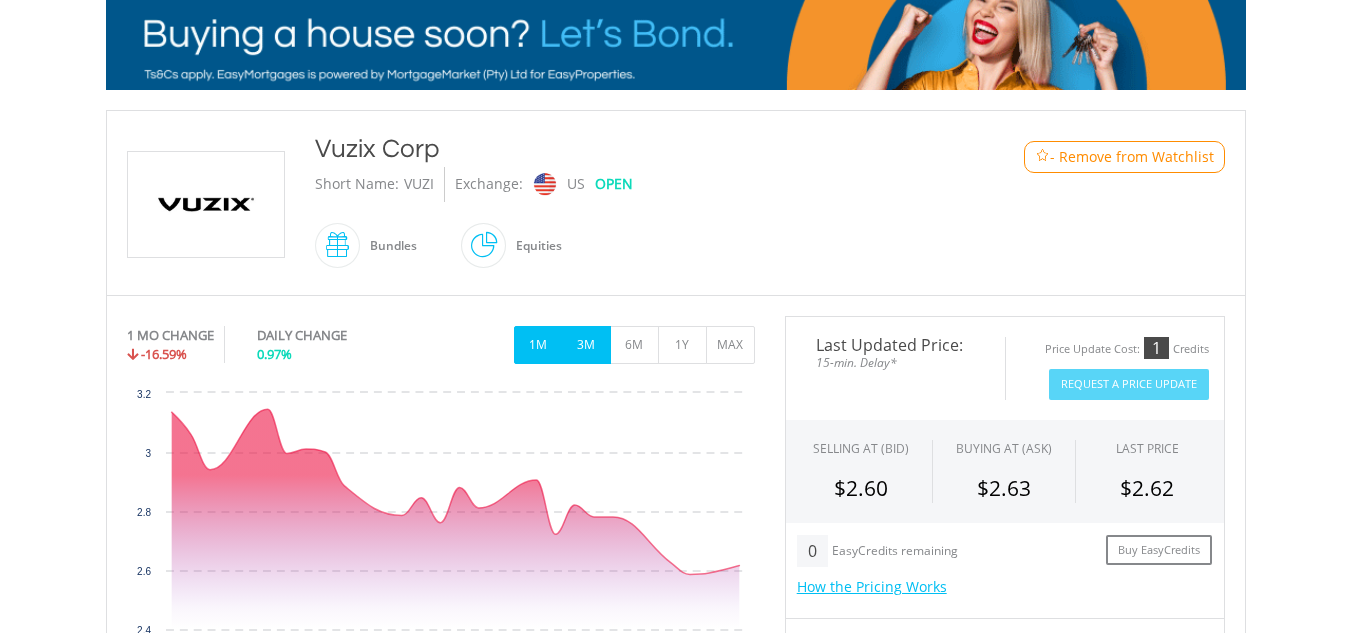 click on "3M" at bounding box center [586, 345] 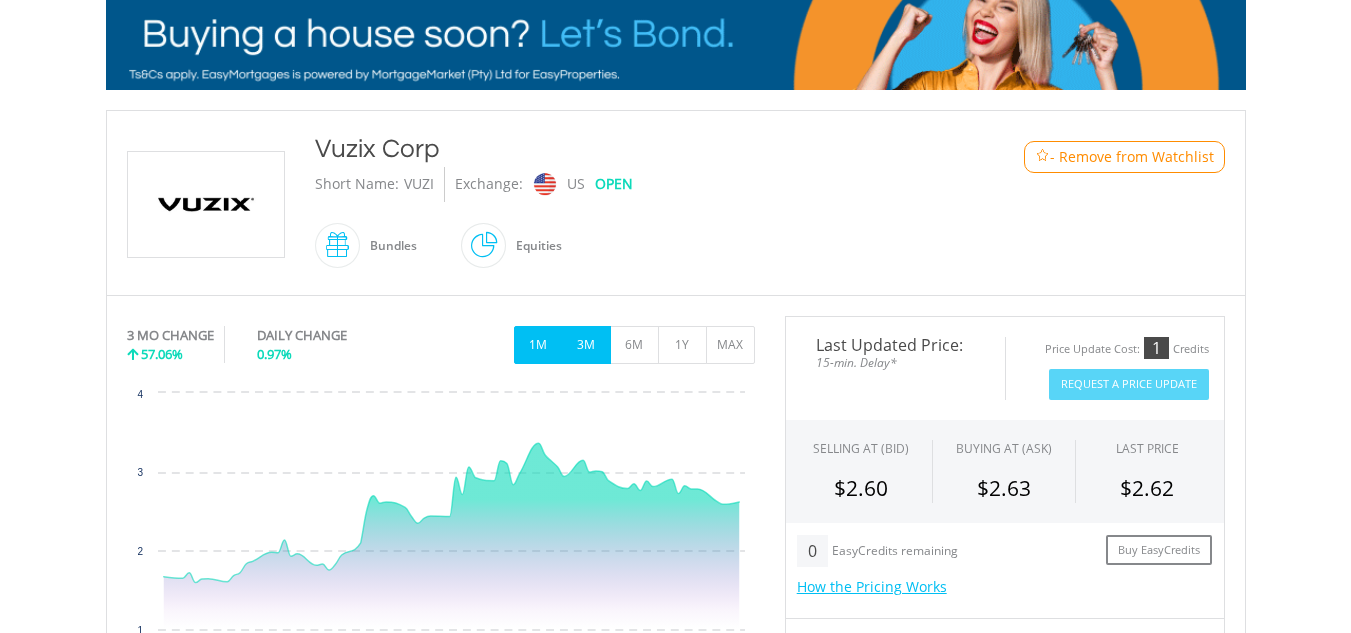 click on "1M" at bounding box center (538, 345) 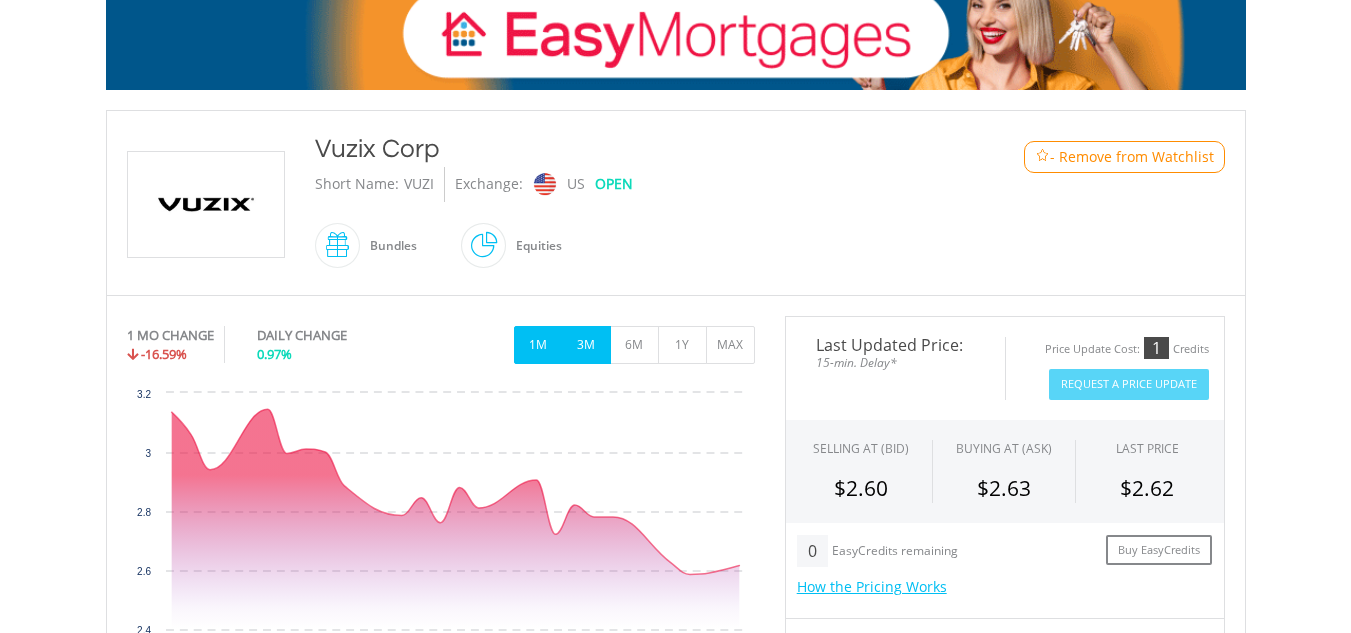 click on "3M" at bounding box center (586, 345) 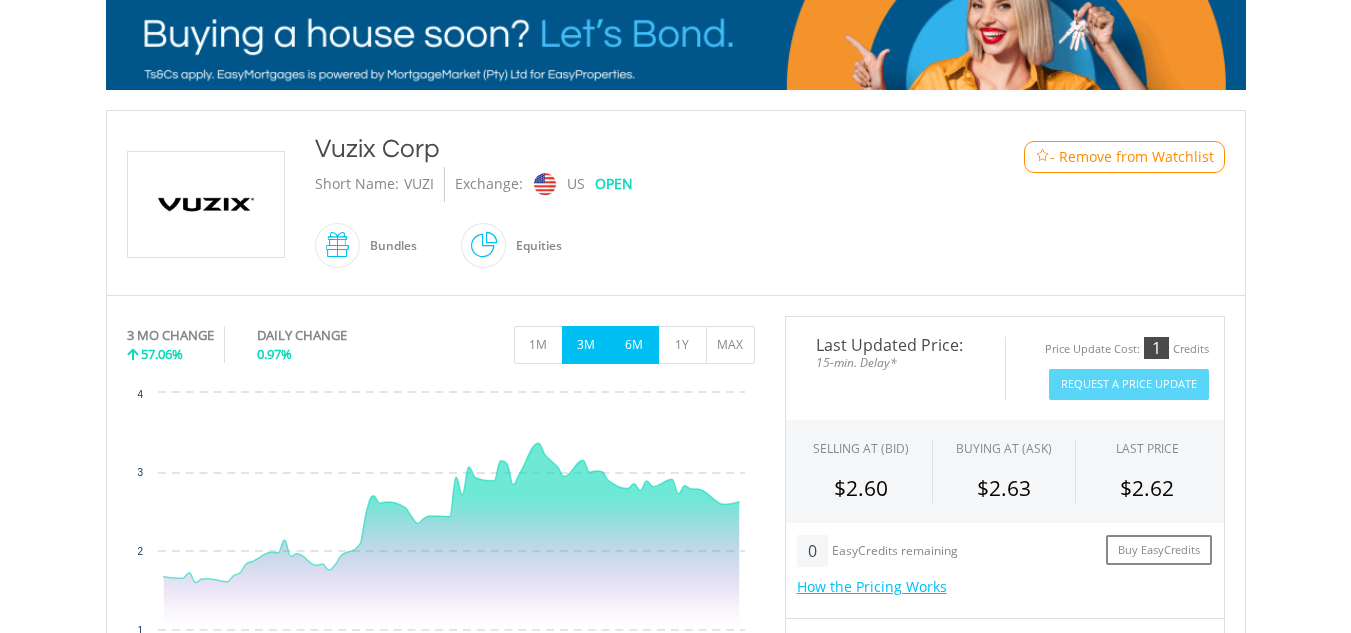 click on "6M" at bounding box center (634, 345) 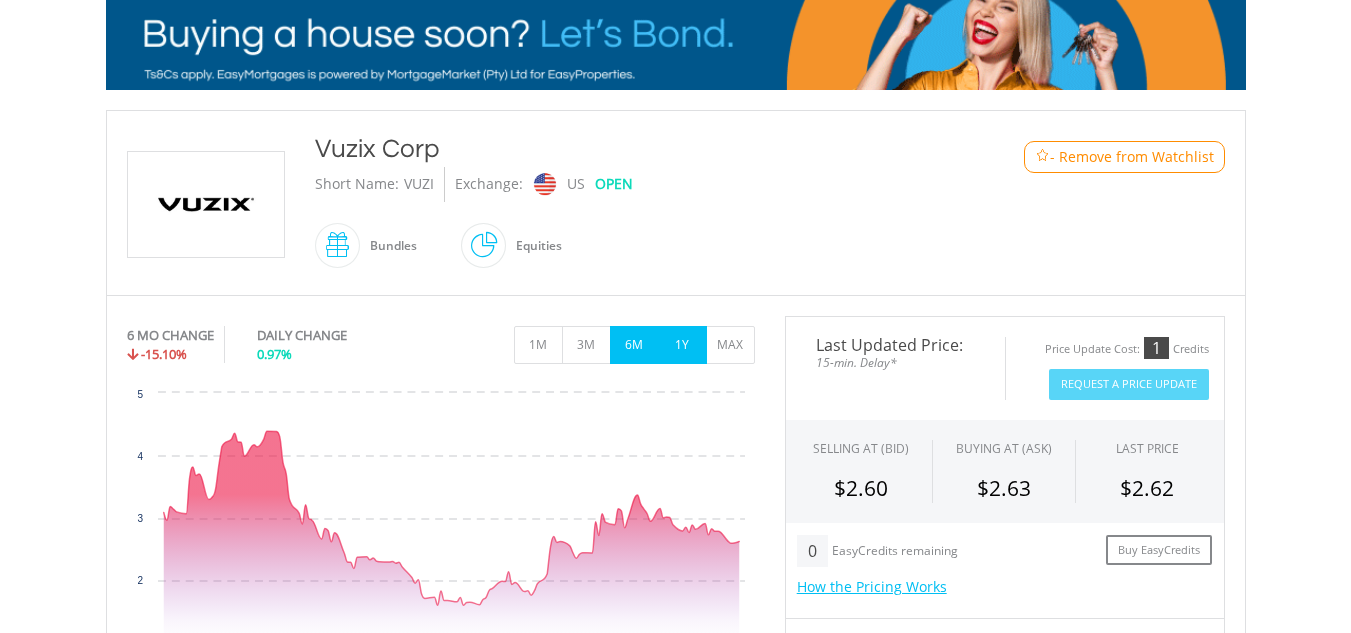 click on "1Y" at bounding box center (682, 345) 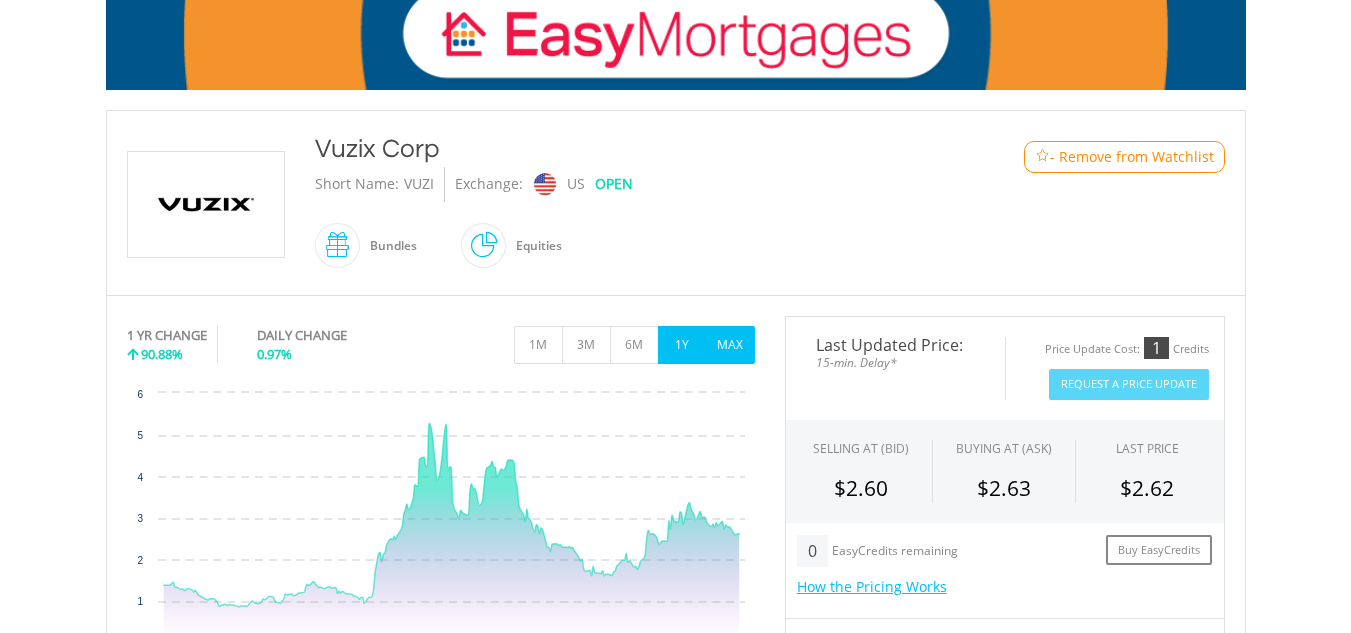 click on "MAX" at bounding box center [730, 345] 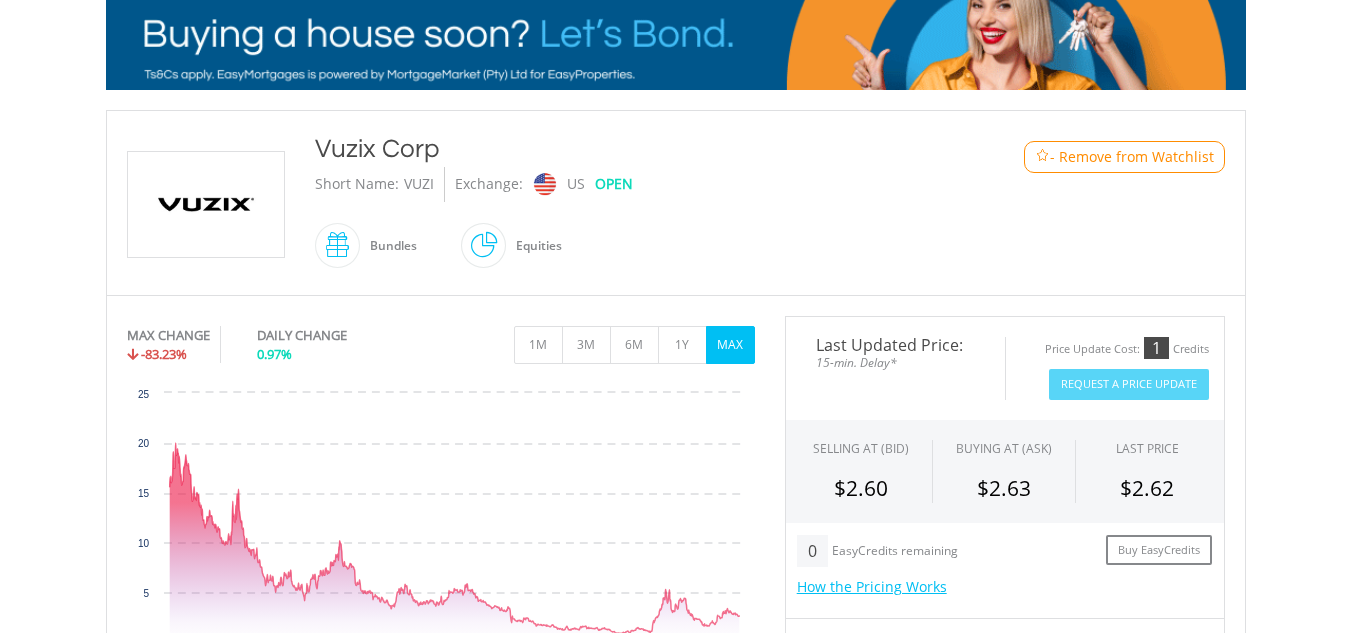 click on "- Remove from Watchlist" at bounding box center (1132, 157) 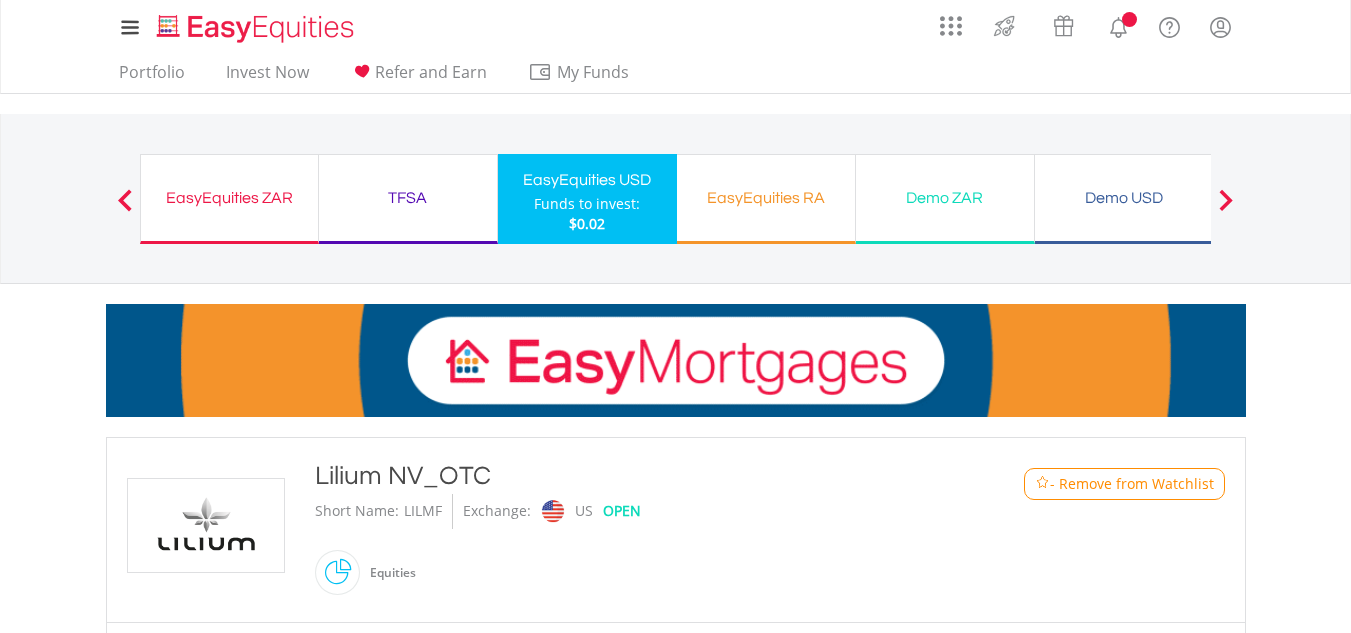 scroll, scrollTop: 0, scrollLeft: 0, axis: both 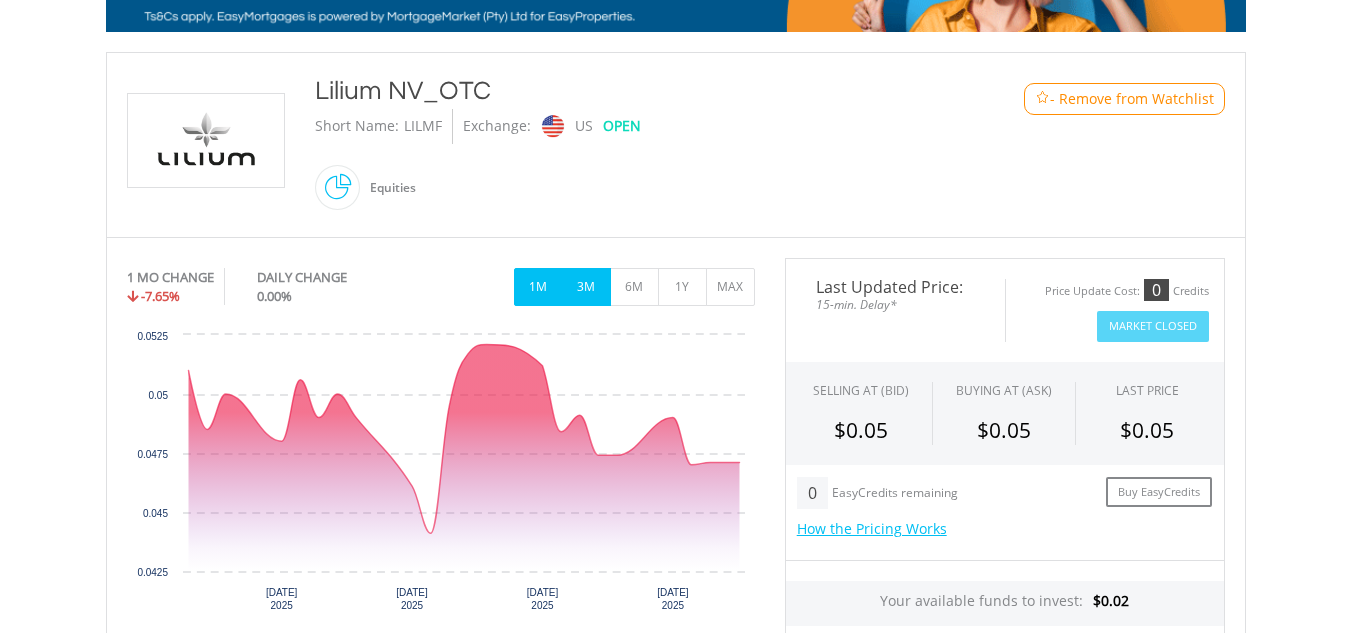 click on "3M" at bounding box center [586, 287] 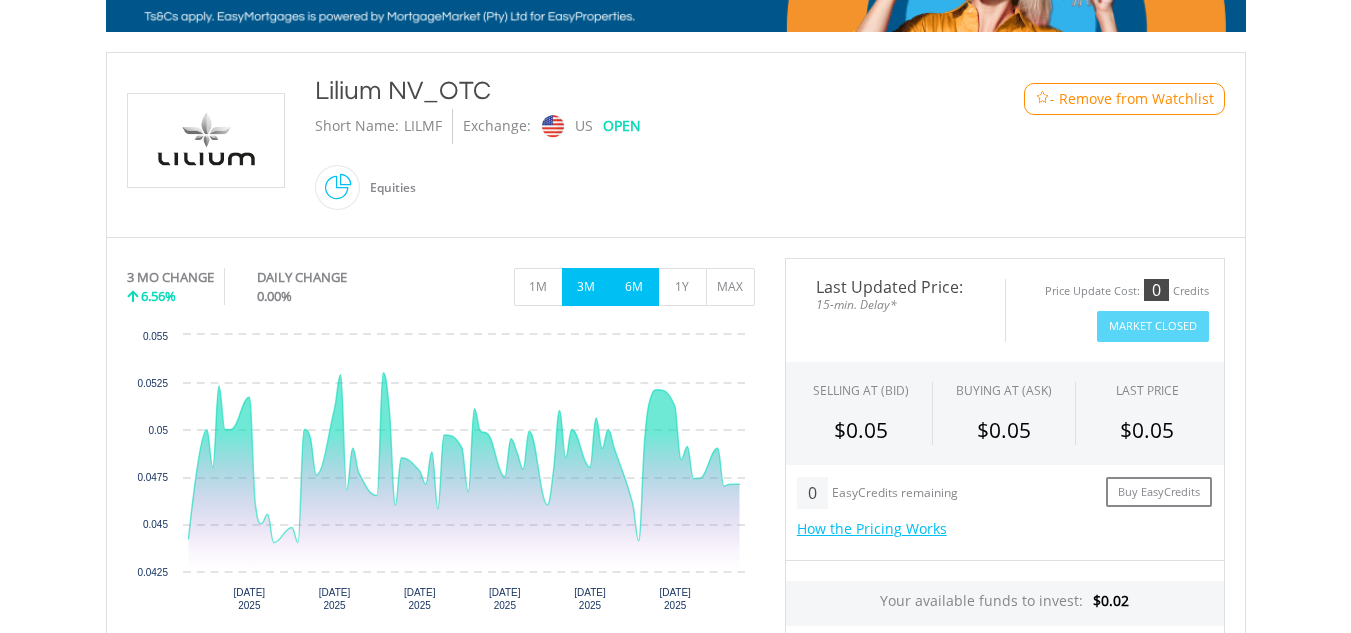 click on "6M" at bounding box center (634, 287) 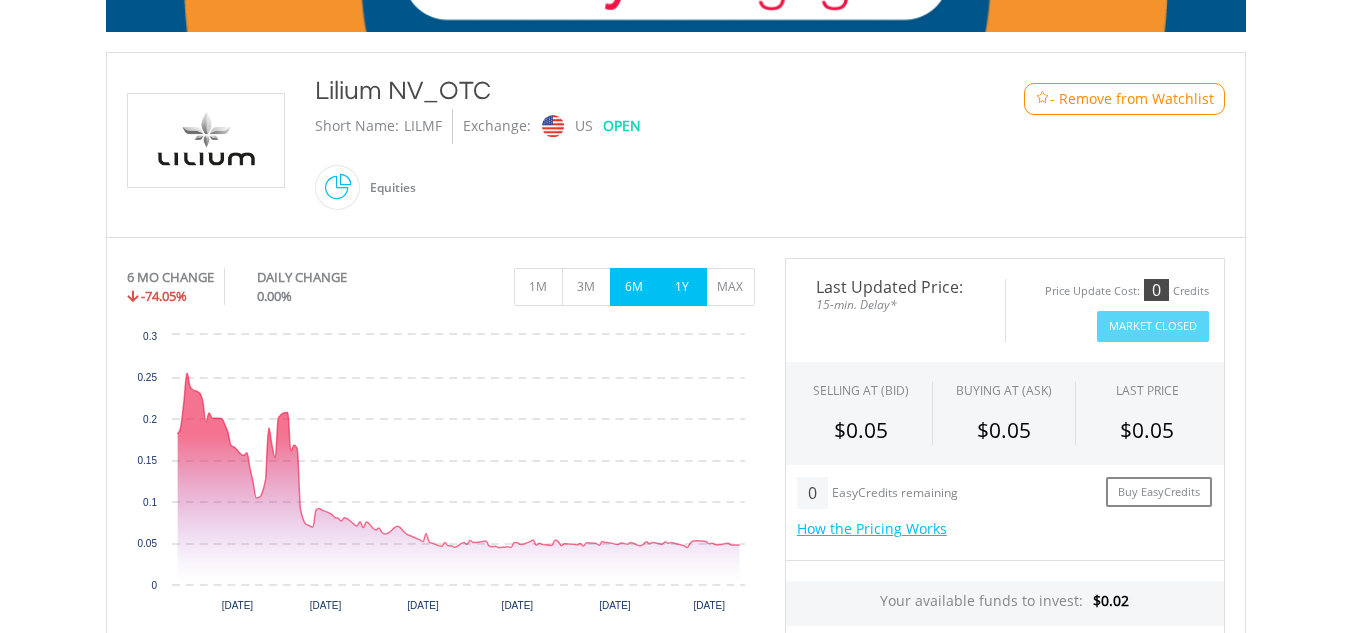 click on "1Y" at bounding box center [682, 287] 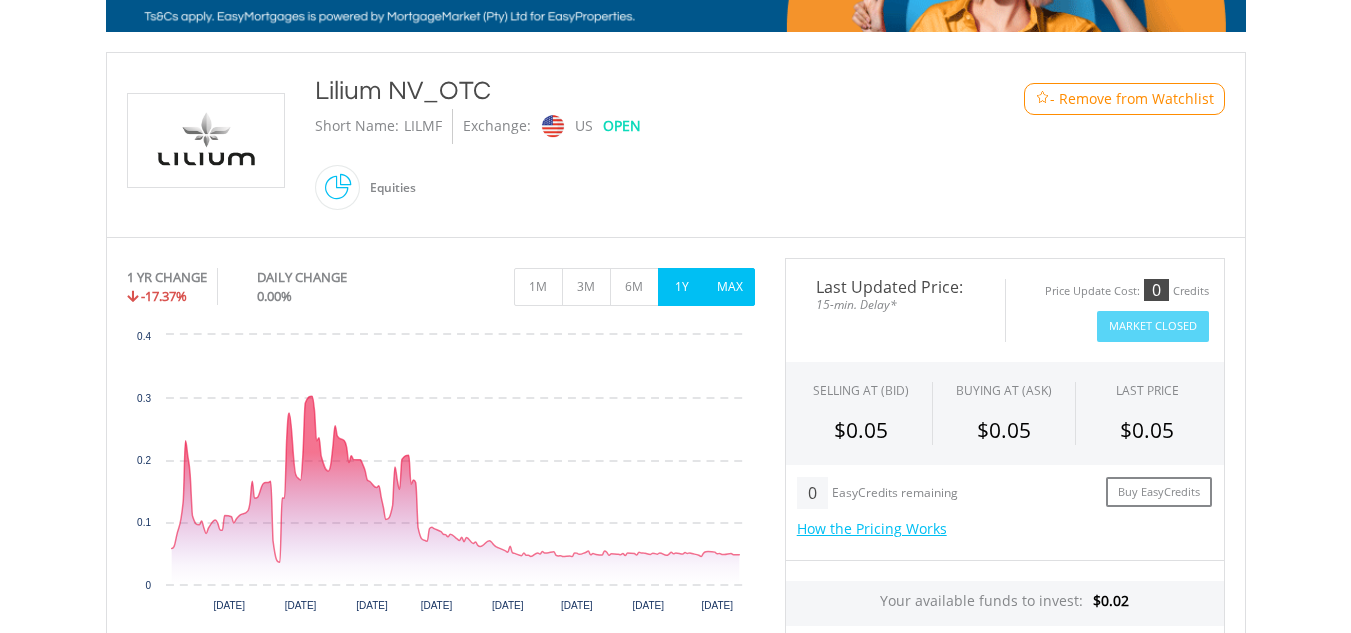 click on "MAX" at bounding box center [730, 287] 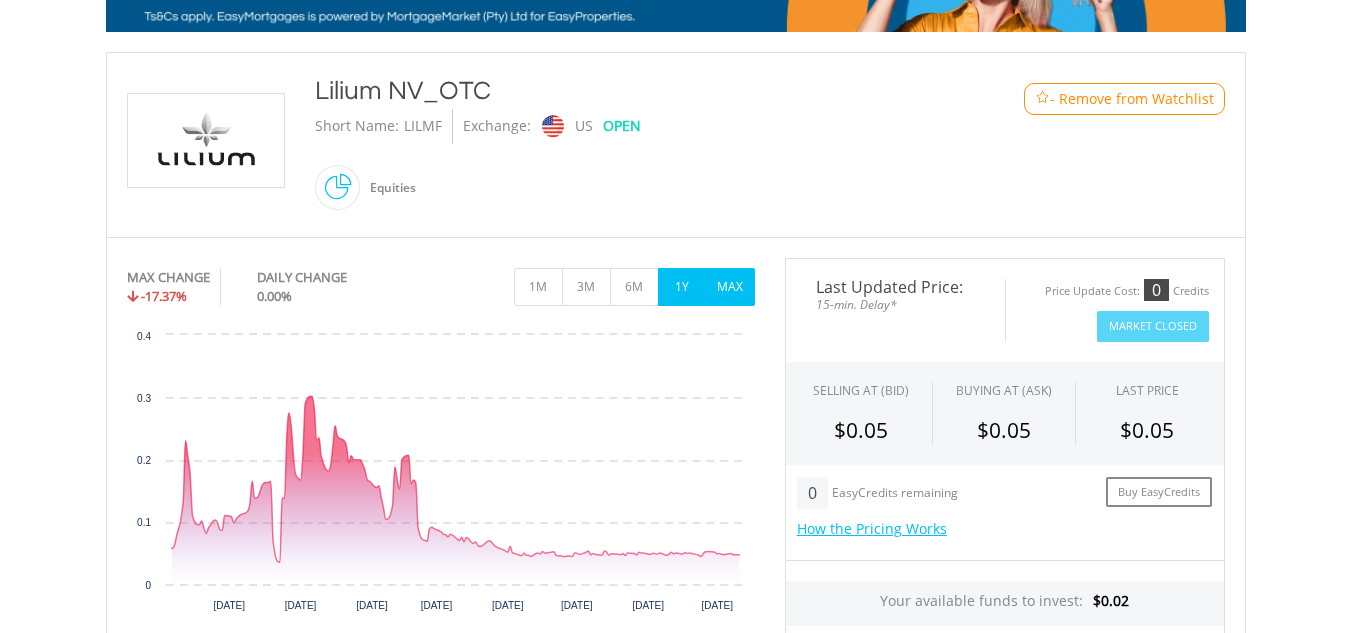 click on "1Y" at bounding box center [682, 287] 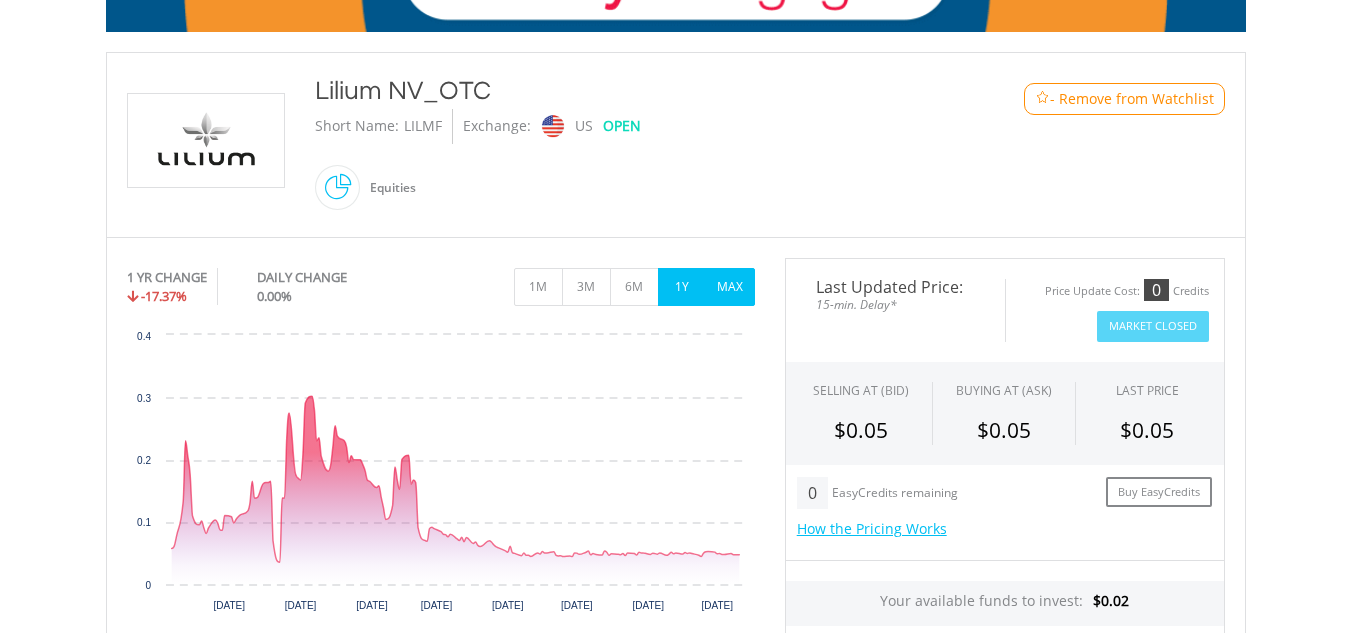 click on "MAX" at bounding box center (730, 287) 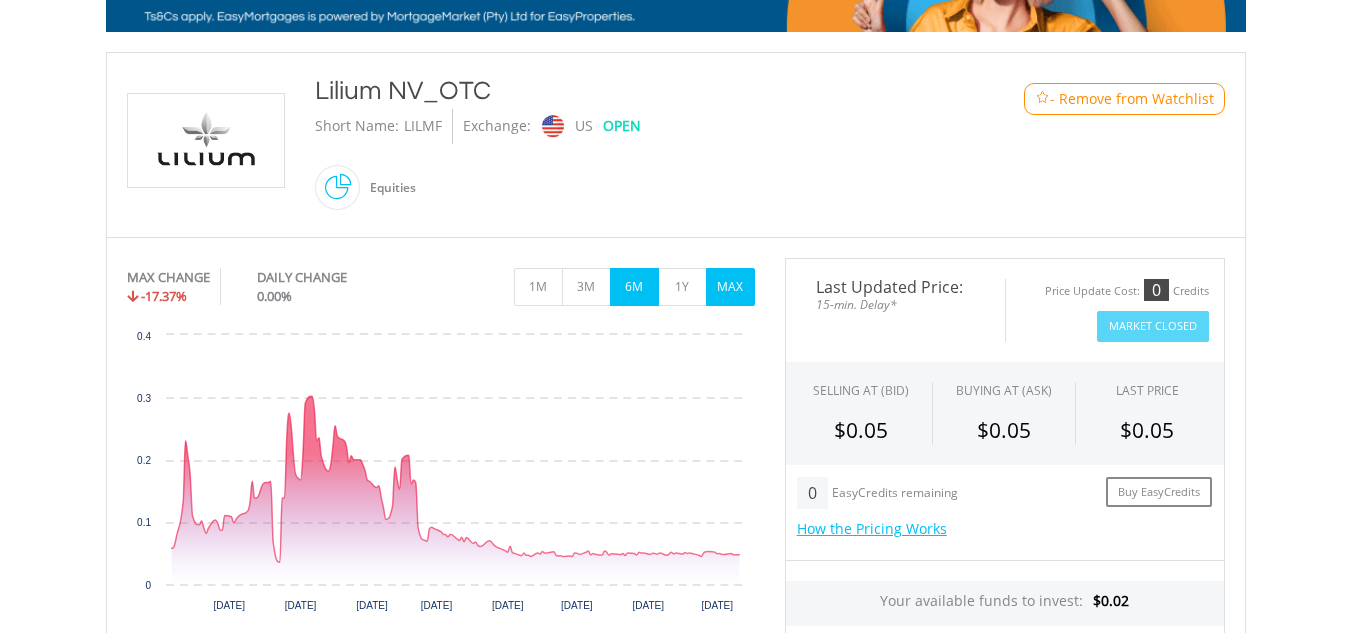 click on "6M" at bounding box center [634, 287] 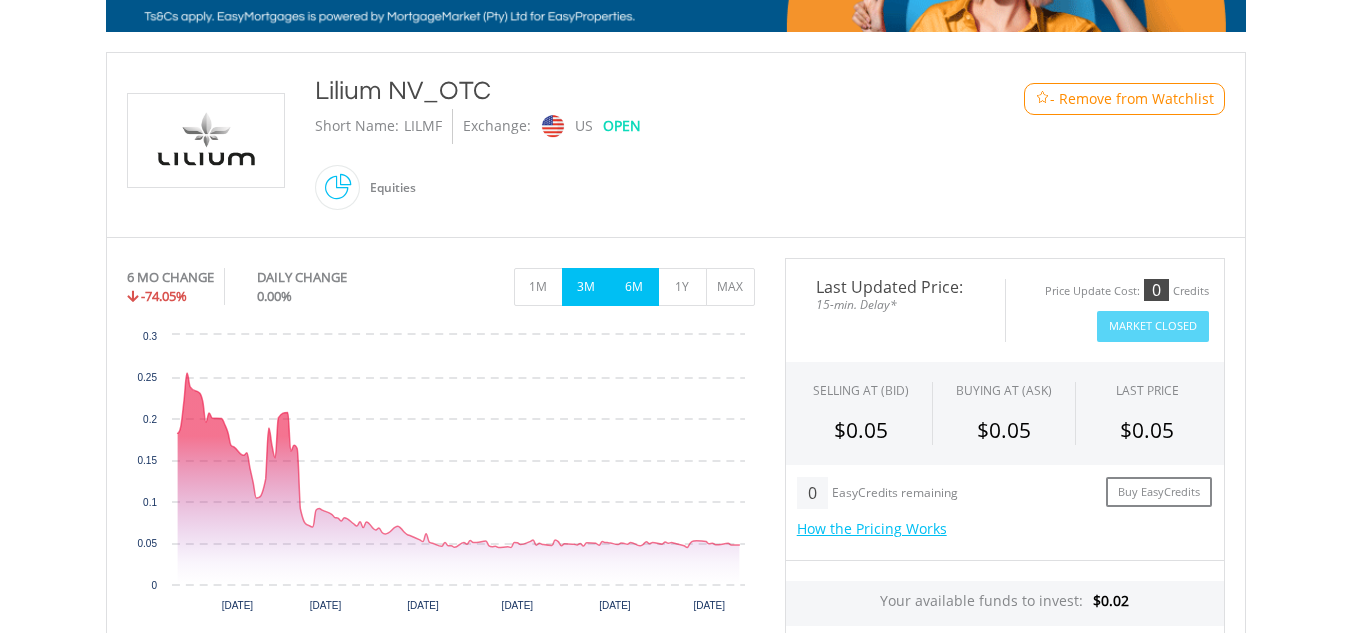click on "3M" at bounding box center [586, 287] 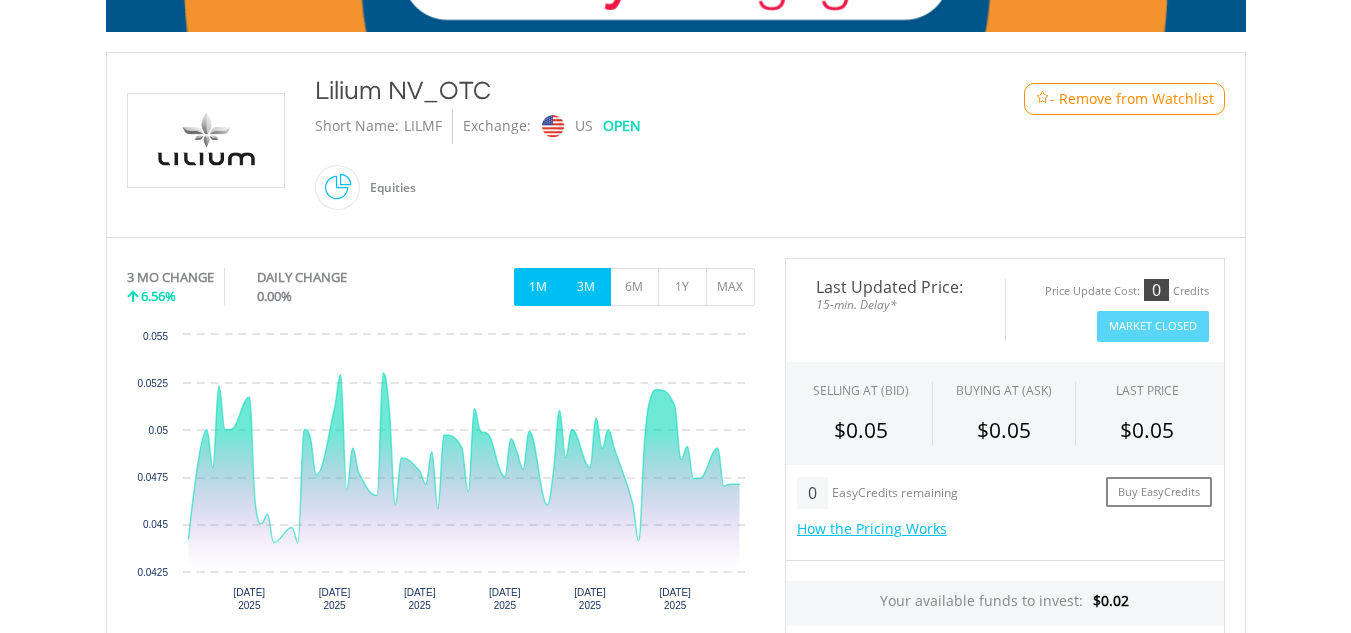 click on "1M" at bounding box center (538, 287) 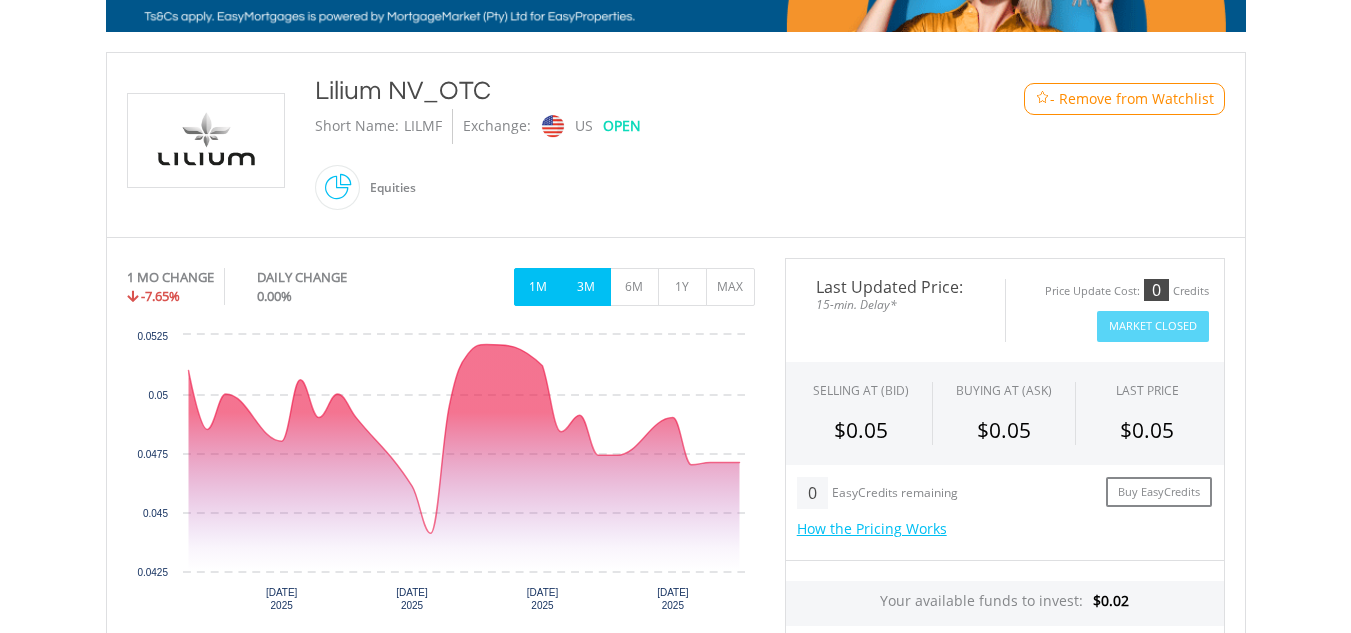 click on "3M" at bounding box center [586, 287] 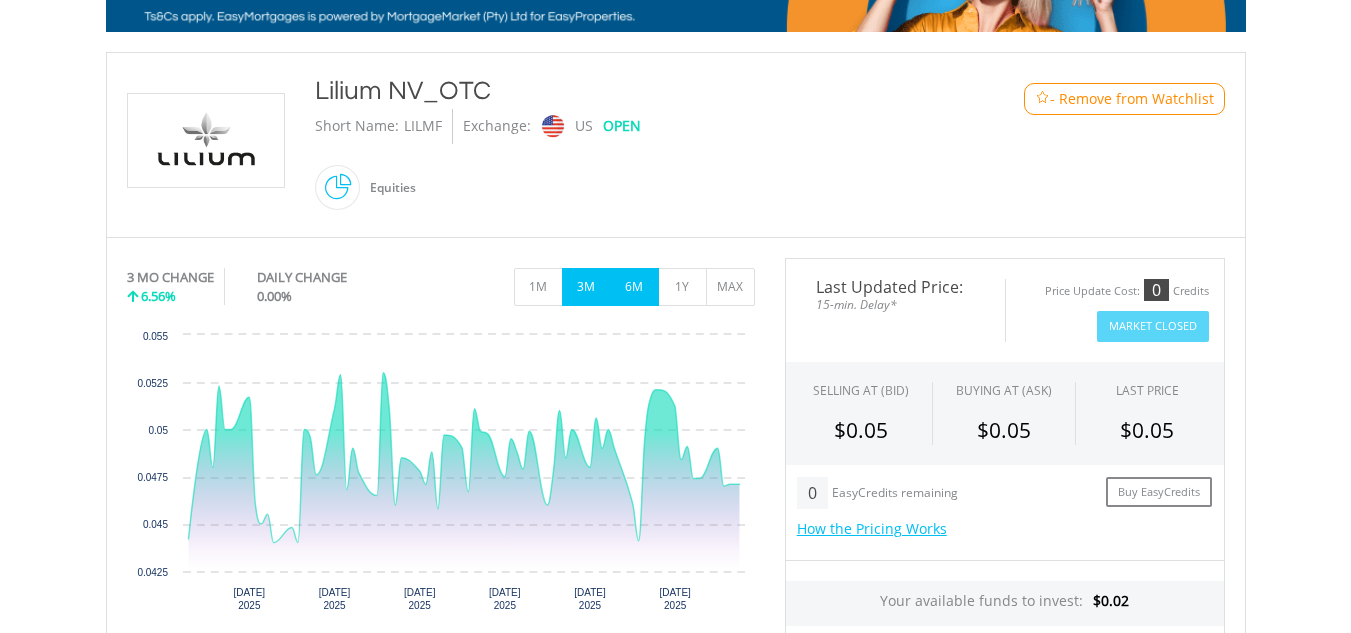 click on "6M" at bounding box center [634, 287] 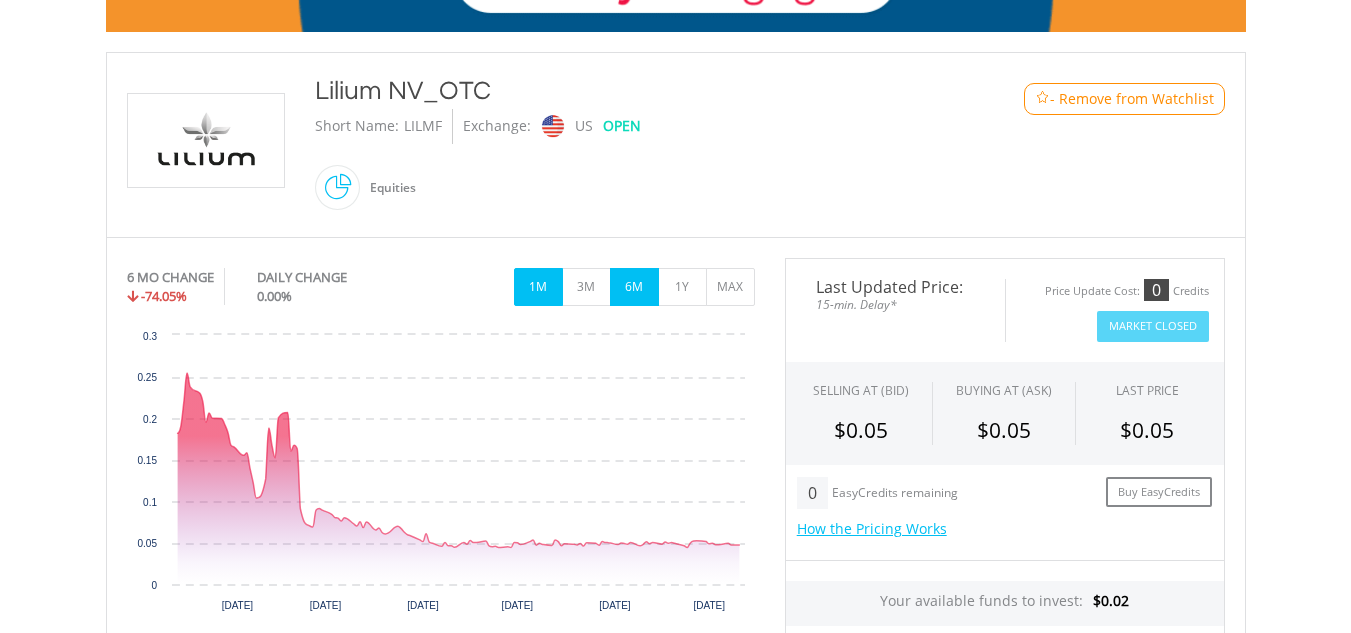 click on "1M" at bounding box center [538, 287] 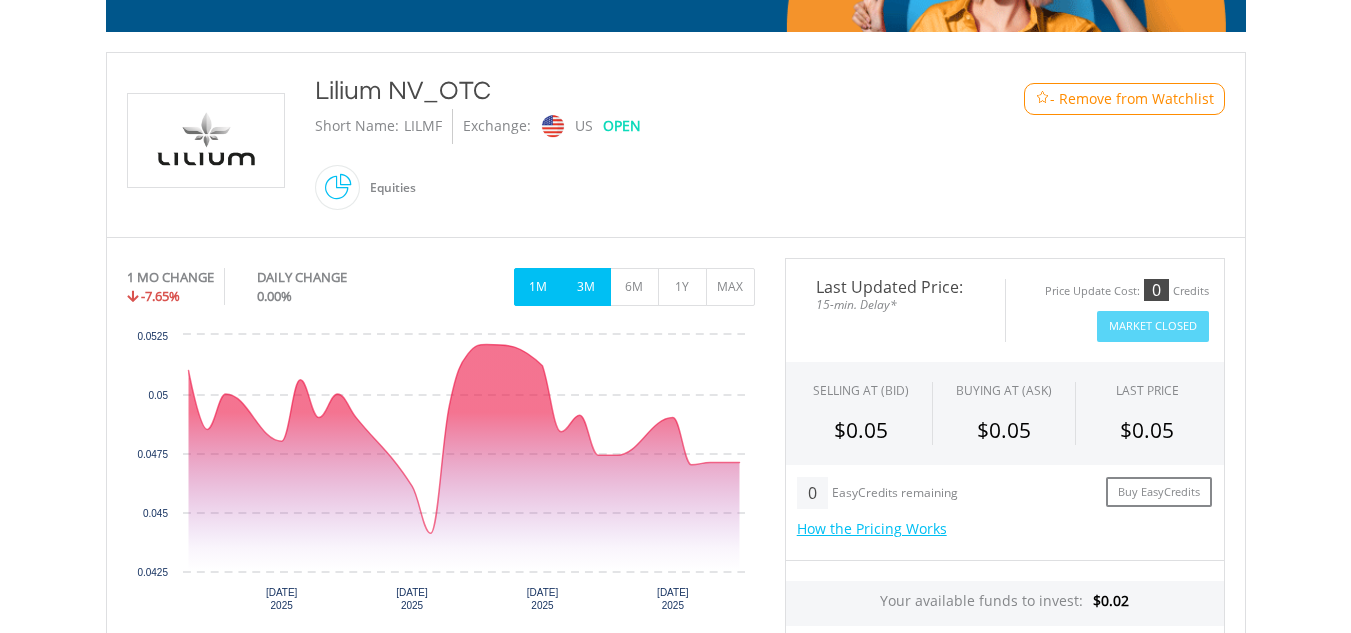 click on "3M" at bounding box center [586, 287] 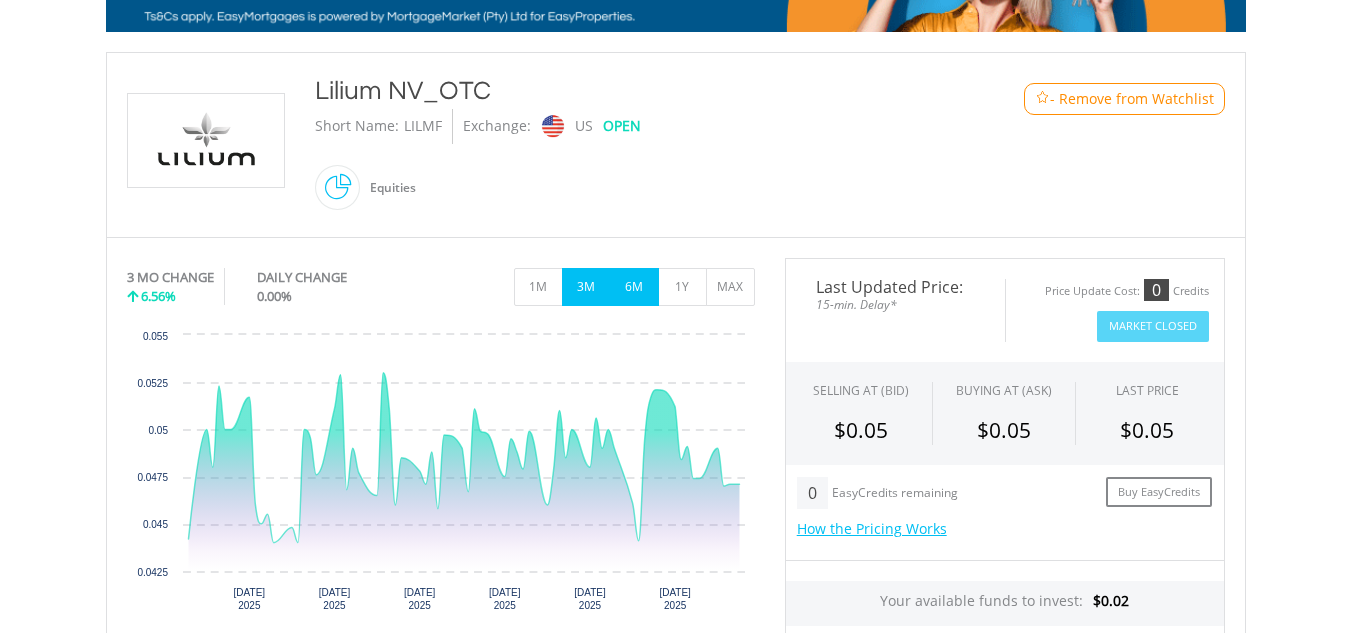 click on "6M" at bounding box center [634, 287] 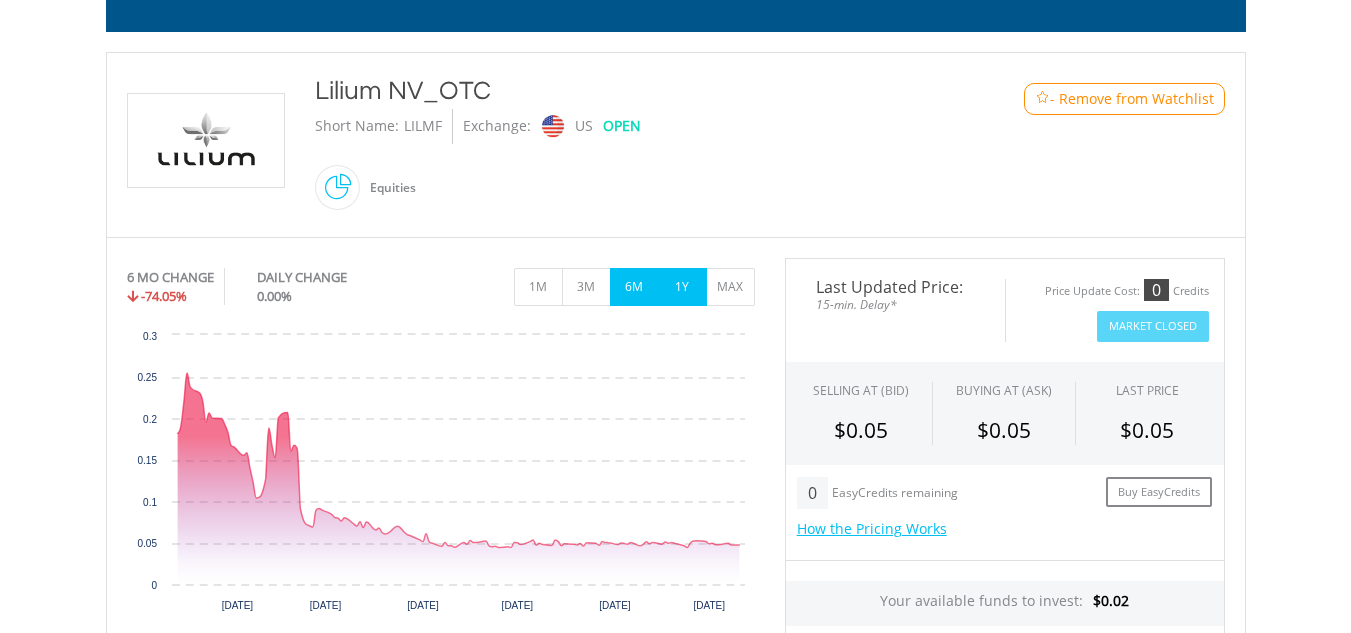 click on "1Y" at bounding box center (682, 287) 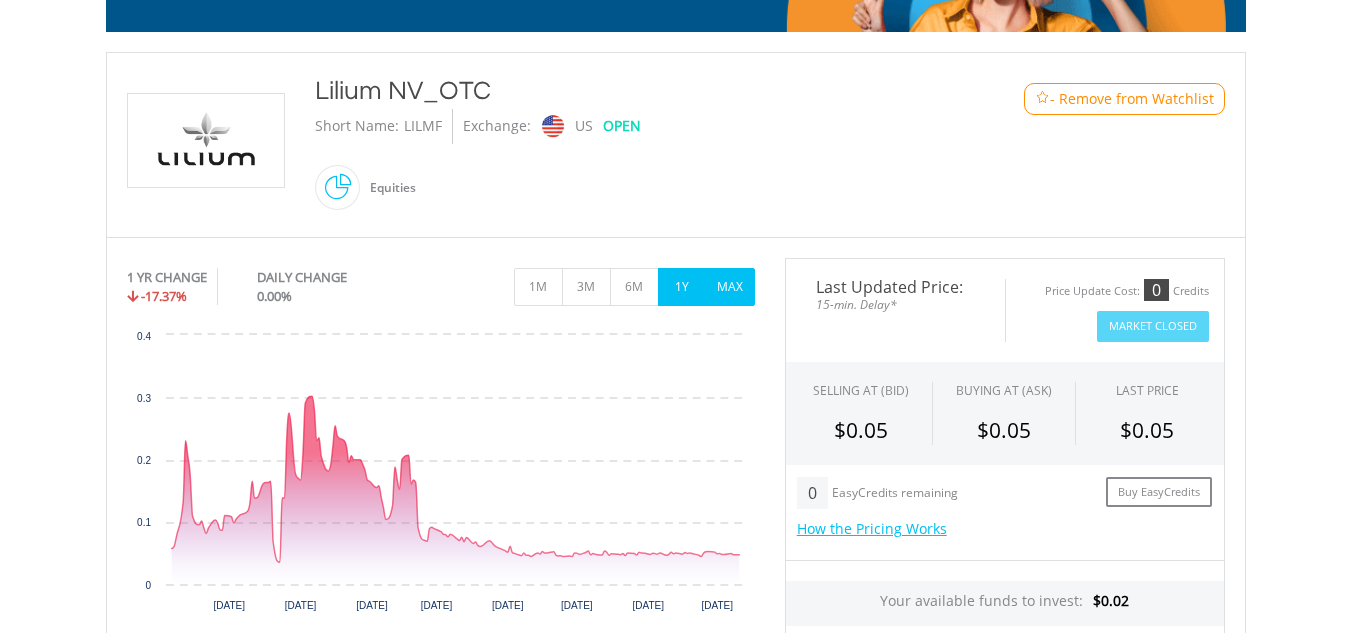 click on "MAX" at bounding box center [730, 287] 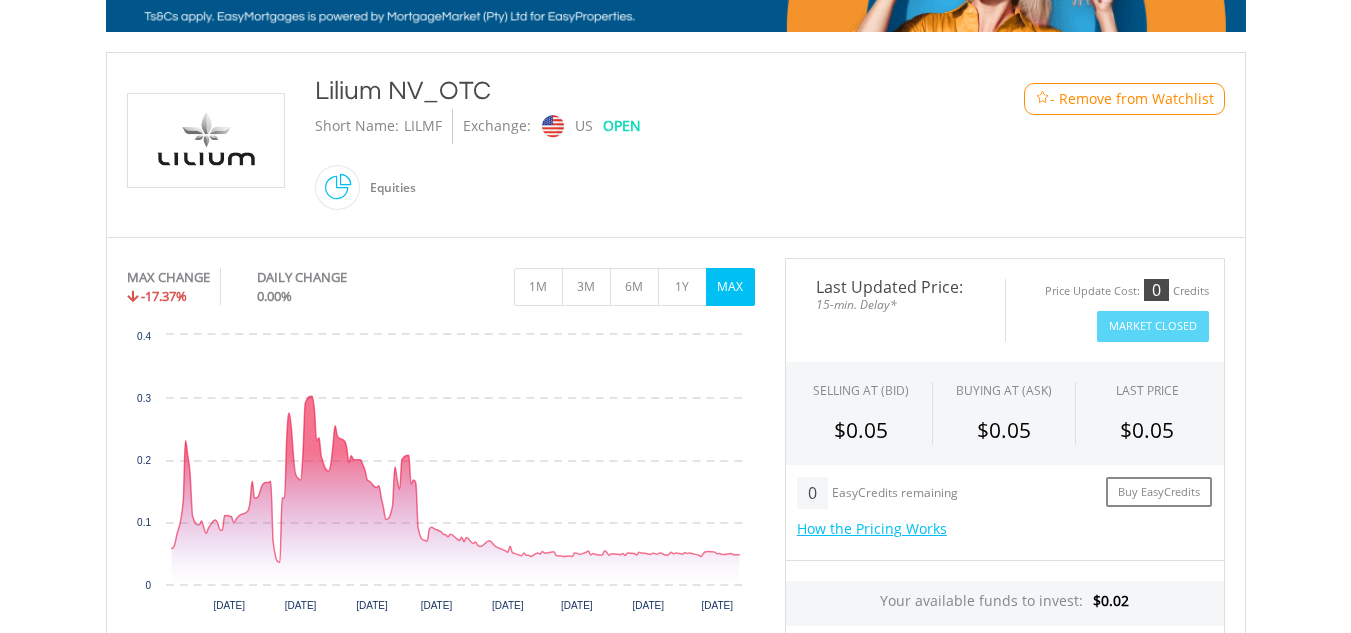 click on "- Remove from Watchlist" at bounding box center (1132, 99) 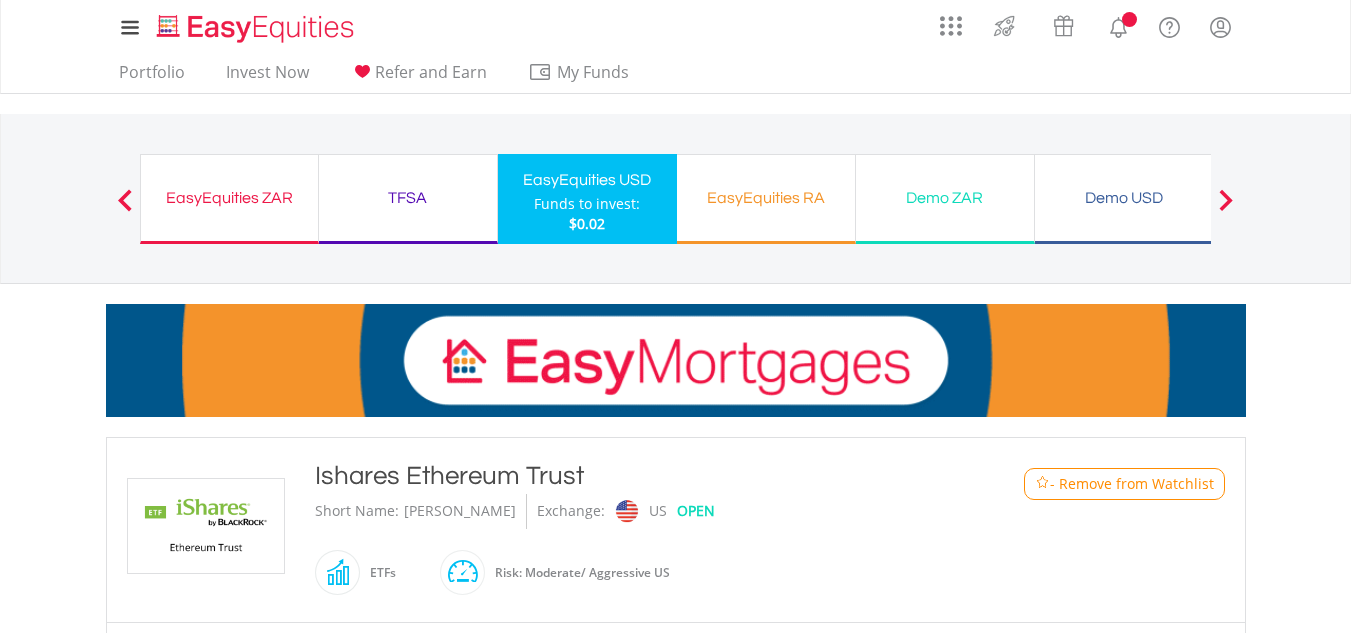 scroll, scrollTop: 0, scrollLeft: 0, axis: both 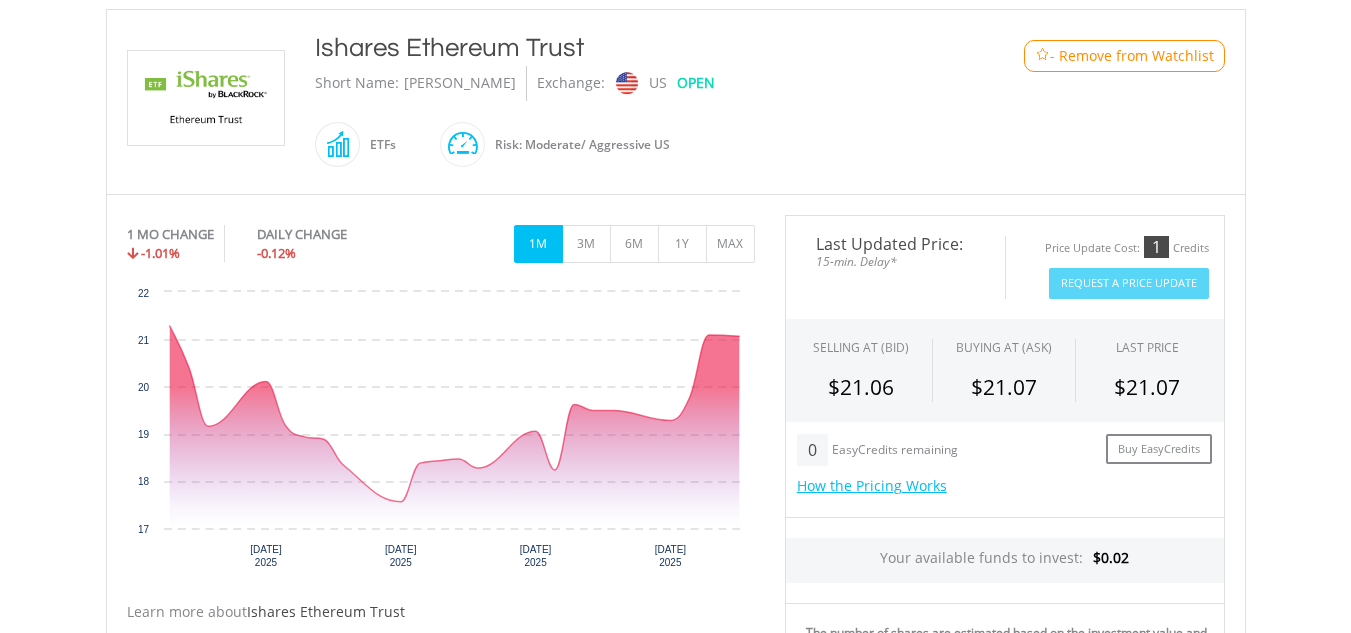 drag, startPoint x: 1359, startPoint y: 155, endPoint x: 1345, endPoint y: 306, distance: 151.64761 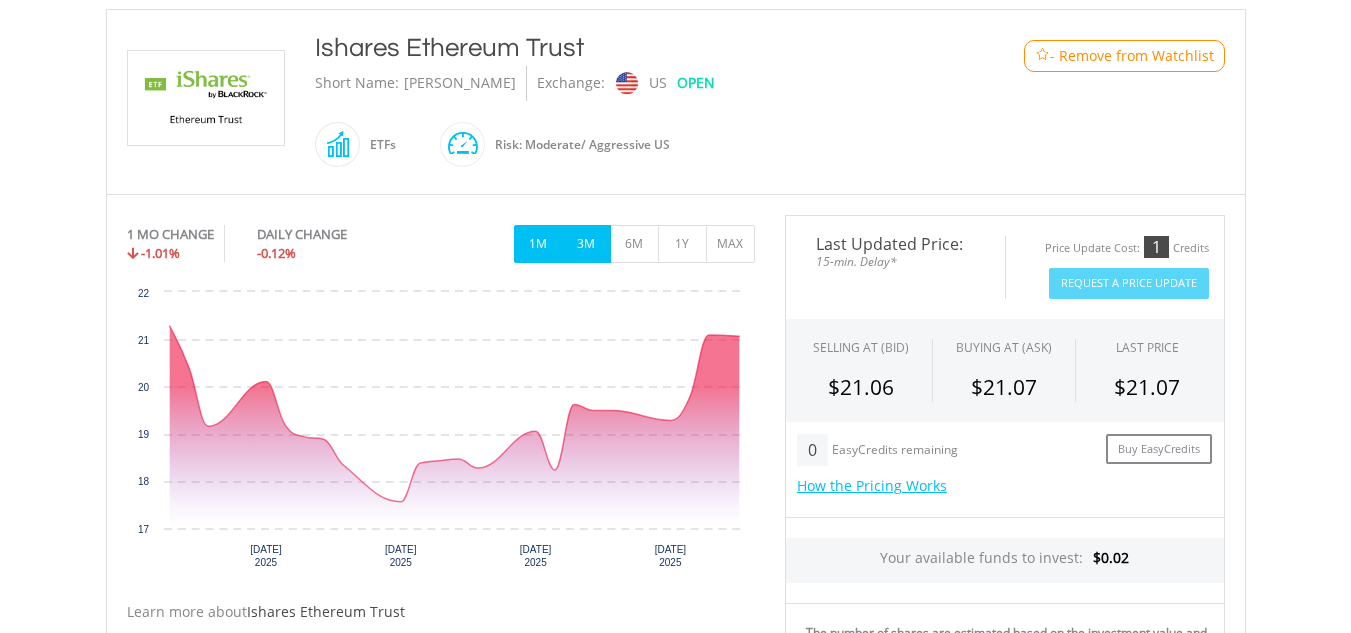 click on "3M" at bounding box center (586, 244) 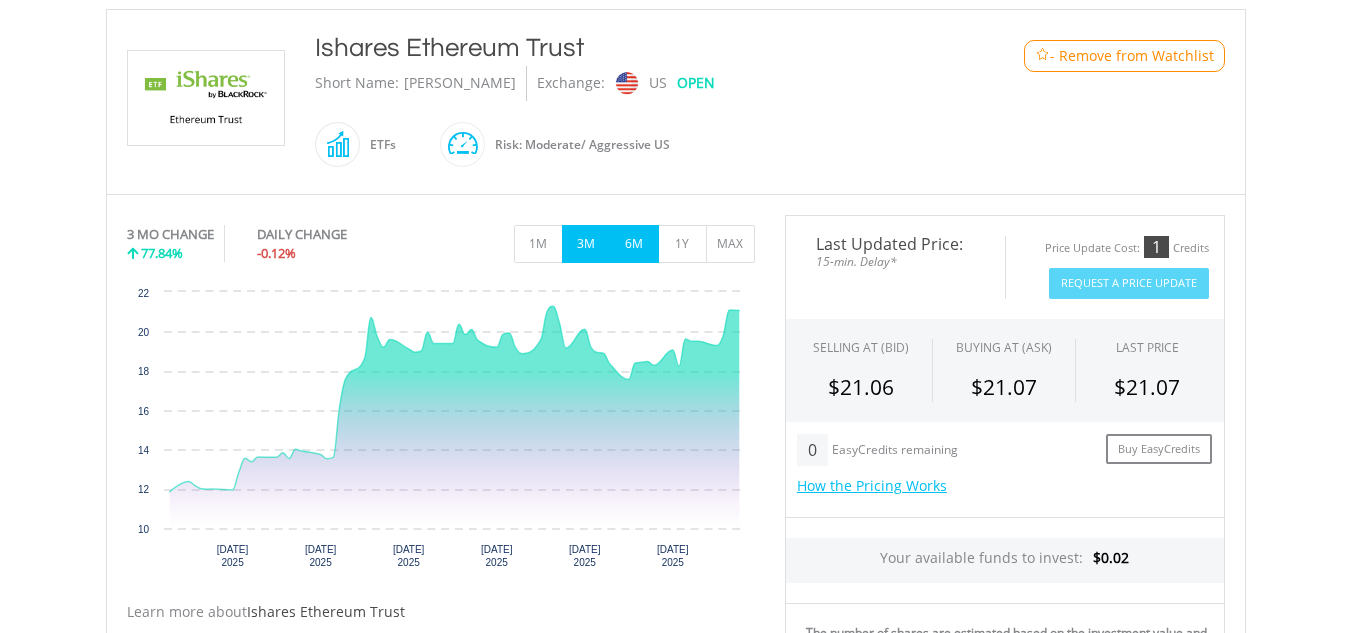 click on "6M" at bounding box center [634, 244] 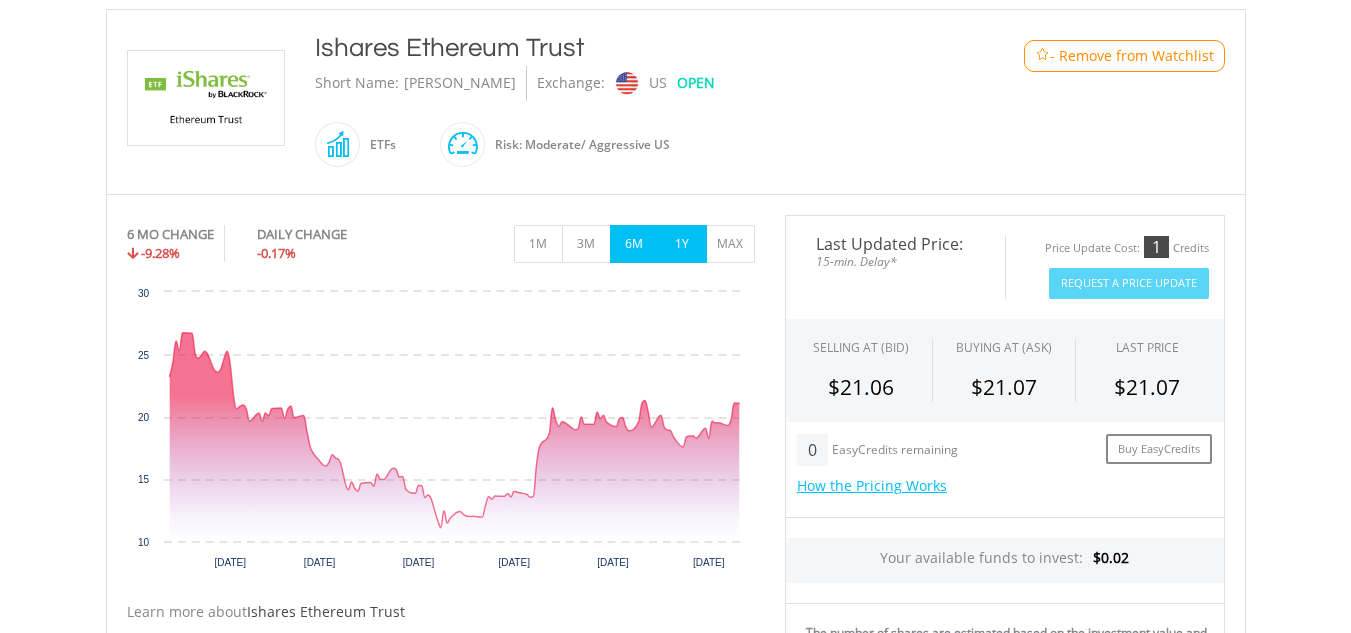 click on "1Y" at bounding box center [682, 244] 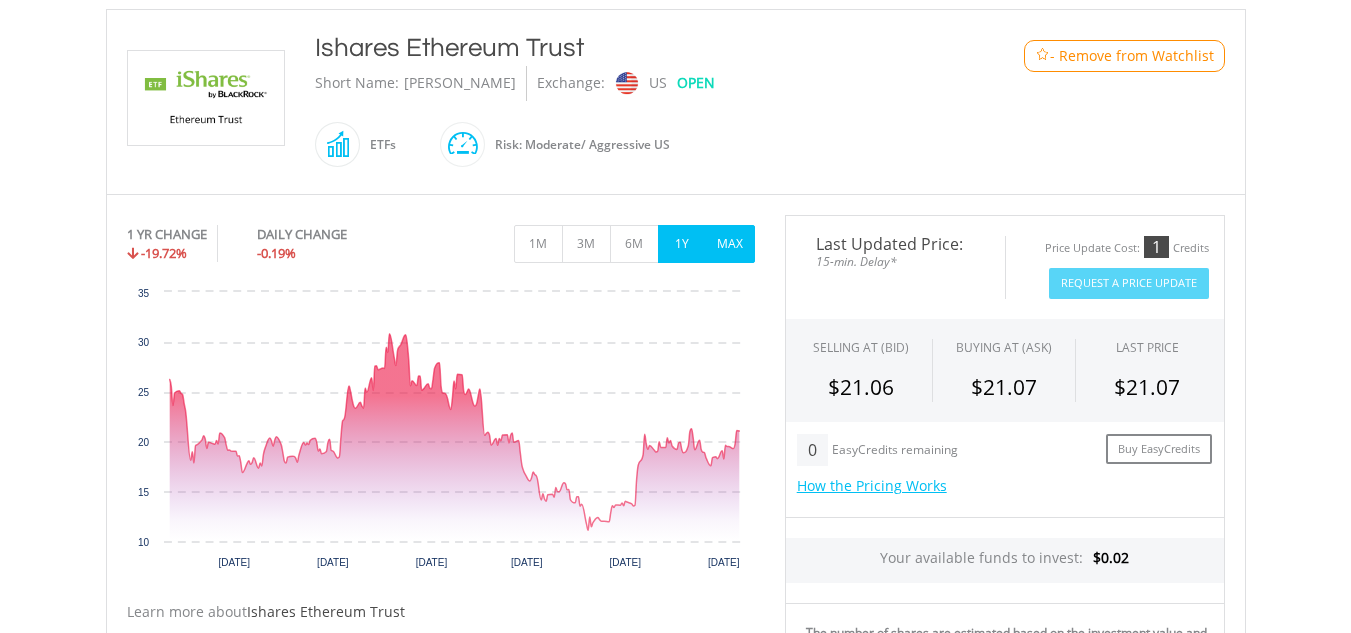 click on "MAX" at bounding box center [730, 244] 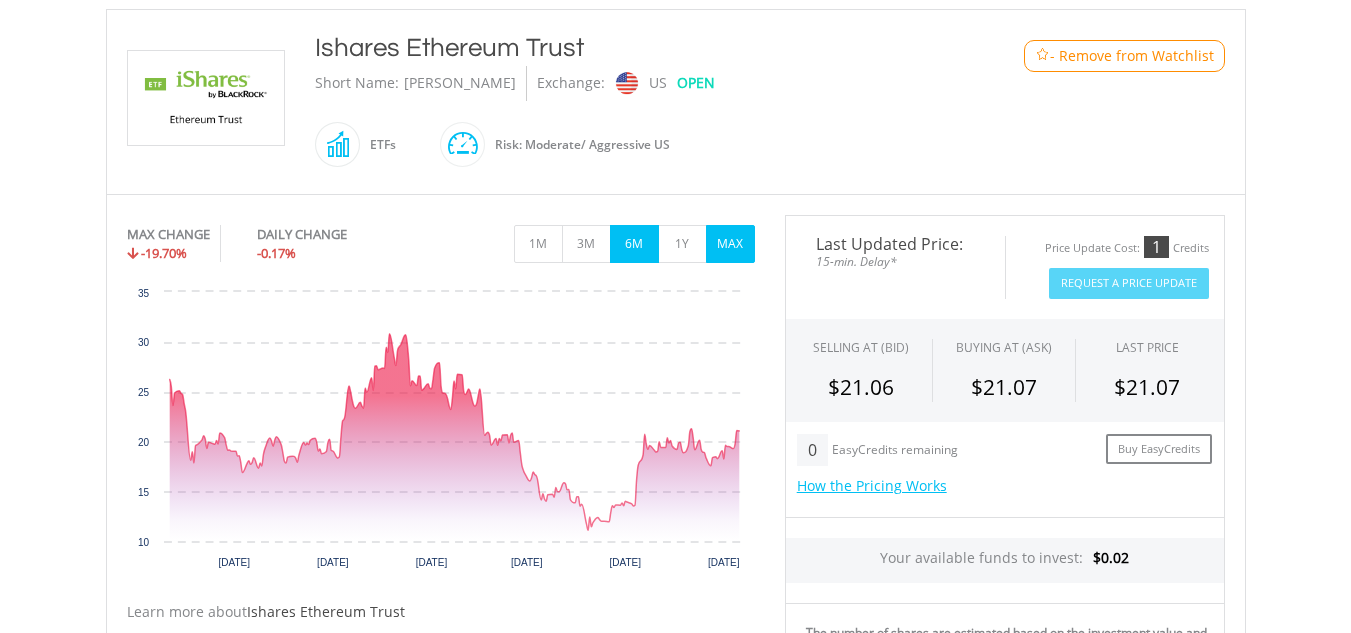 click on "6M" at bounding box center [634, 244] 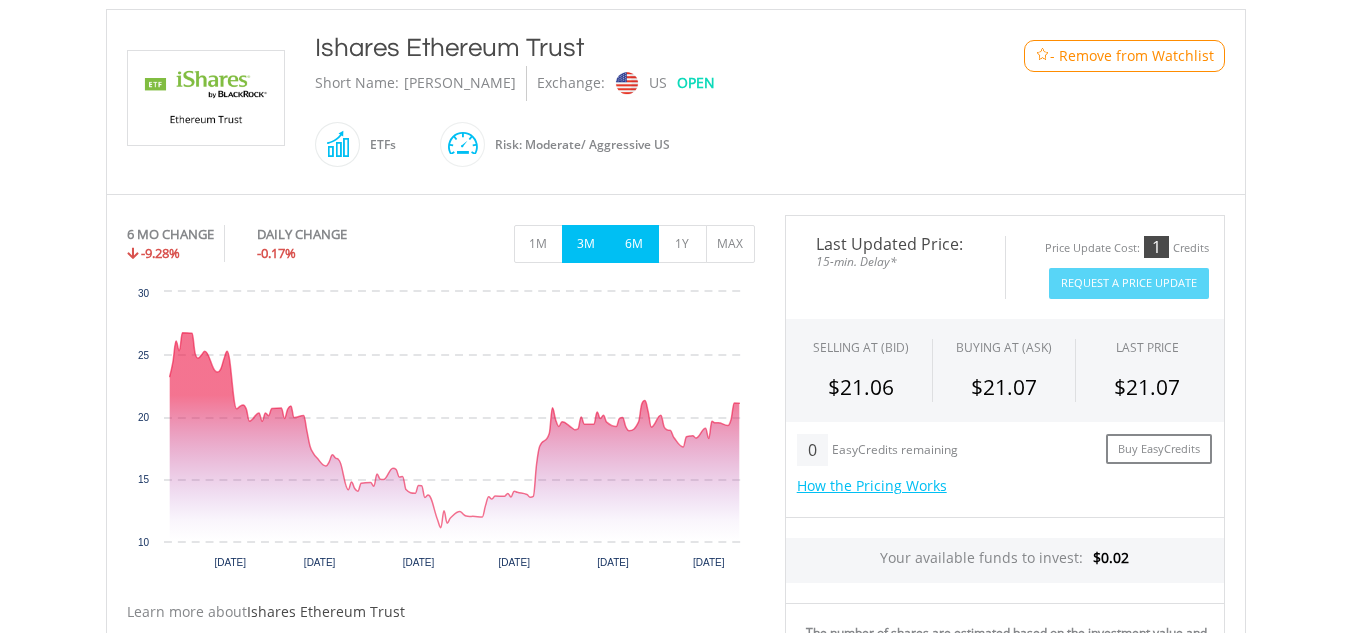 click on "3M" at bounding box center [586, 244] 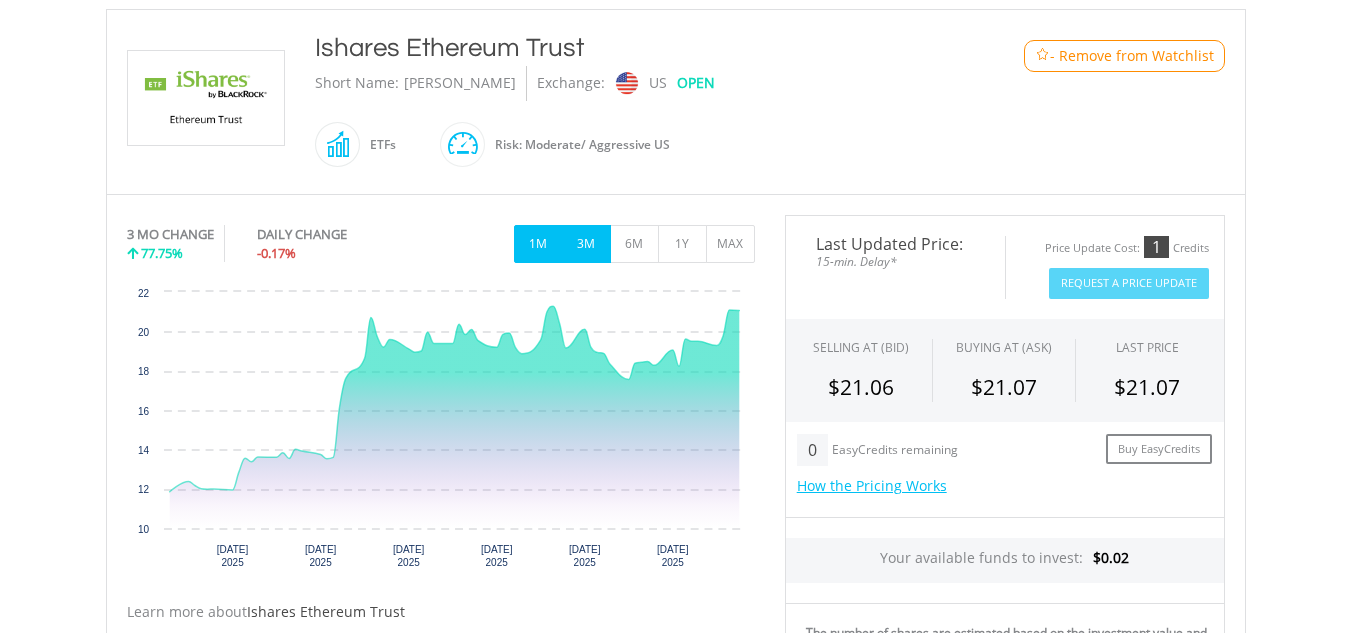 click on "1M" at bounding box center (538, 244) 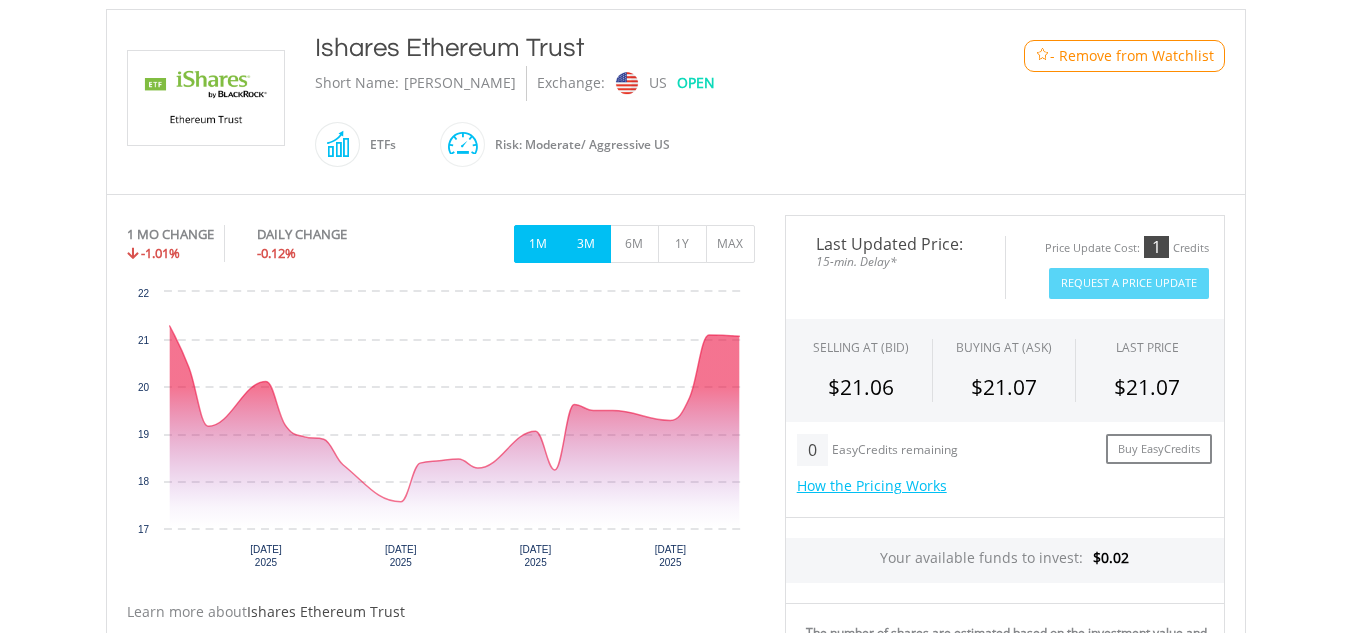 click on "3M" at bounding box center [586, 244] 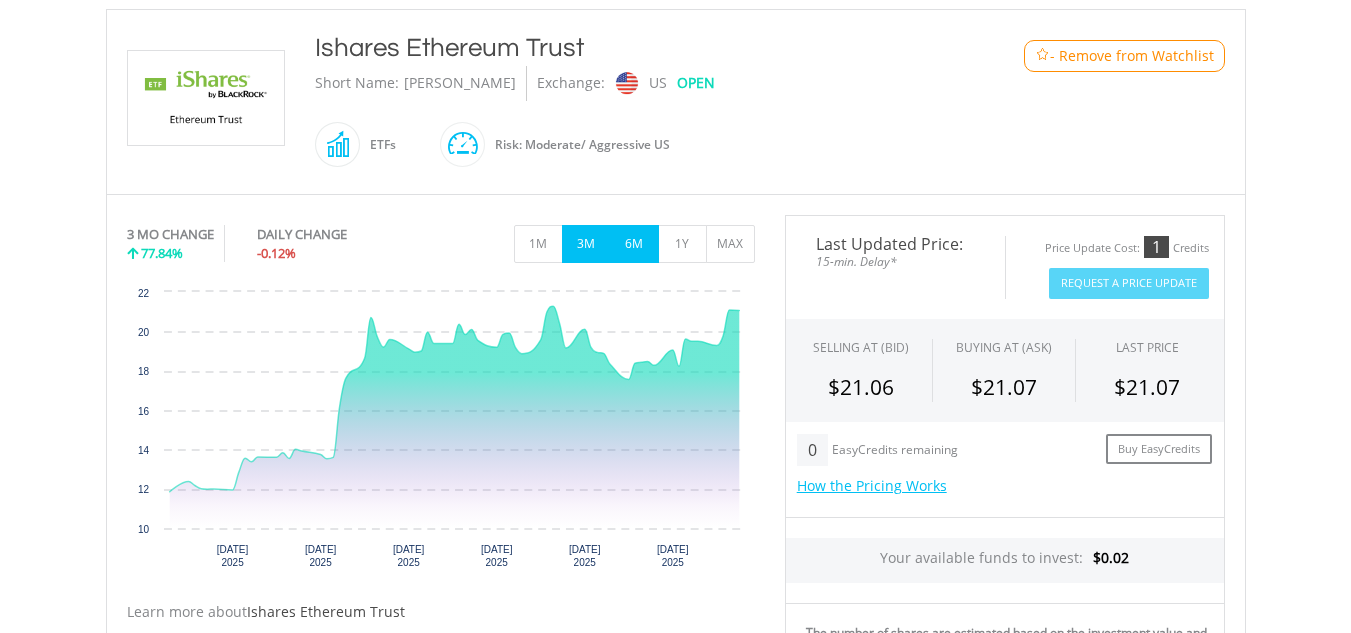 click on "6M" at bounding box center [634, 244] 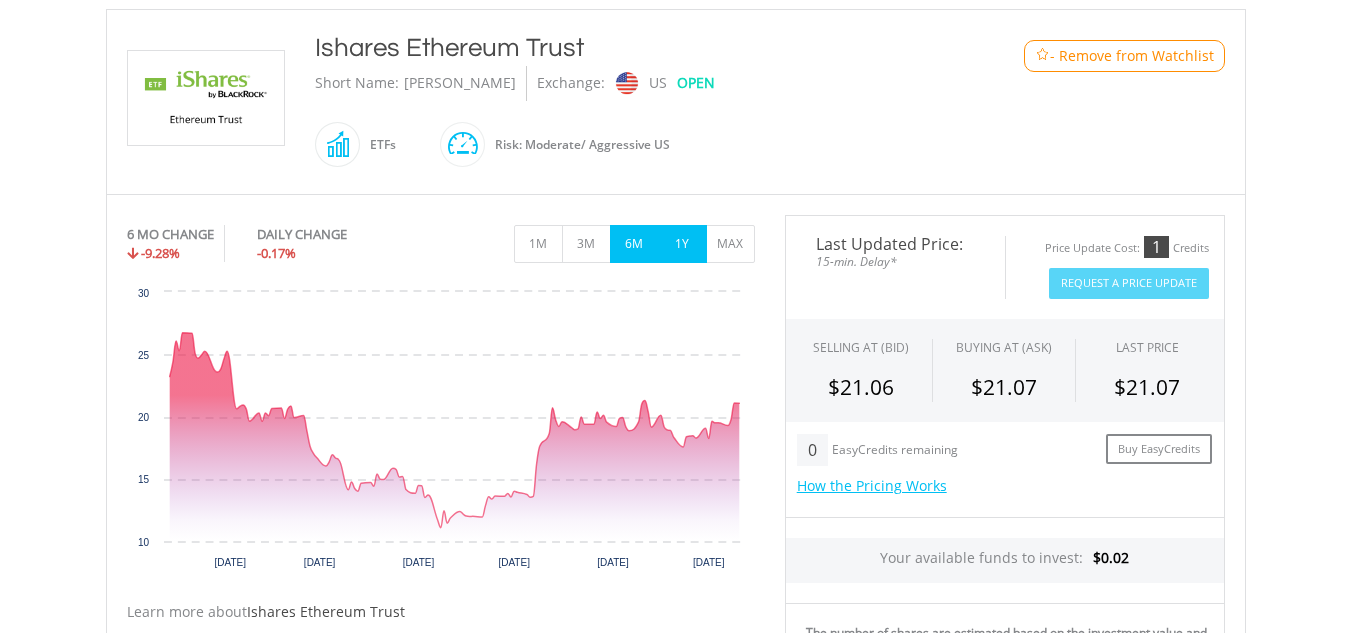 click on "1Y" at bounding box center (682, 244) 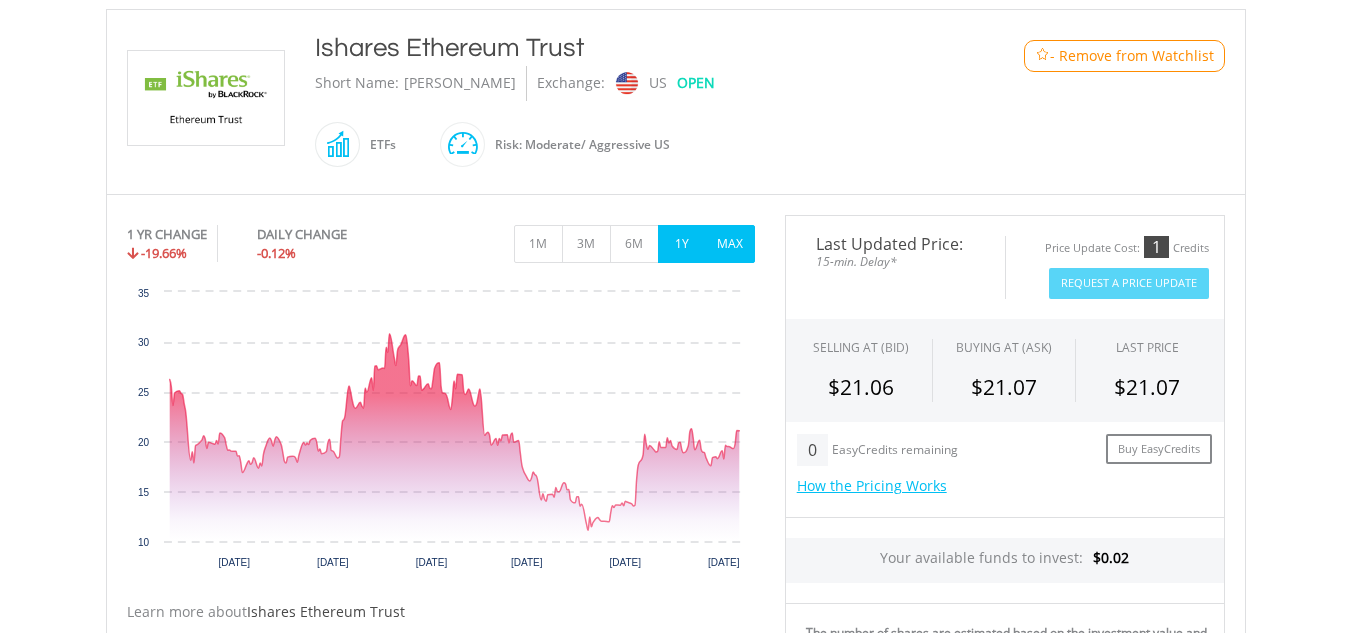 click on "MAX" at bounding box center [730, 244] 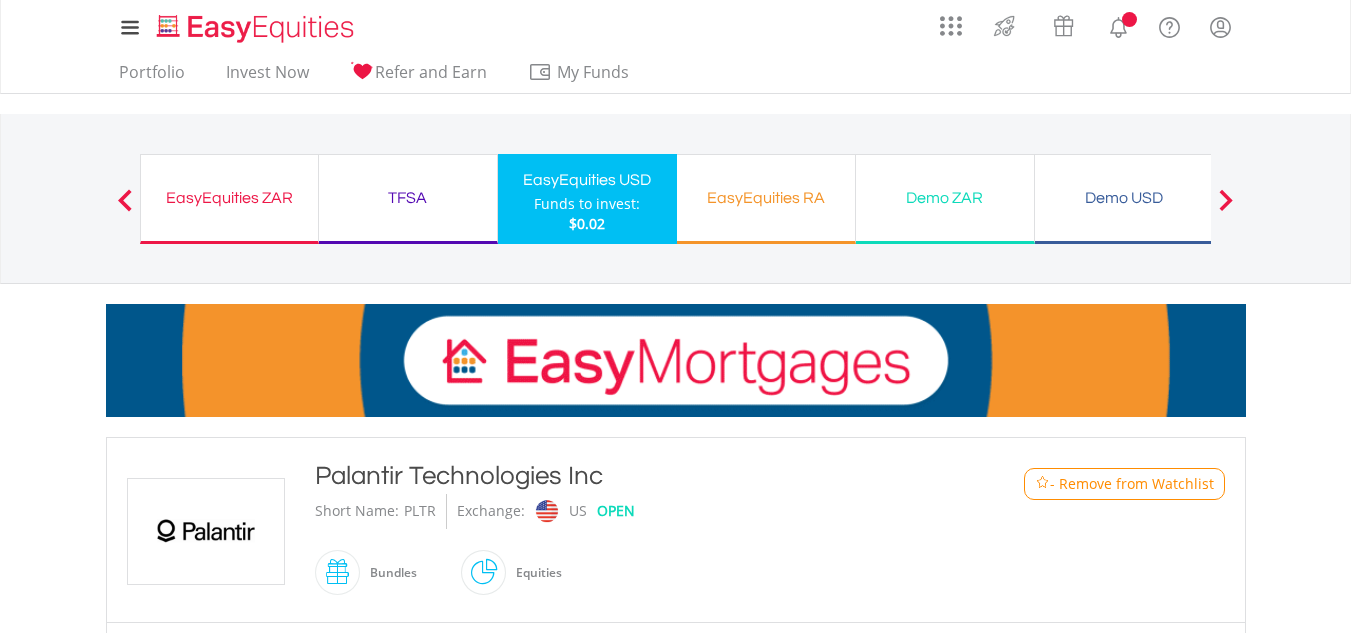 scroll, scrollTop: 0, scrollLeft: 0, axis: both 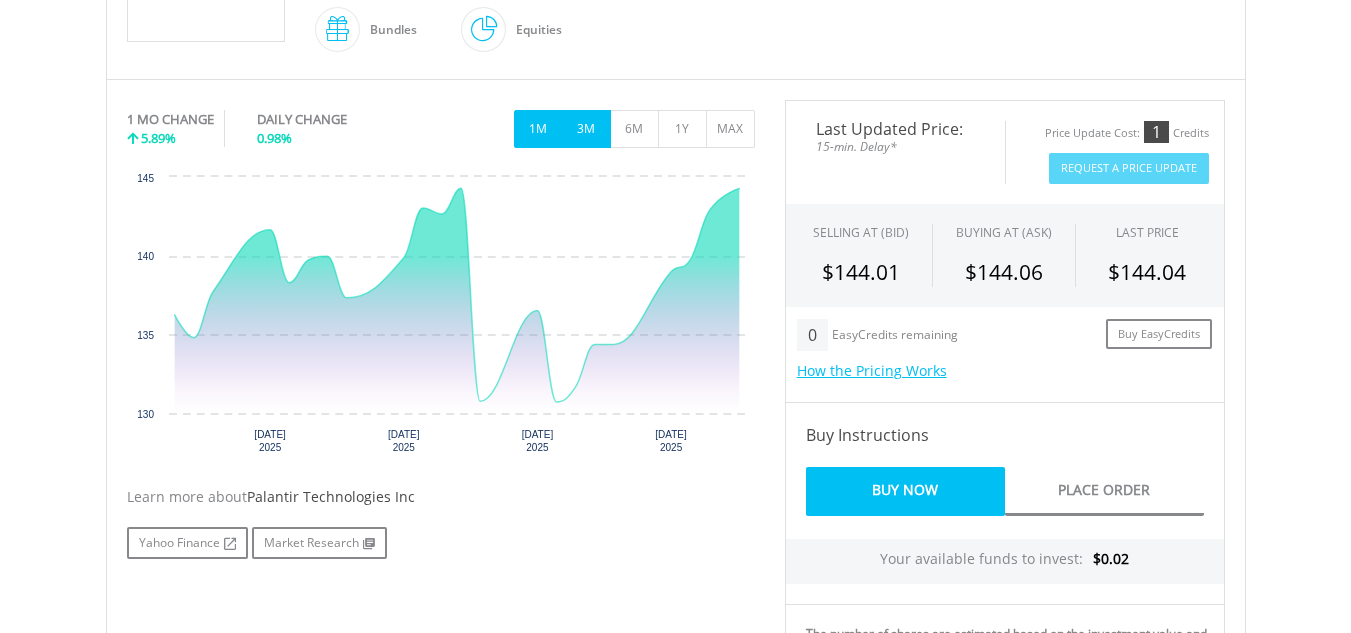 click on "3M" at bounding box center [586, 129] 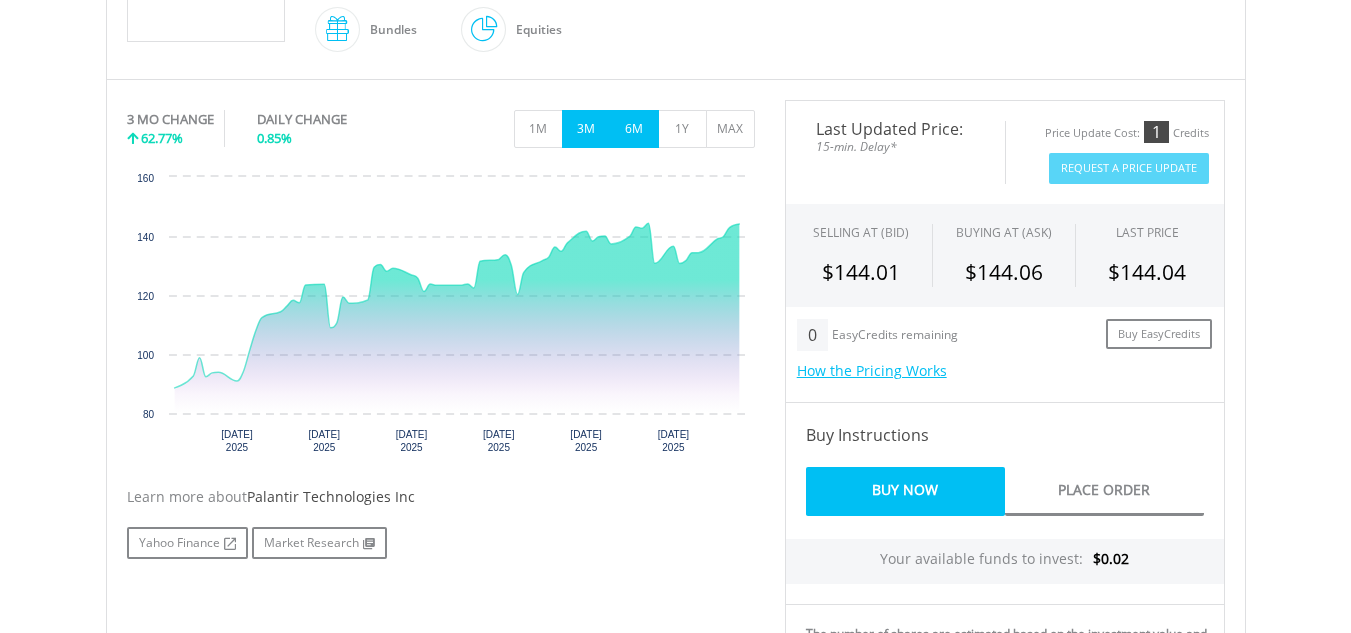 click on "6M" at bounding box center [634, 129] 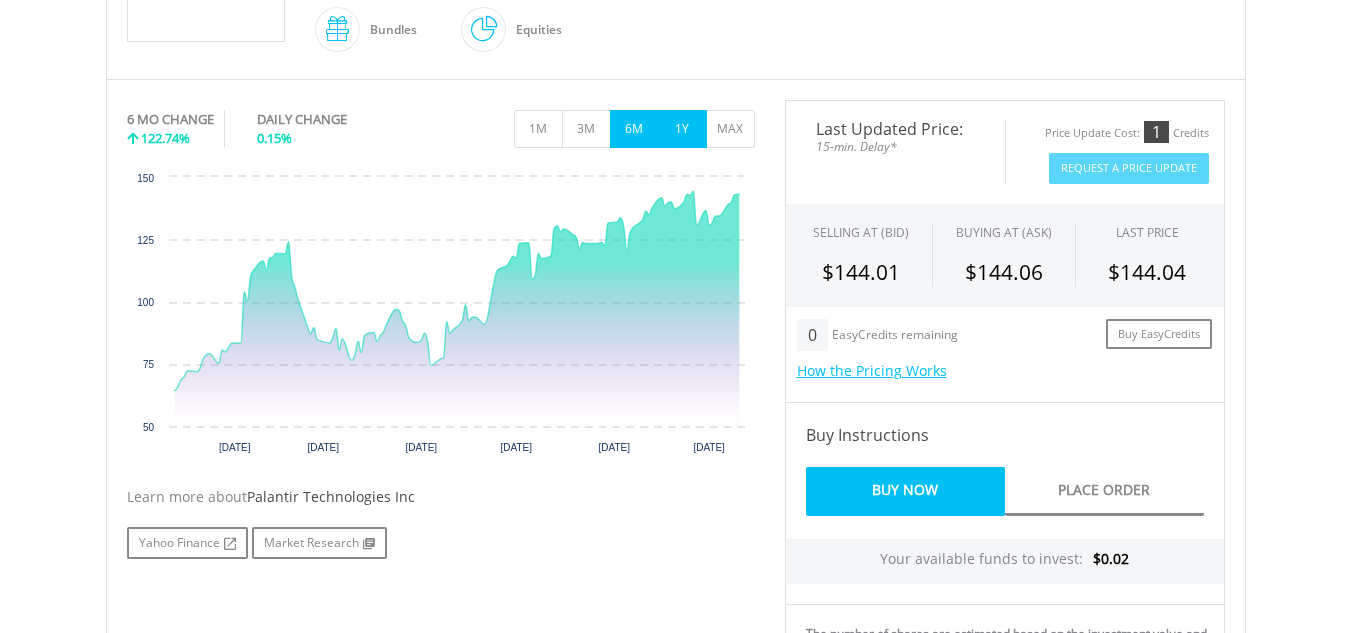 click on "1Y" at bounding box center (682, 129) 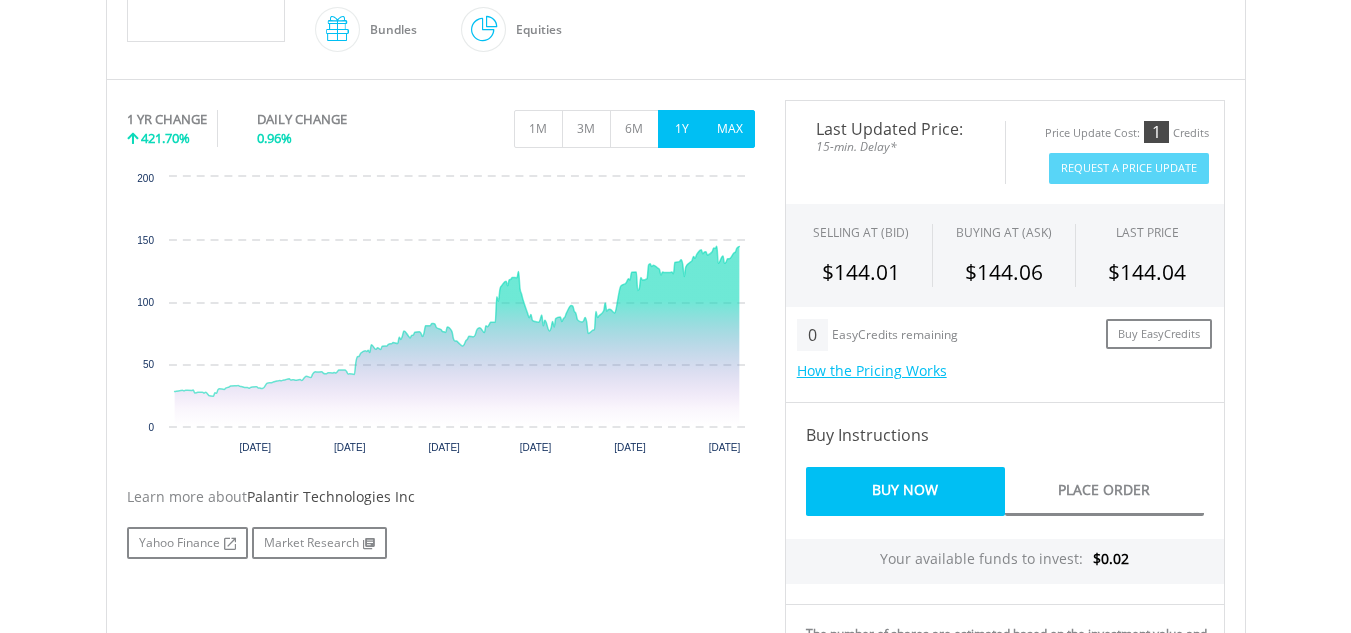 click on "MAX" at bounding box center [730, 129] 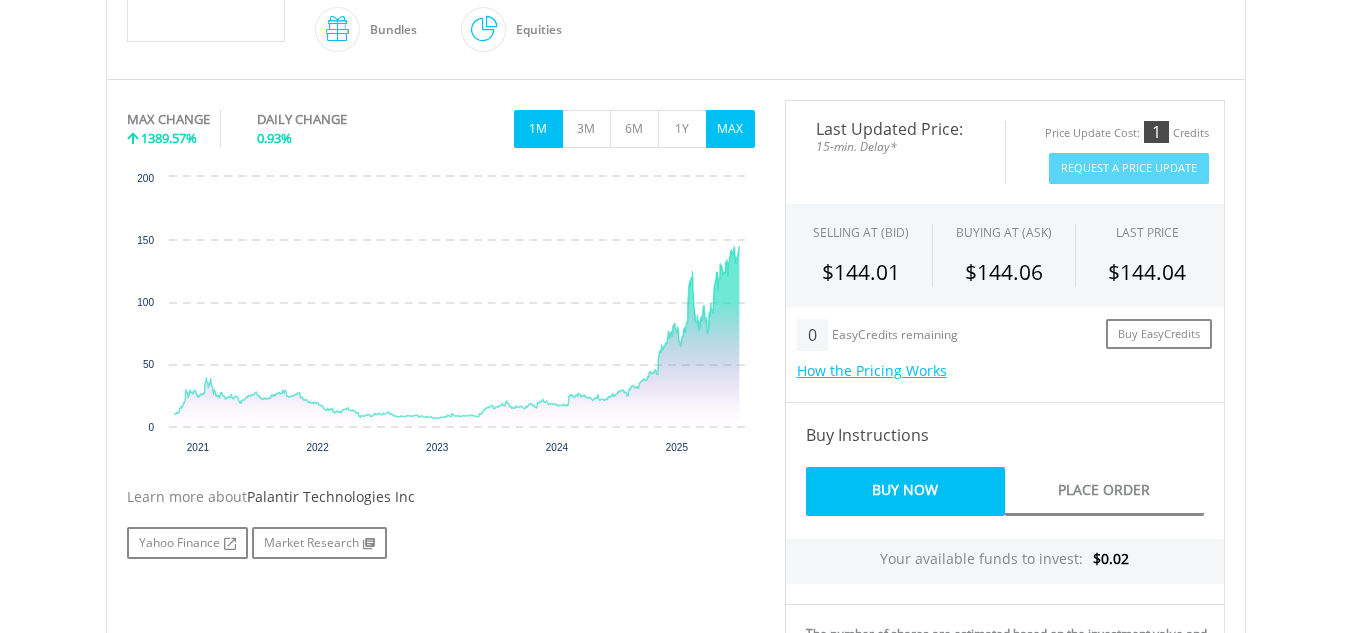 click on "1M" at bounding box center (538, 129) 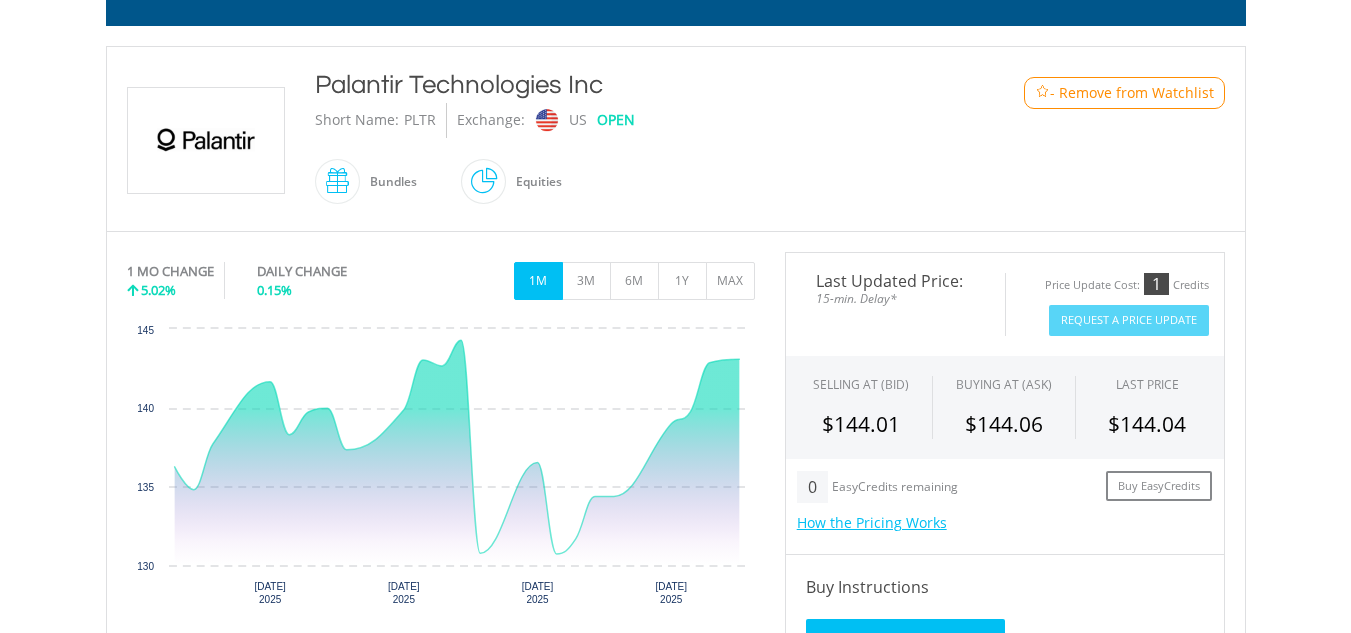 scroll, scrollTop: 388, scrollLeft: 0, axis: vertical 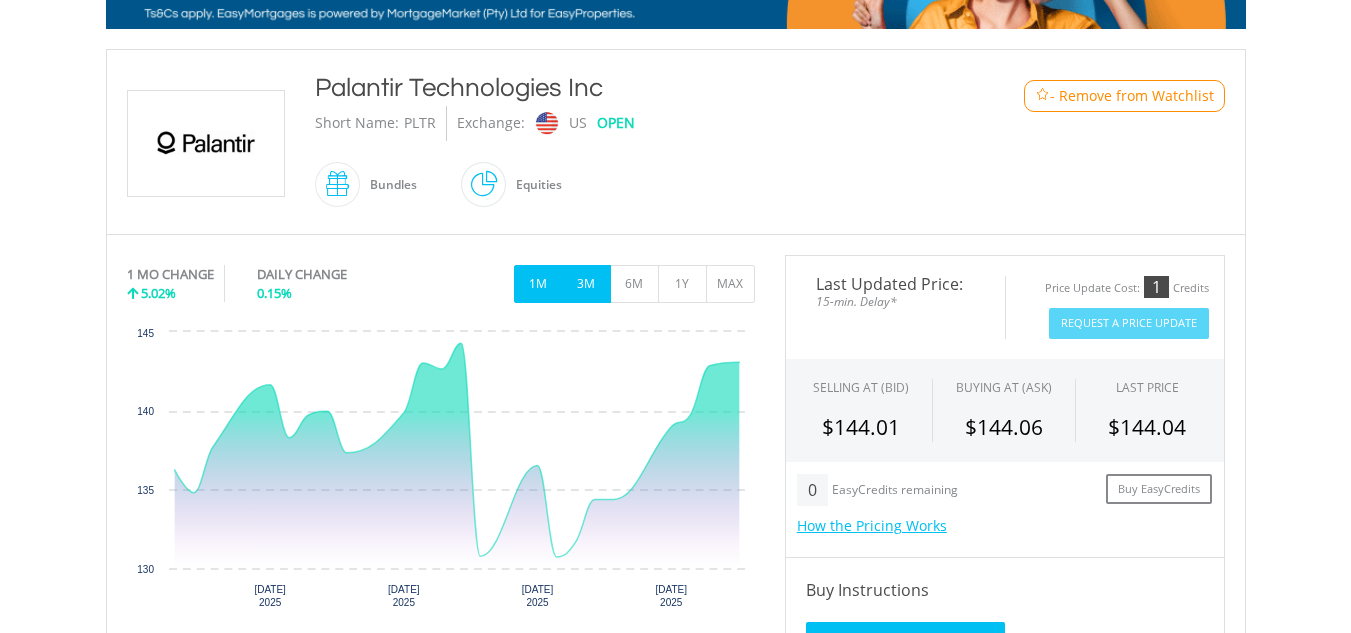 click on "3M" at bounding box center [586, 284] 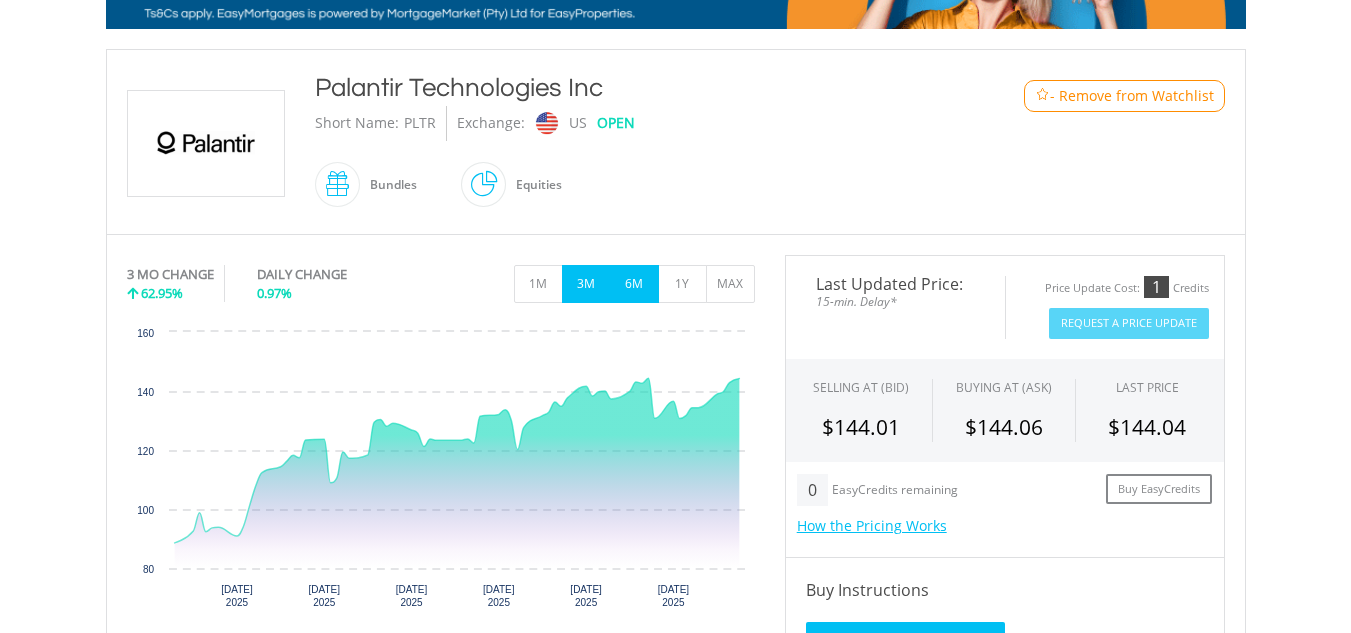 click on "6M" at bounding box center (634, 284) 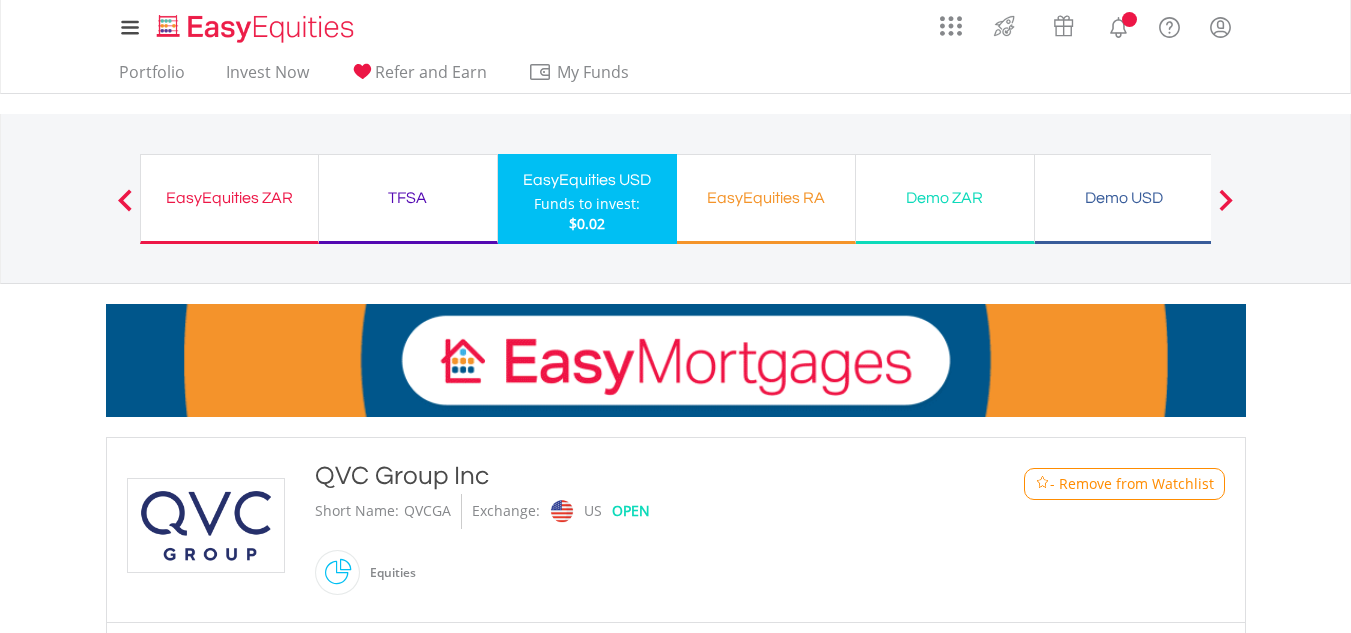 scroll, scrollTop: 0, scrollLeft: 0, axis: both 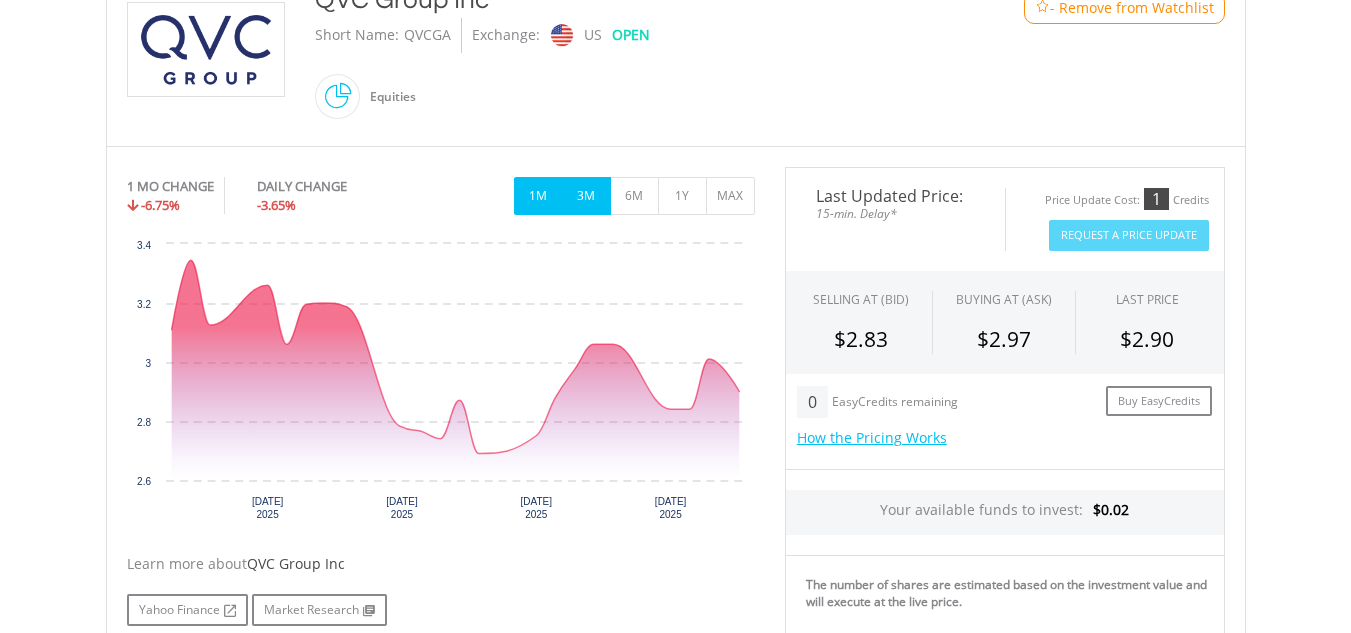 click on "3M" at bounding box center (586, 196) 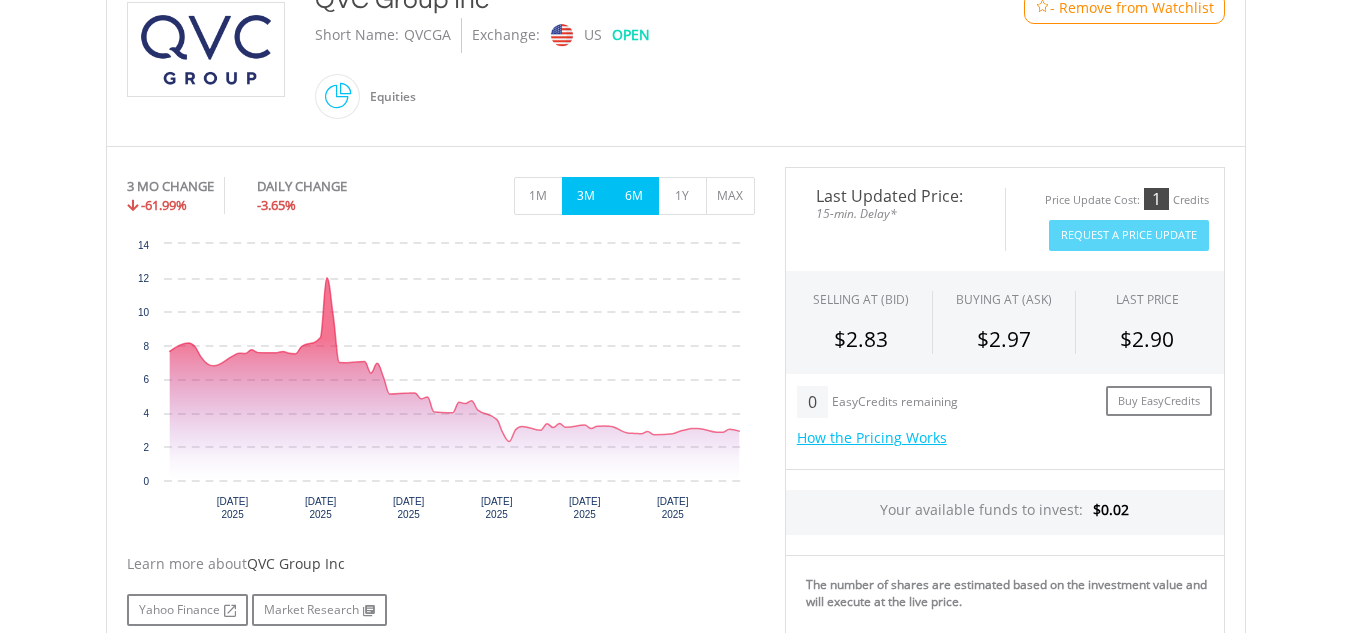 click on "6M" at bounding box center (634, 196) 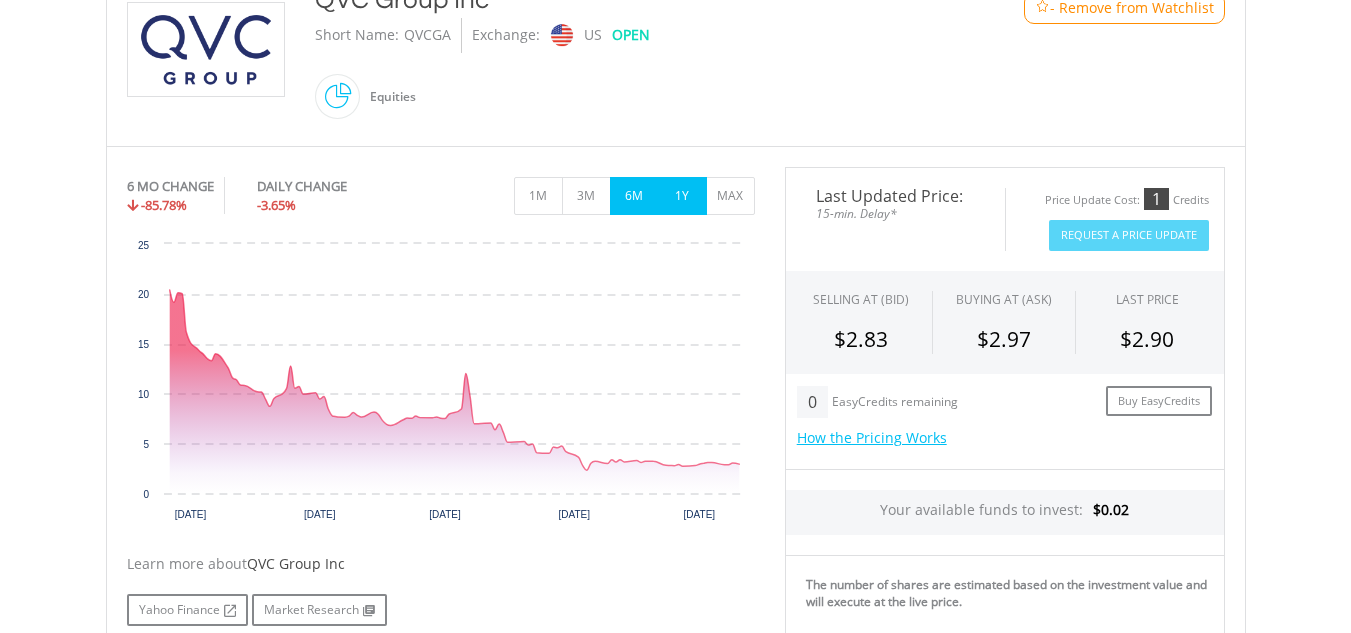 click on "1Y" at bounding box center [682, 196] 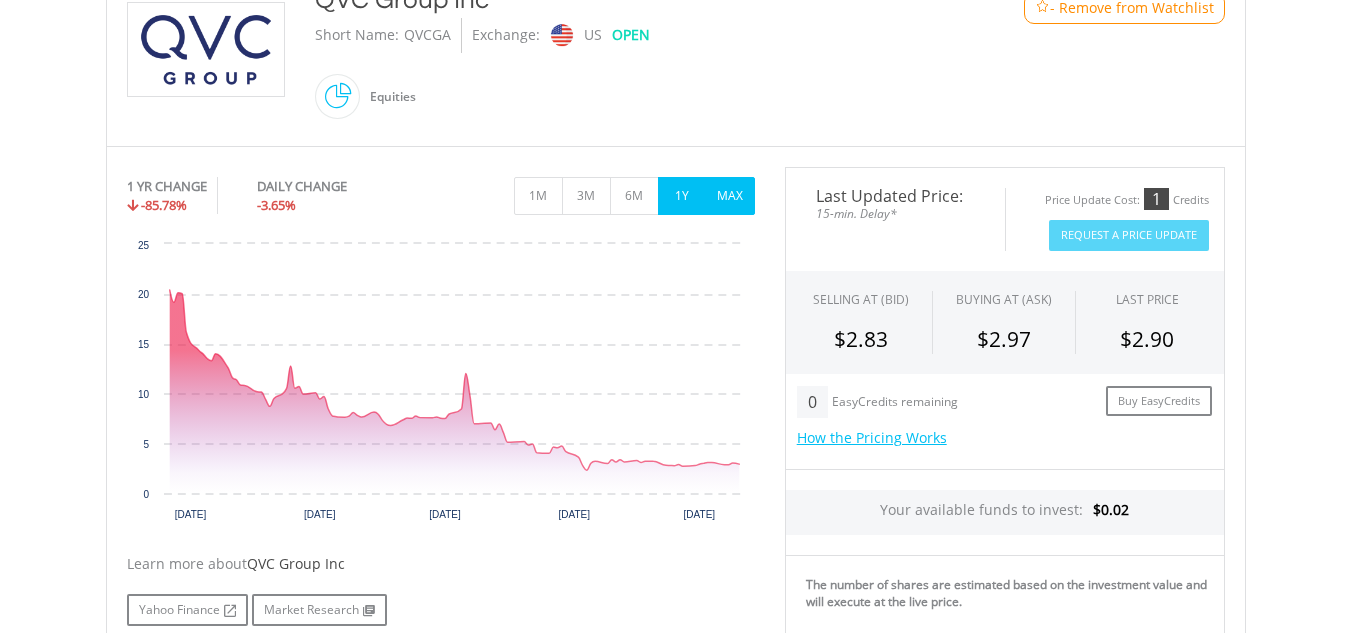 click on "MAX" at bounding box center [730, 196] 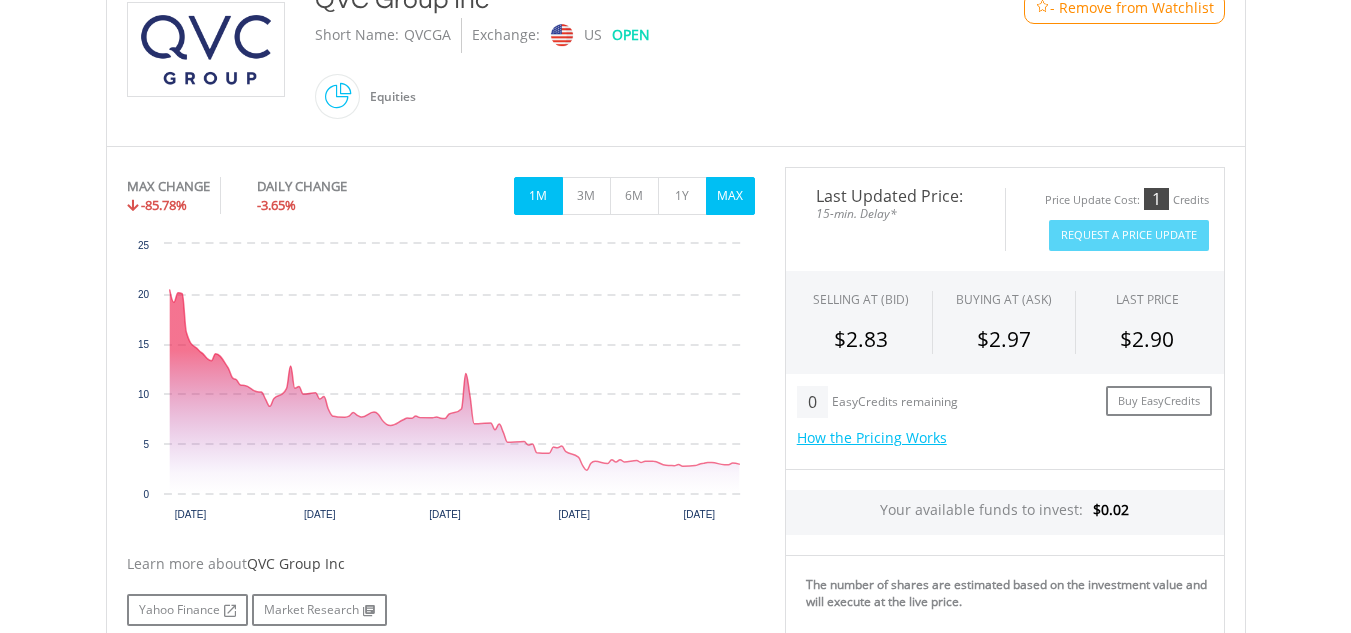 click on "1M" at bounding box center [538, 196] 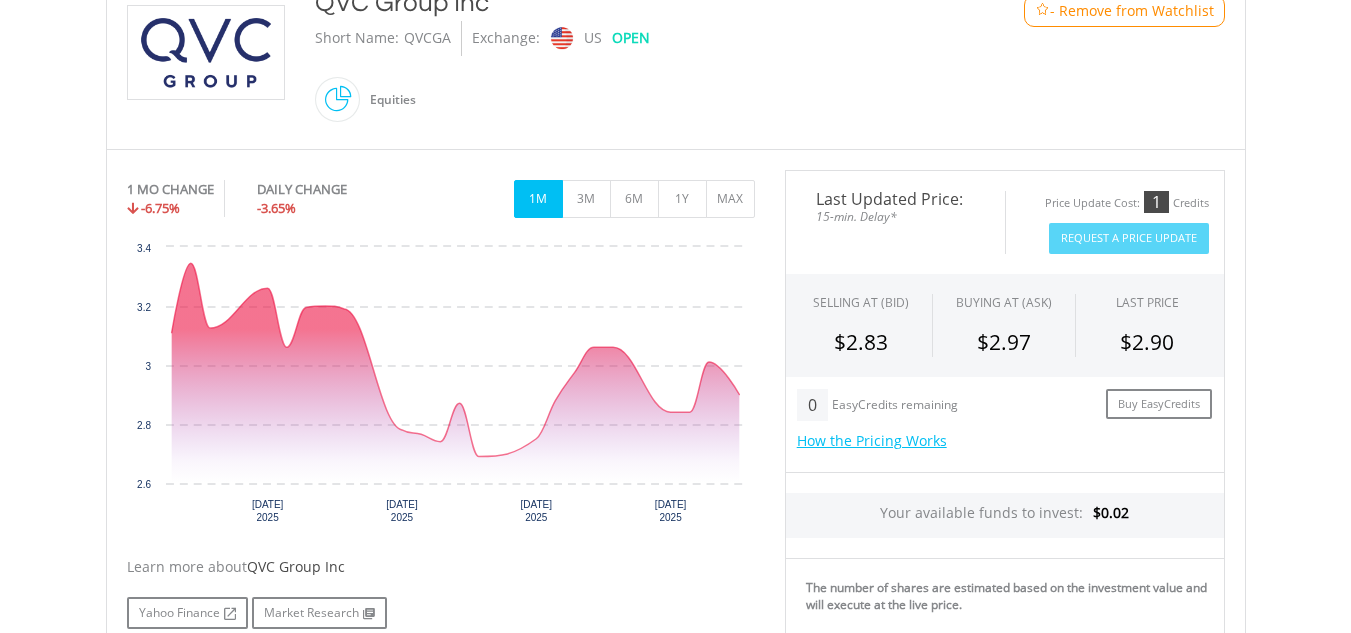 scroll, scrollTop: 504, scrollLeft: 0, axis: vertical 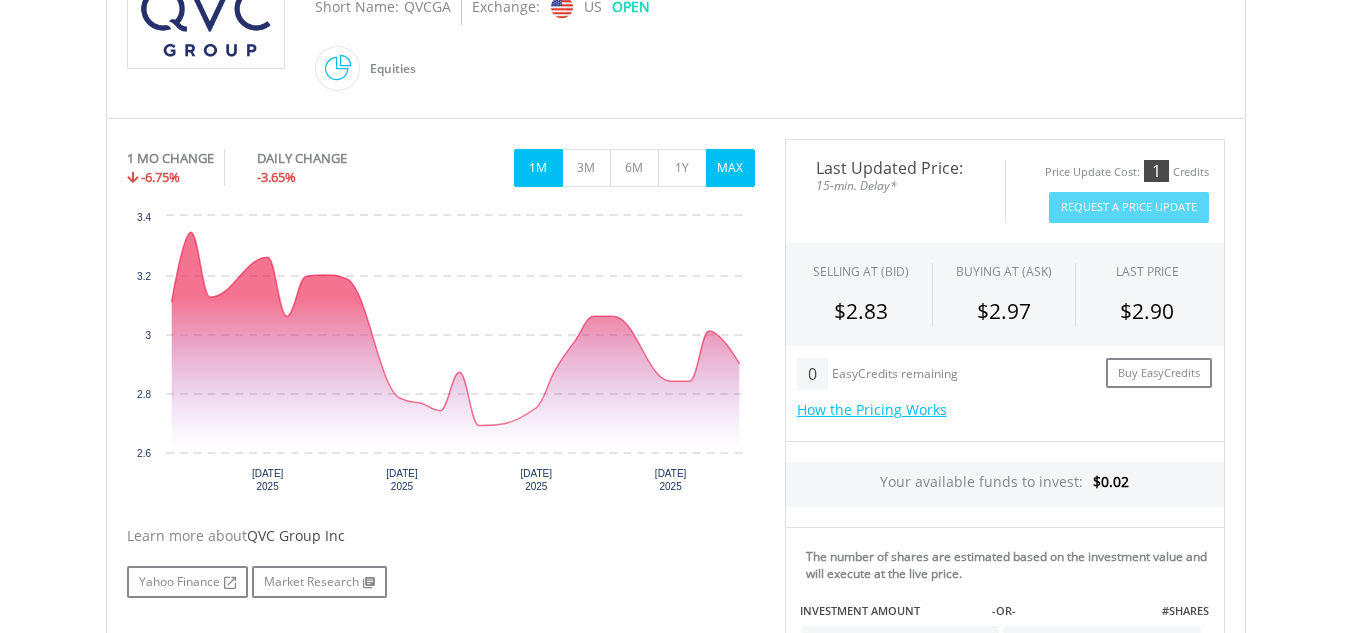 click on "MAX" at bounding box center (730, 168) 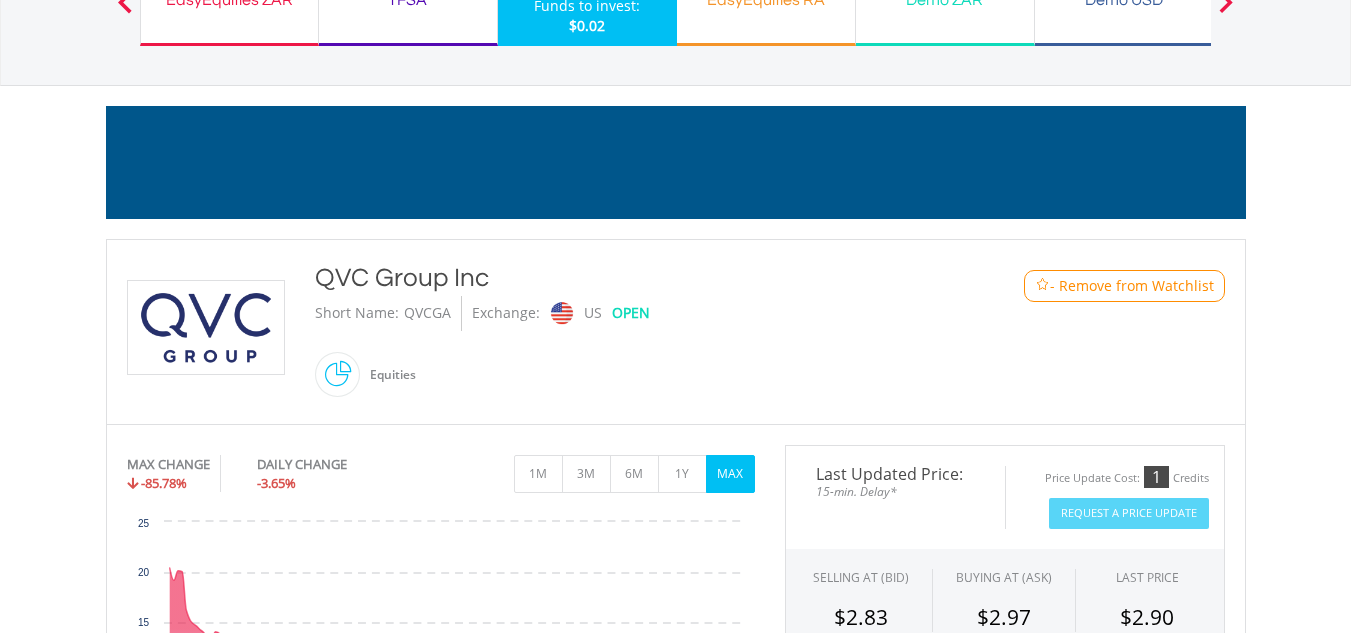 scroll, scrollTop: 196, scrollLeft: 0, axis: vertical 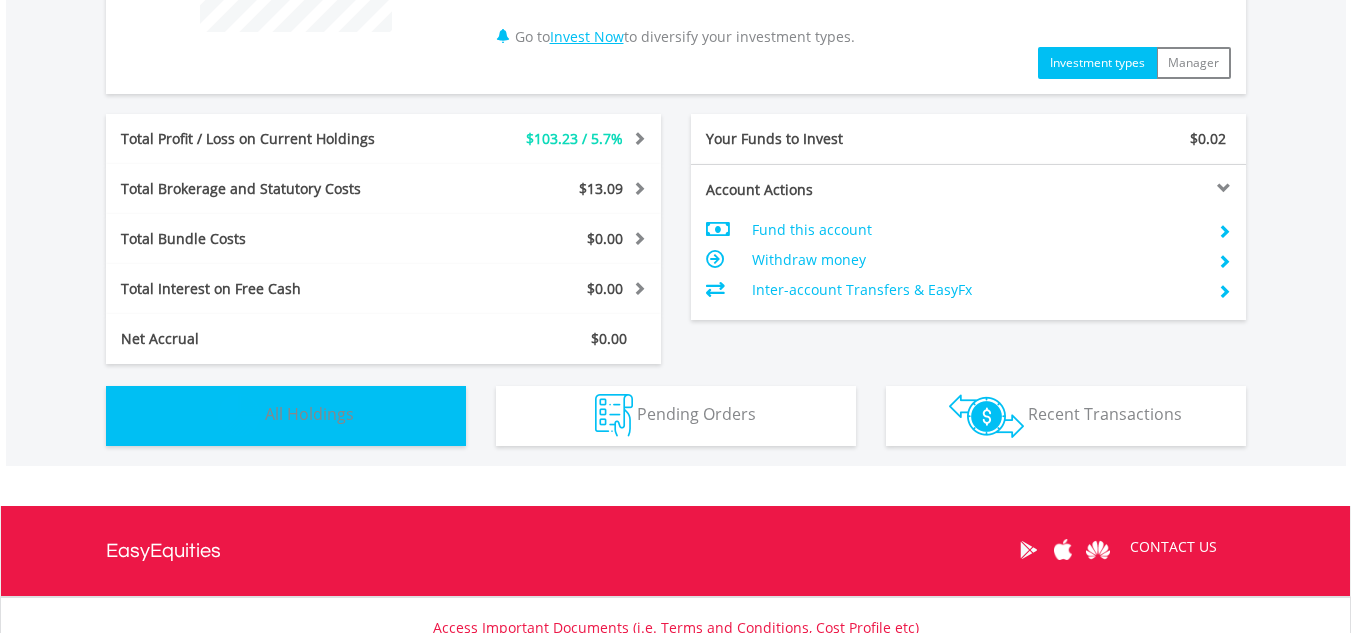 click on "Holdings
All Holdings" at bounding box center (286, 416) 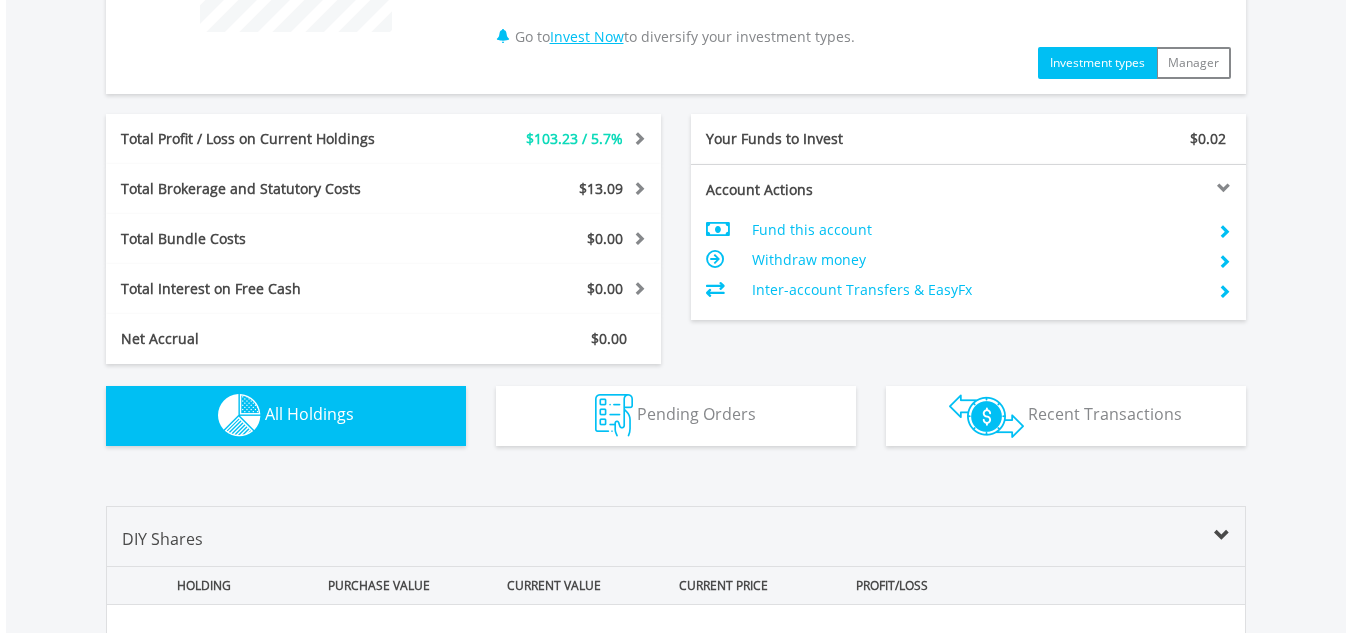 scroll, scrollTop: 1443, scrollLeft: 0, axis: vertical 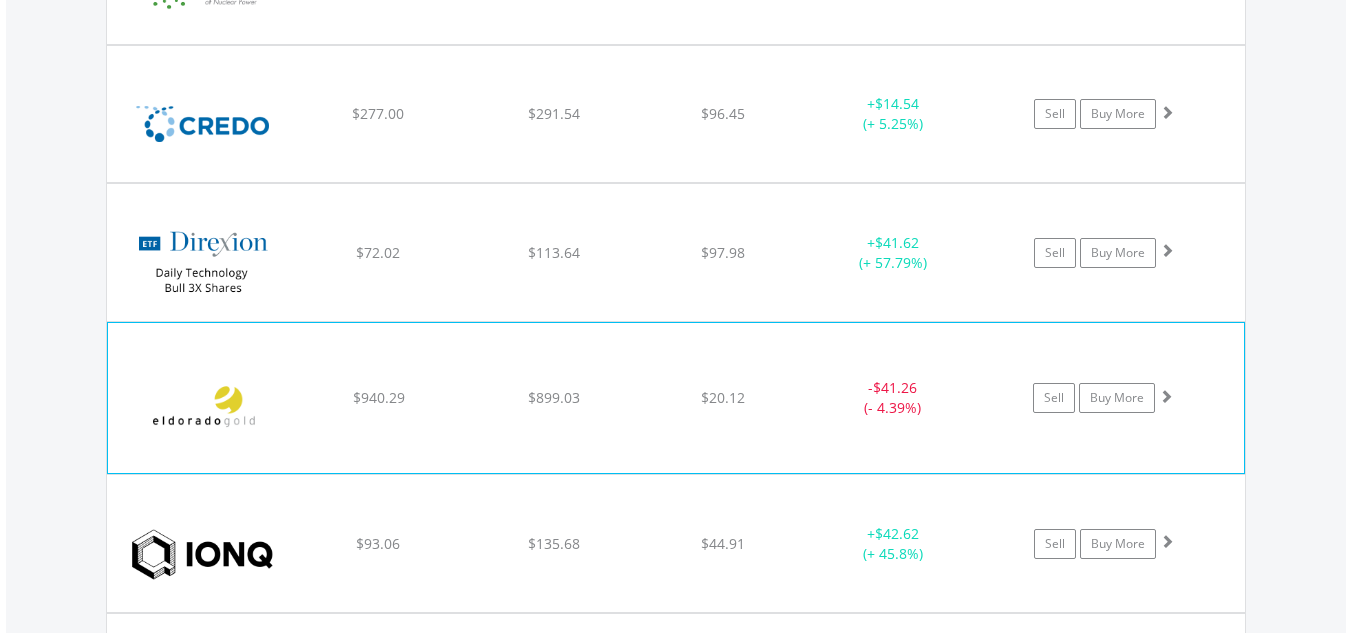 click at bounding box center [1166, 396] 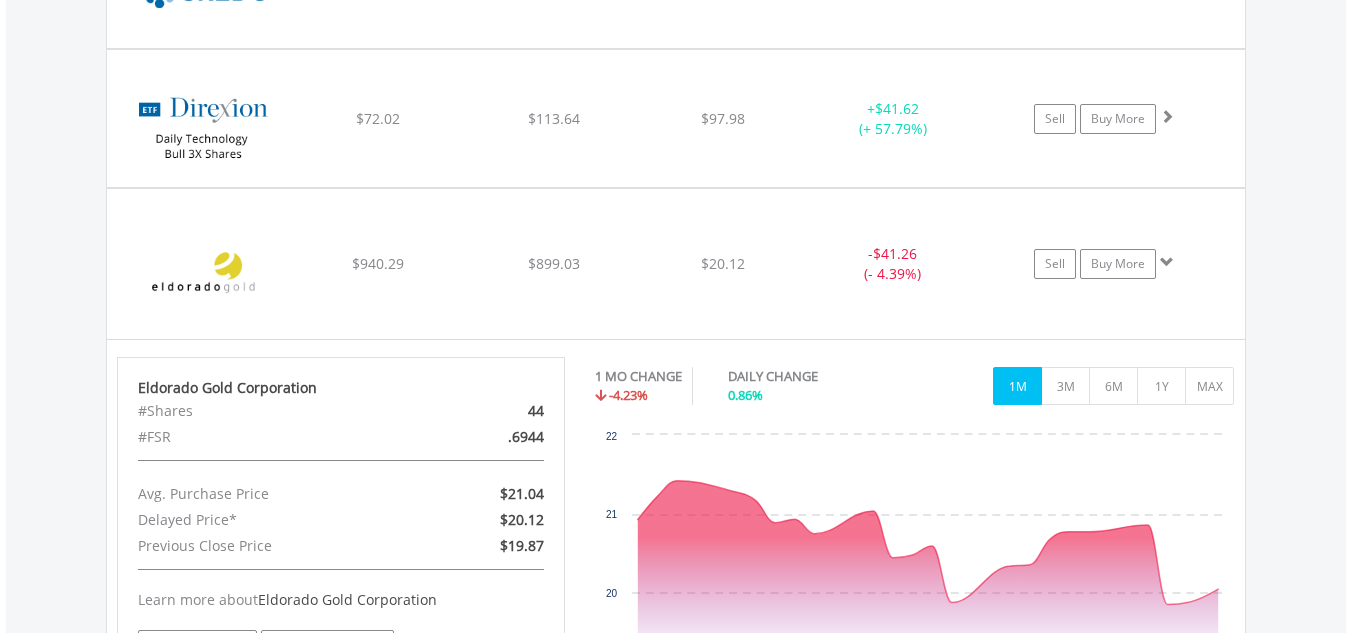 scroll, scrollTop: 2086, scrollLeft: 0, axis: vertical 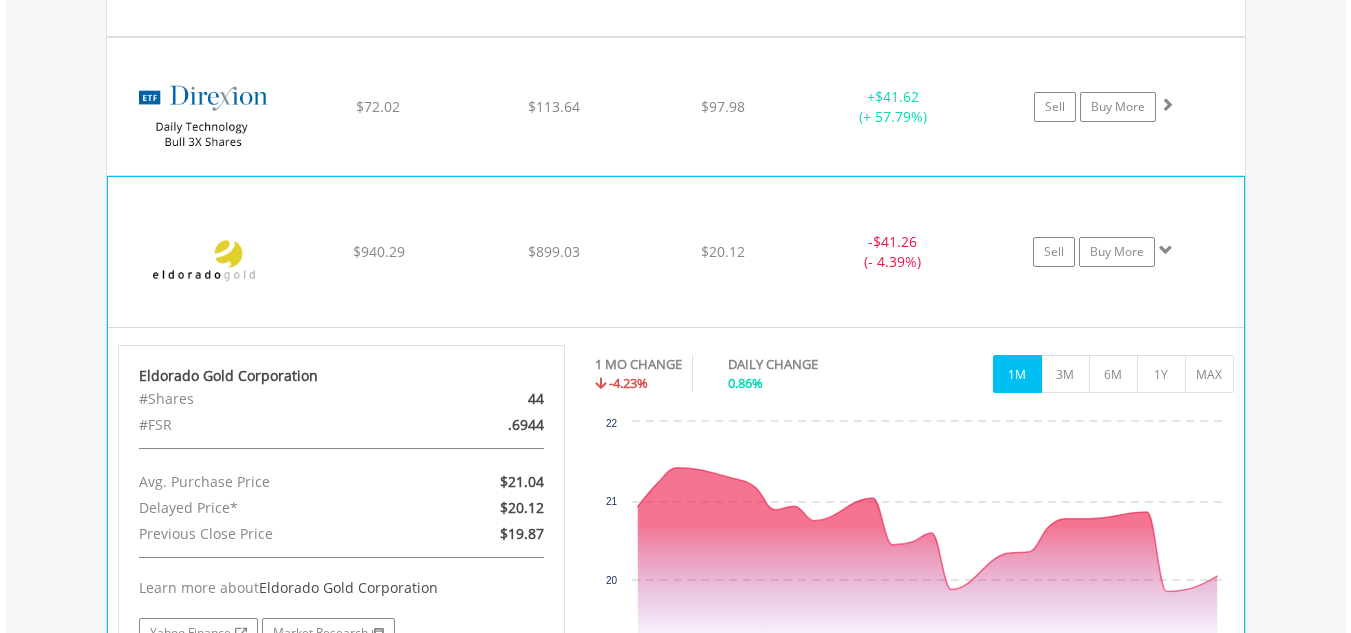 click on "Sell
Buy More" at bounding box center [1114, -469] 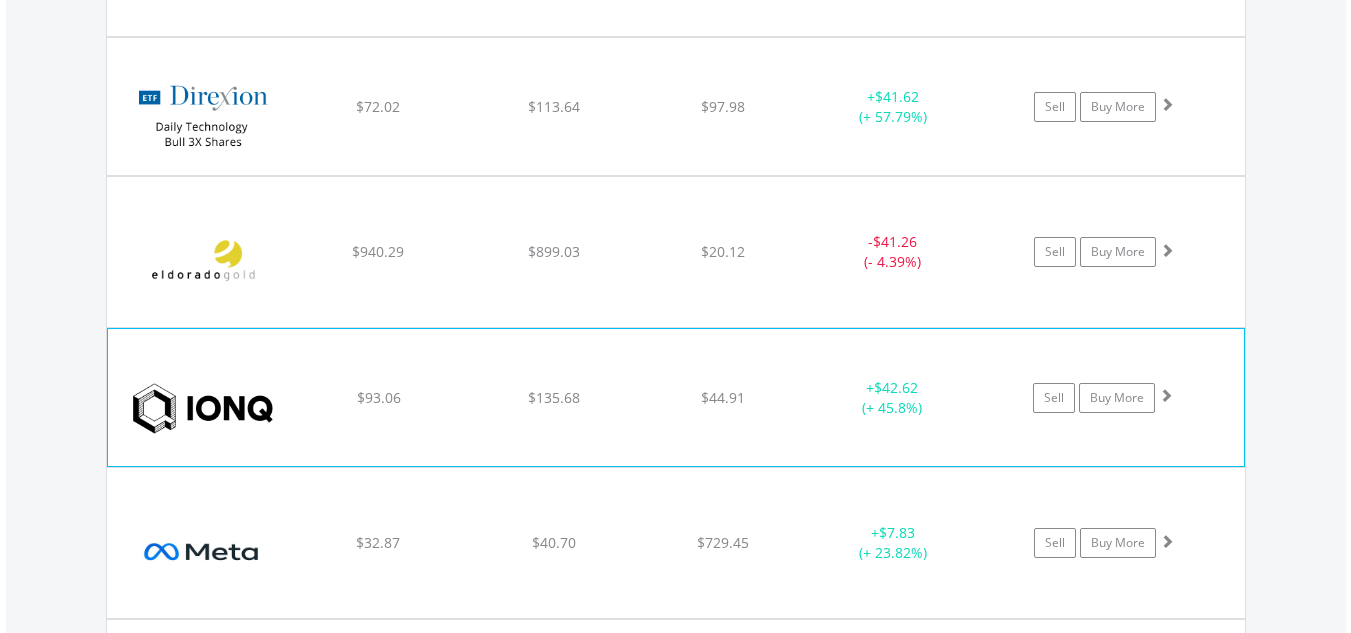 click at bounding box center (1166, 395) 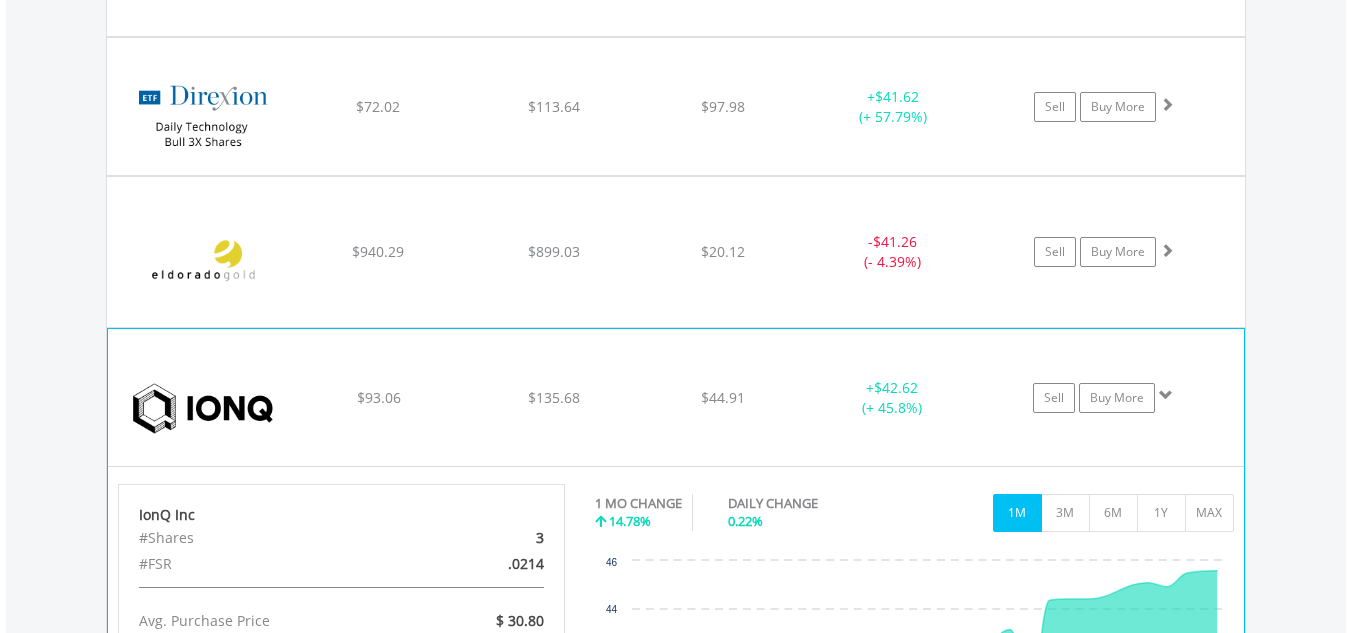 click at bounding box center [1166, 395] 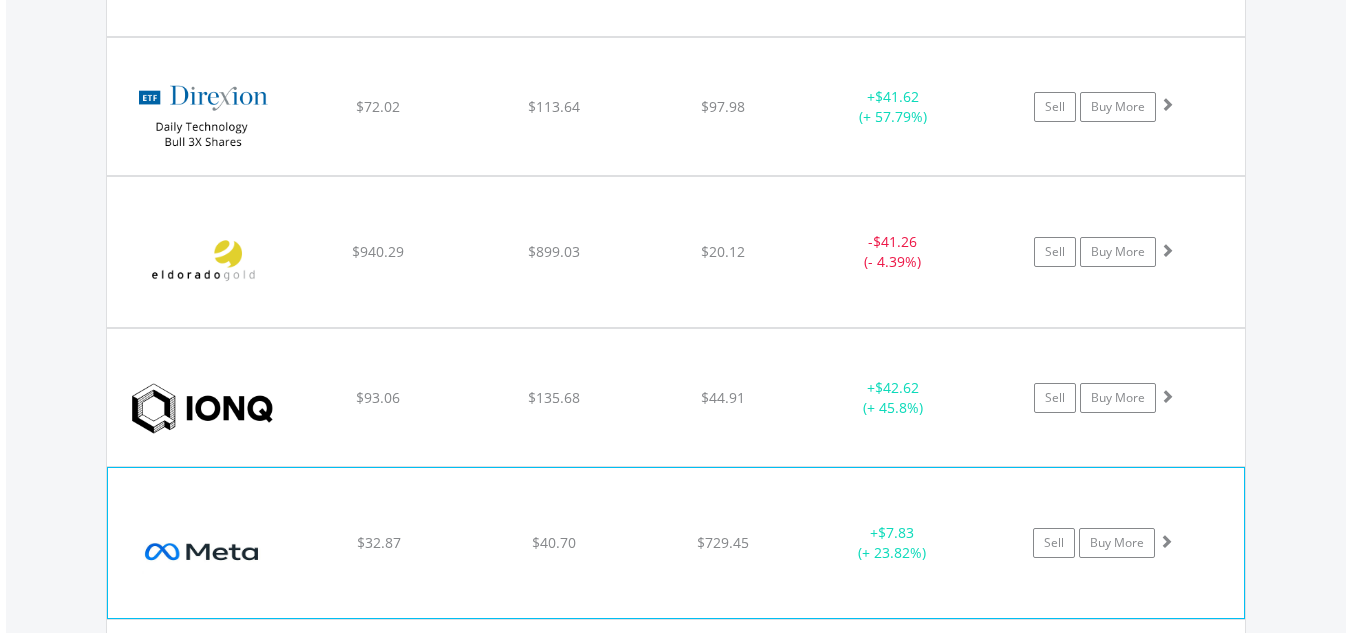 click on "Sell
Buy More" at bounding box center [1114, -469] 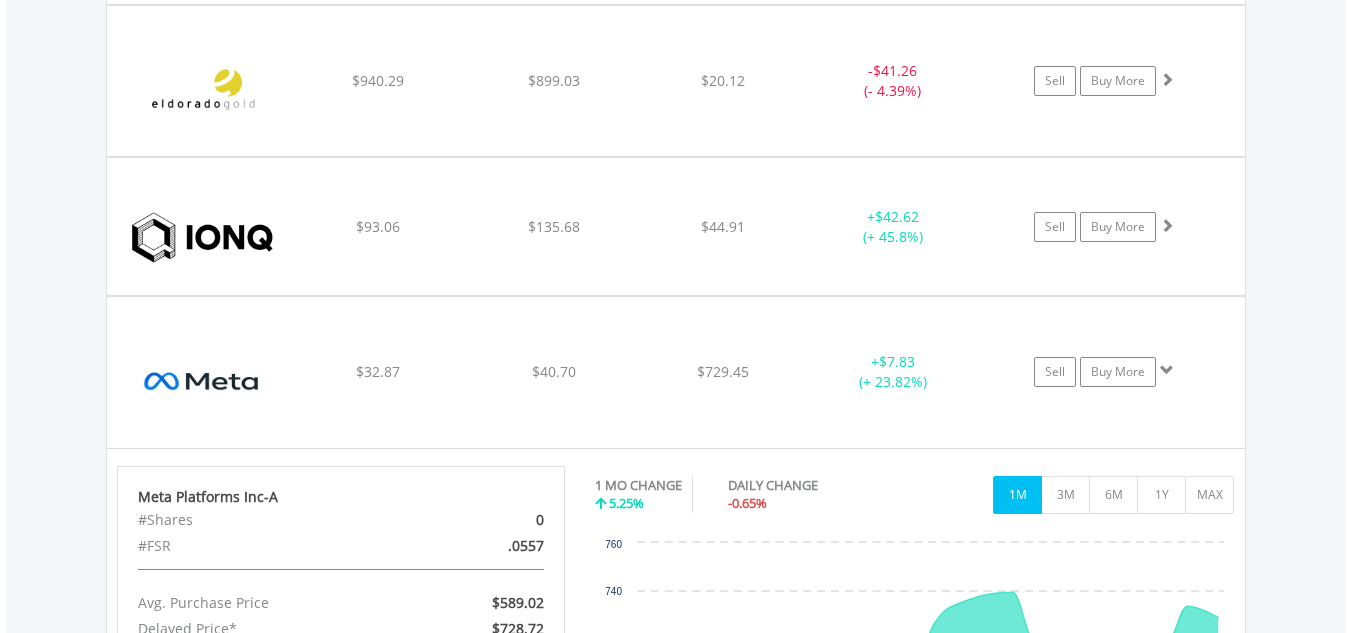 scroll, scrollTop: 2275, scrollLeft: 0, axis: vertical 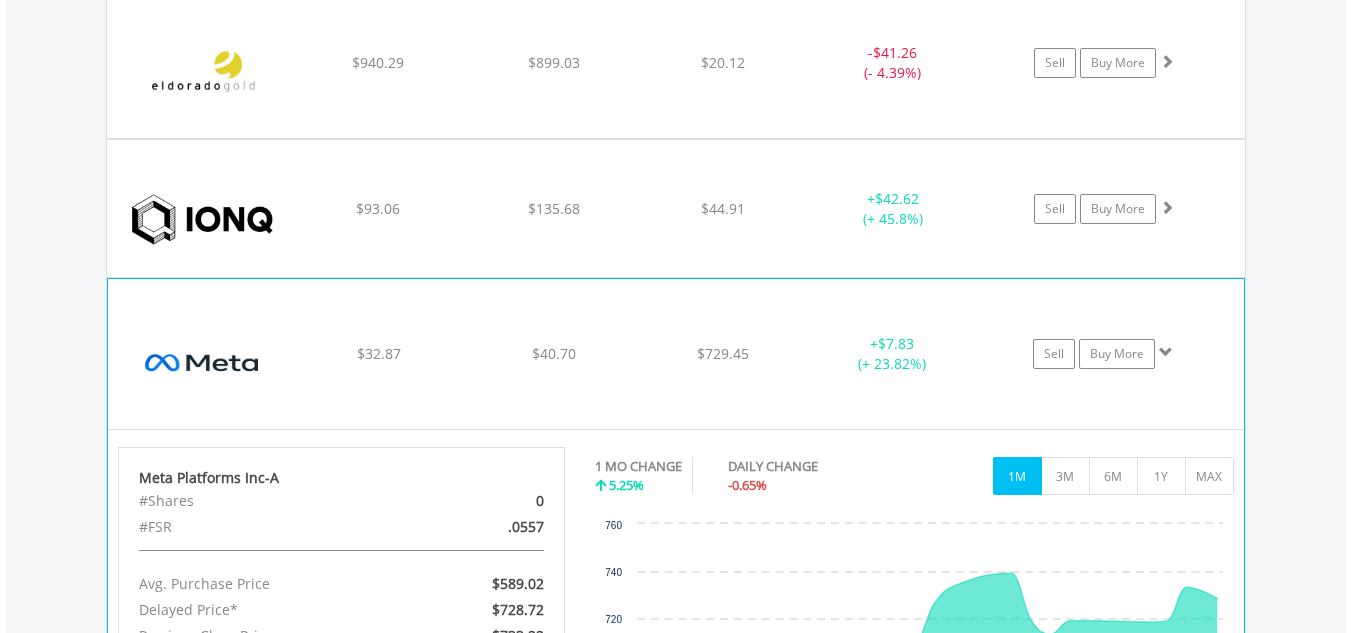 click at bounding box center (1166, 352) 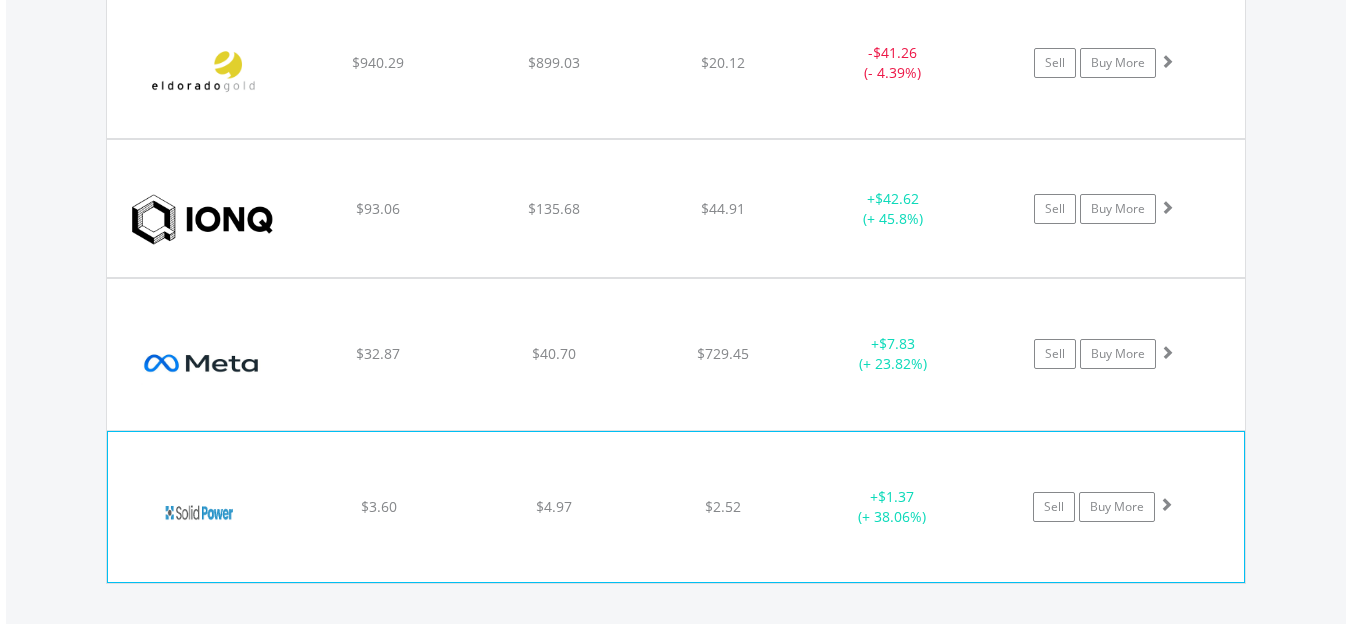 click at bounding box center (1166, 504) 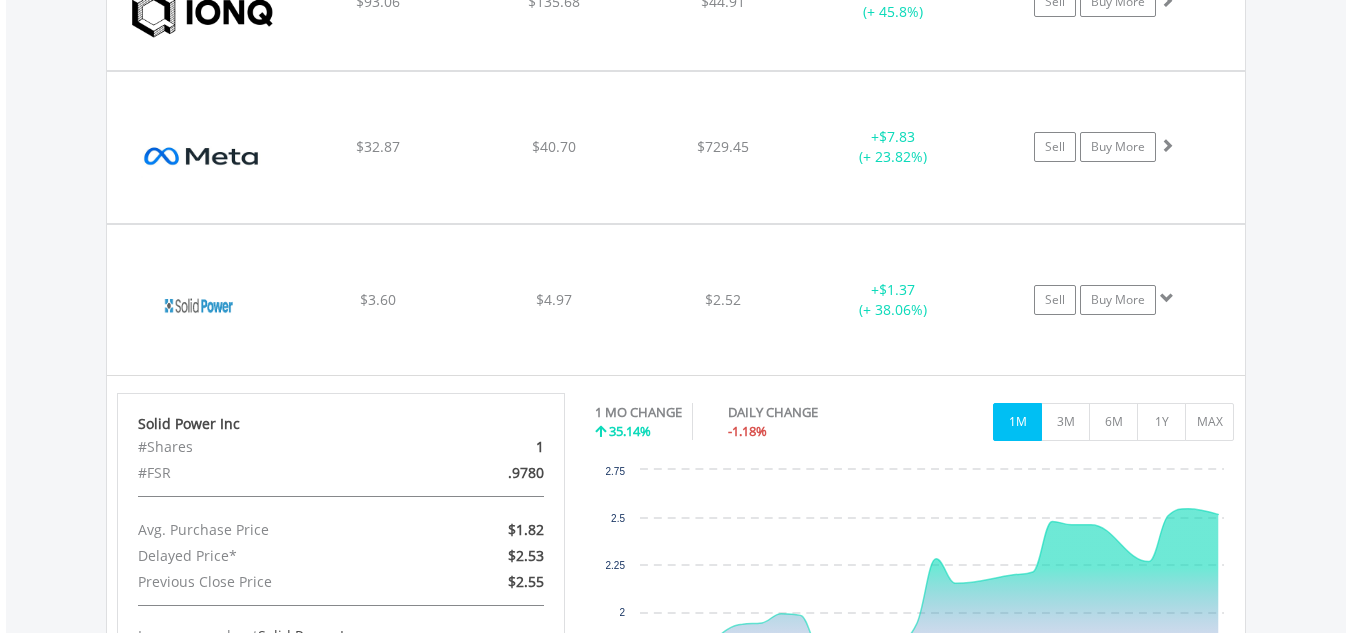 scroll, scrollTop: 2513, scrollLeft: 0, axis: vertical 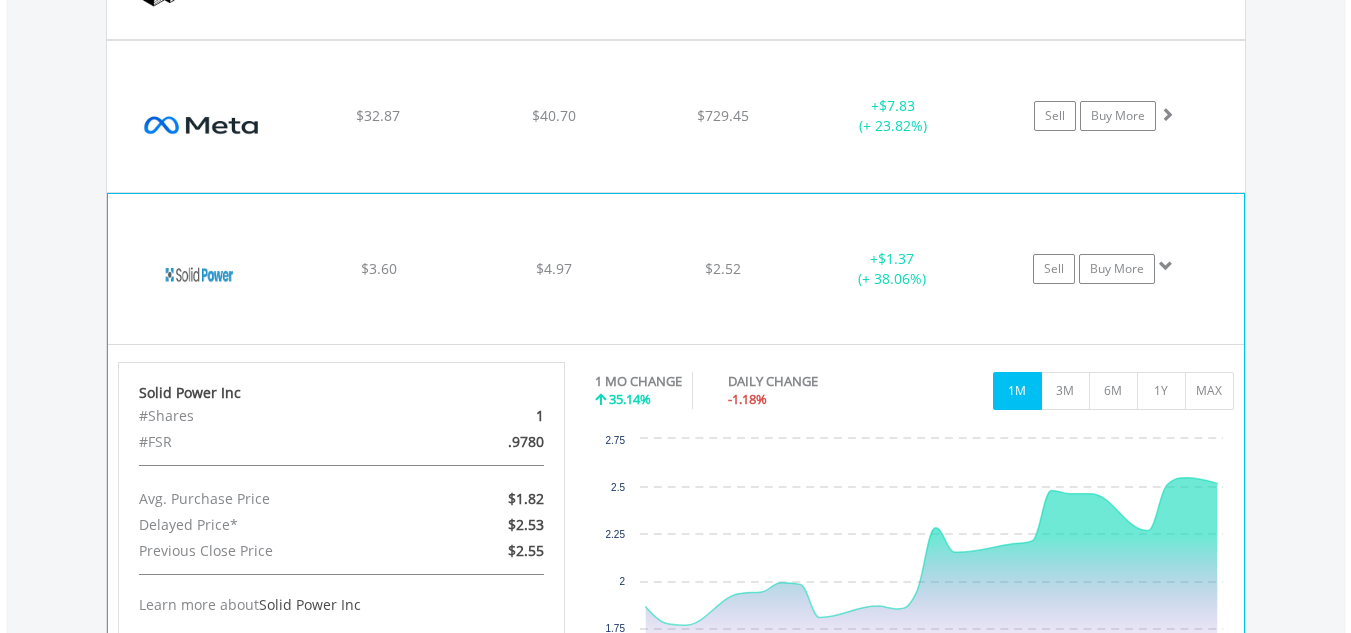 click at bounding box center (1166, 266) 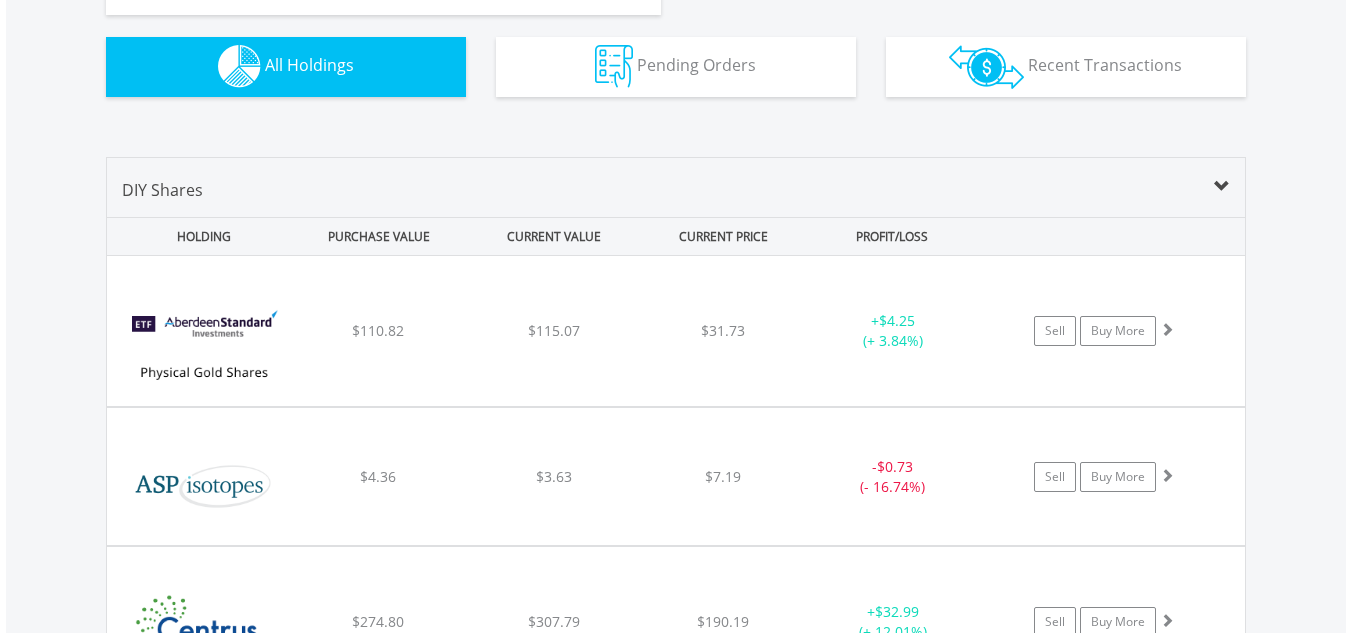 scroll, scrollTop: 1296, scrollLeft: 0, axis: vertical 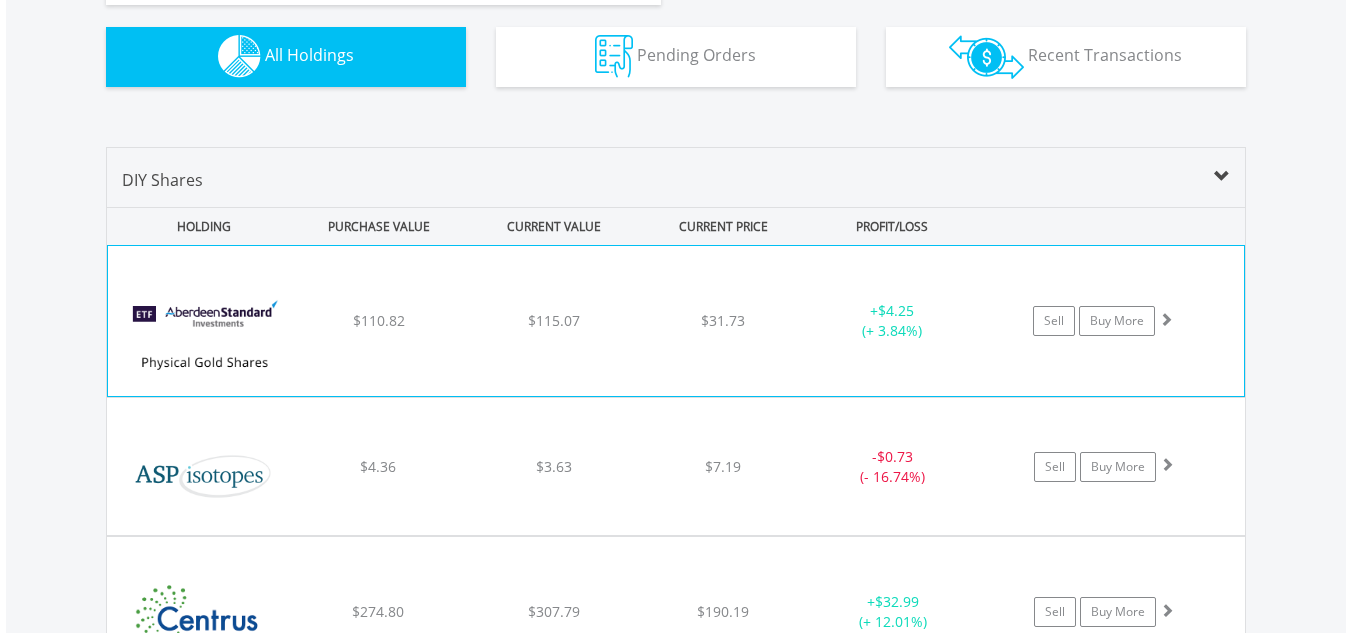 click at bounding box center [1166, 319] 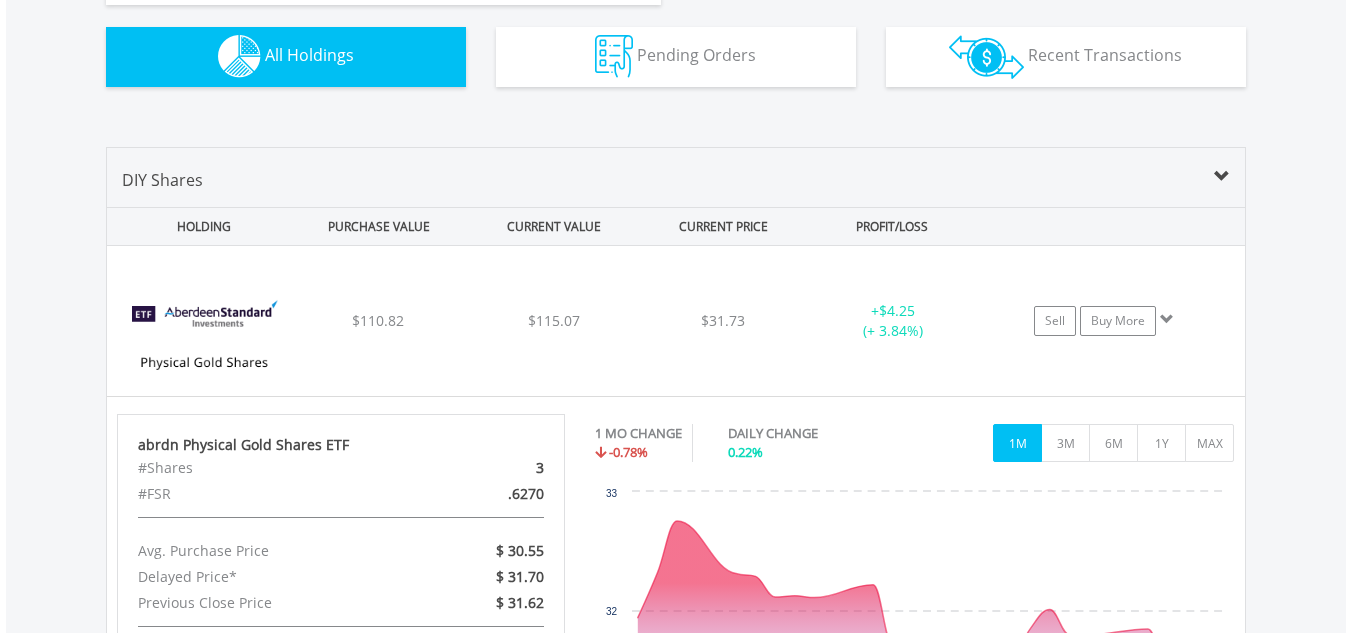 scroll, scrollTop: 1406, scrollLeft: 0, axis: vertical 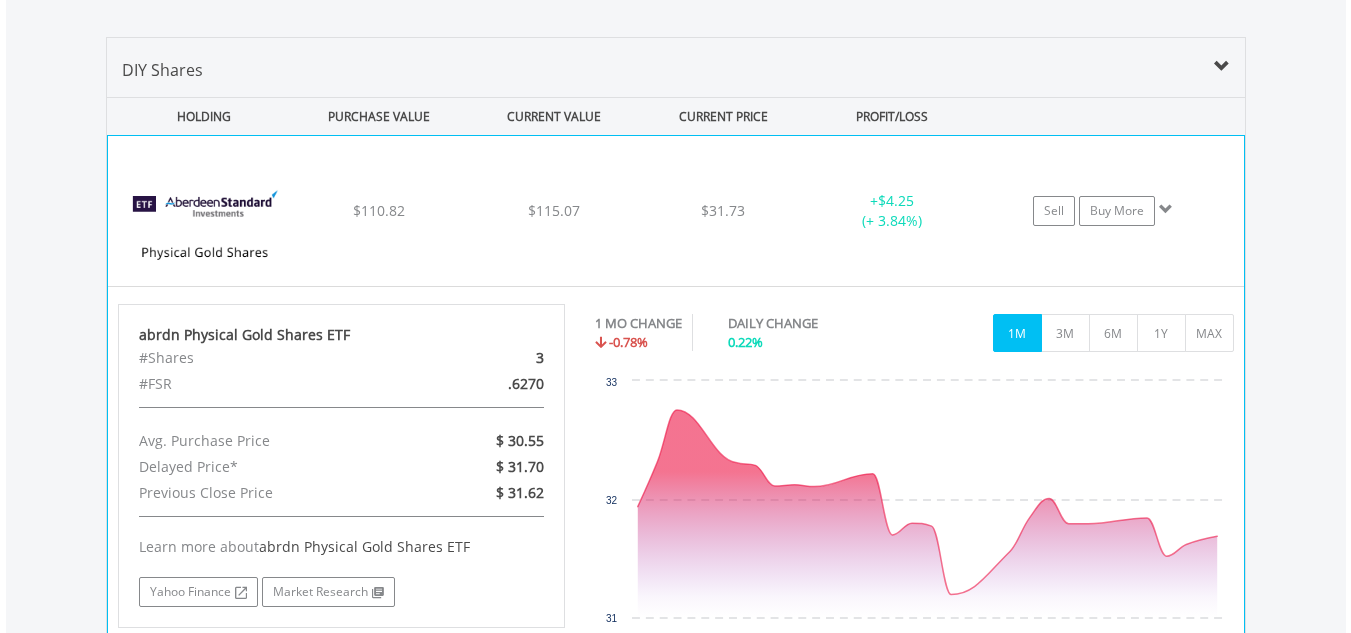 click at bounding box center [1166, 209] 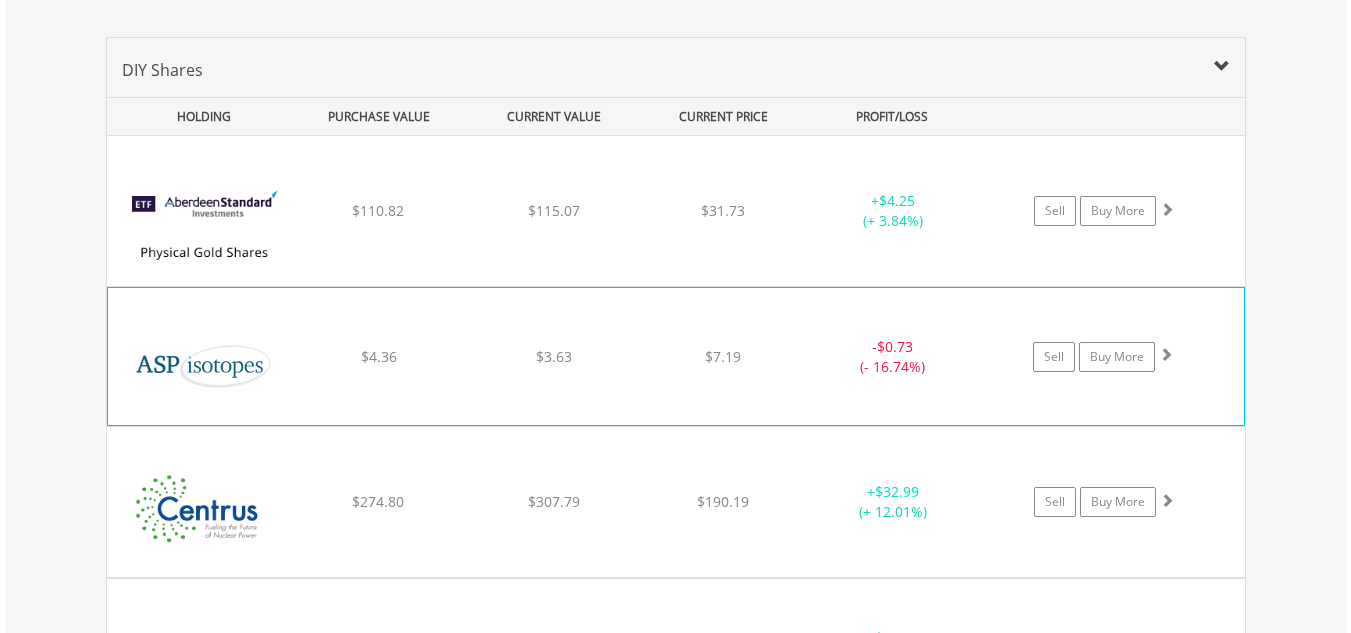 click on "Sell
Buy More" at bounding box center (1114, 211) 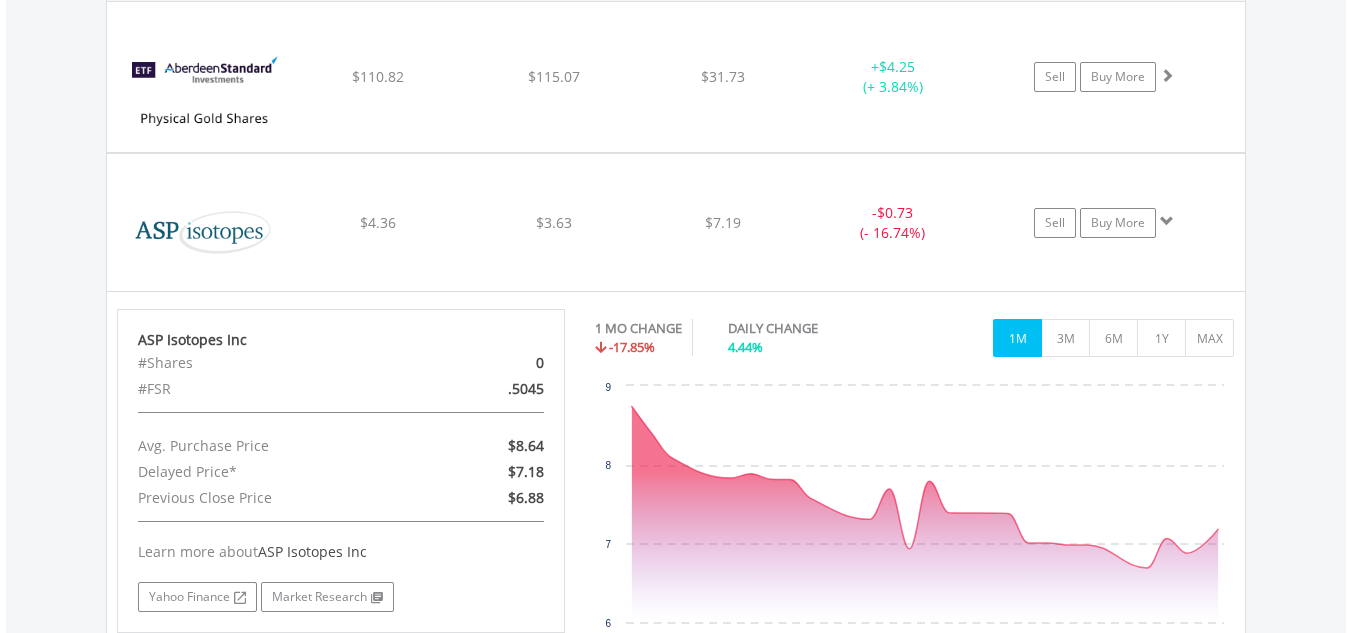 scroll, scrollTop: 1577, scrollLeft: 0, axis: vertical 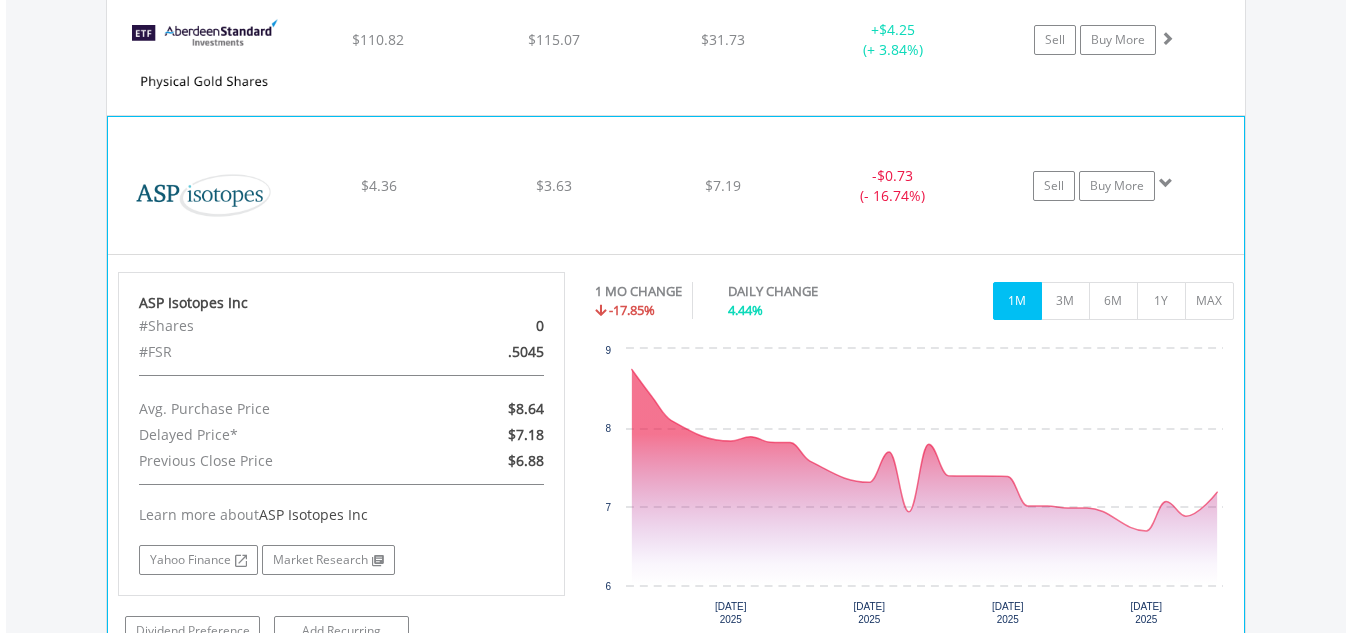 click at bounding box center (1166, 183) 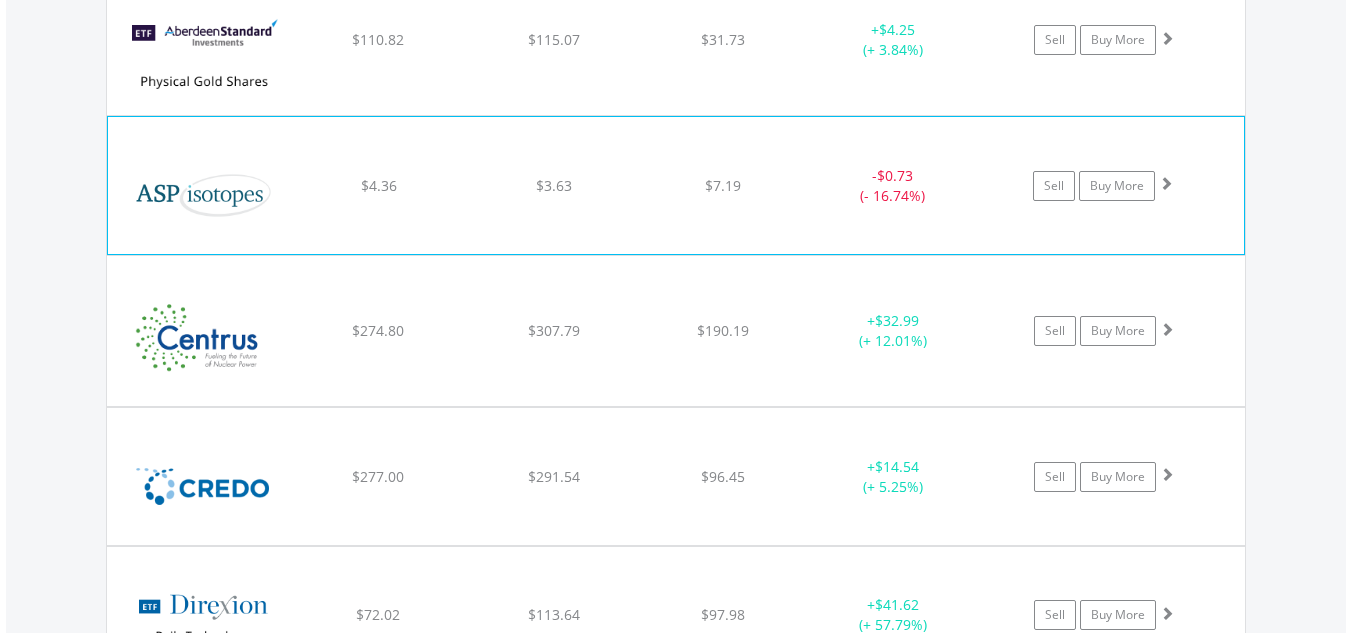 click at bounding box center [1166, 183] 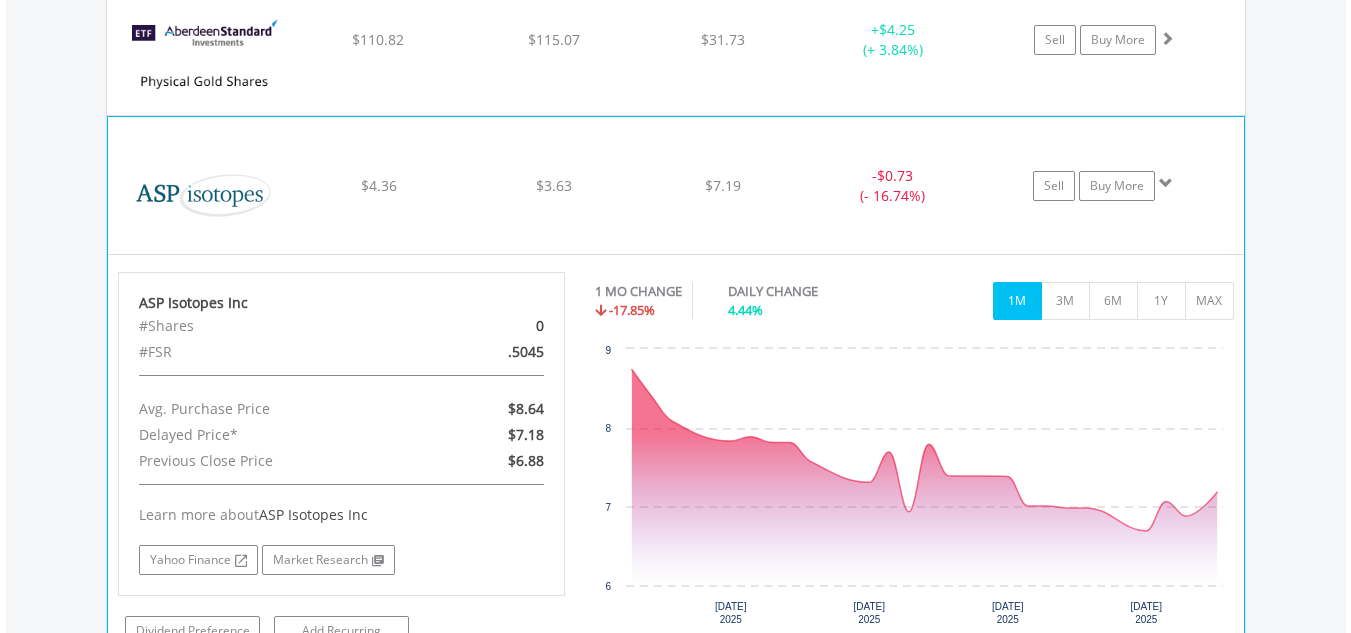 click at bounding box center [1166, 183] 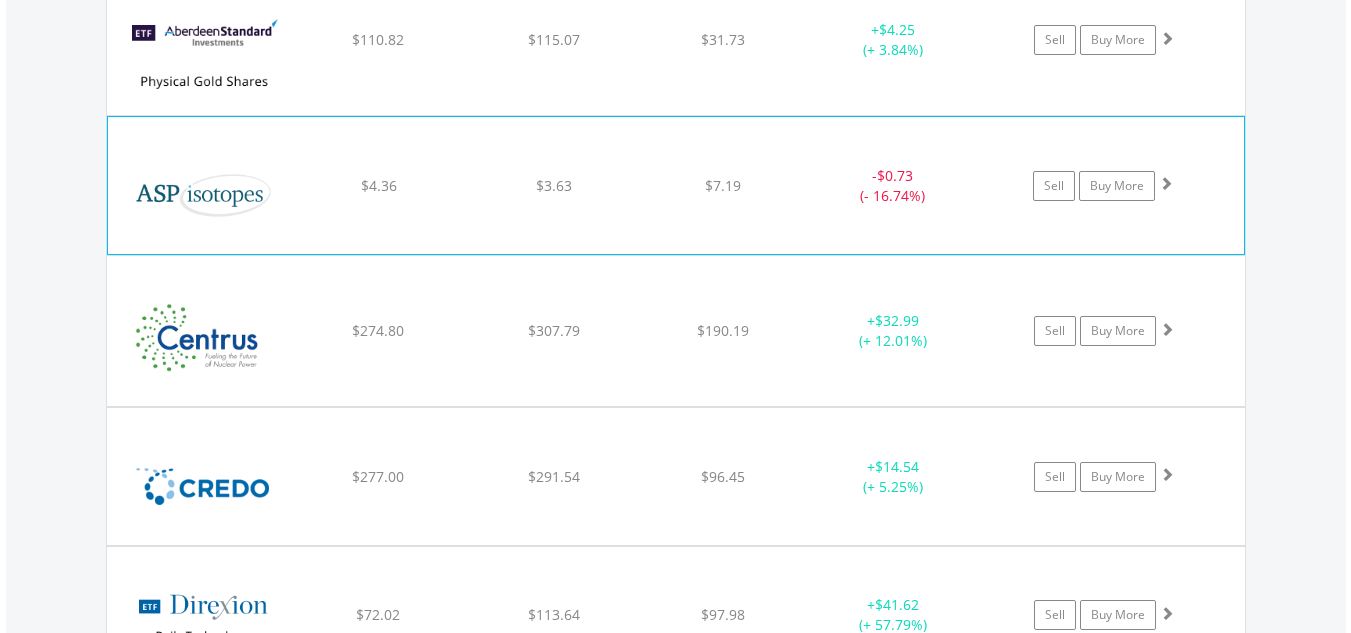 click at bounding box center (1166, 183) 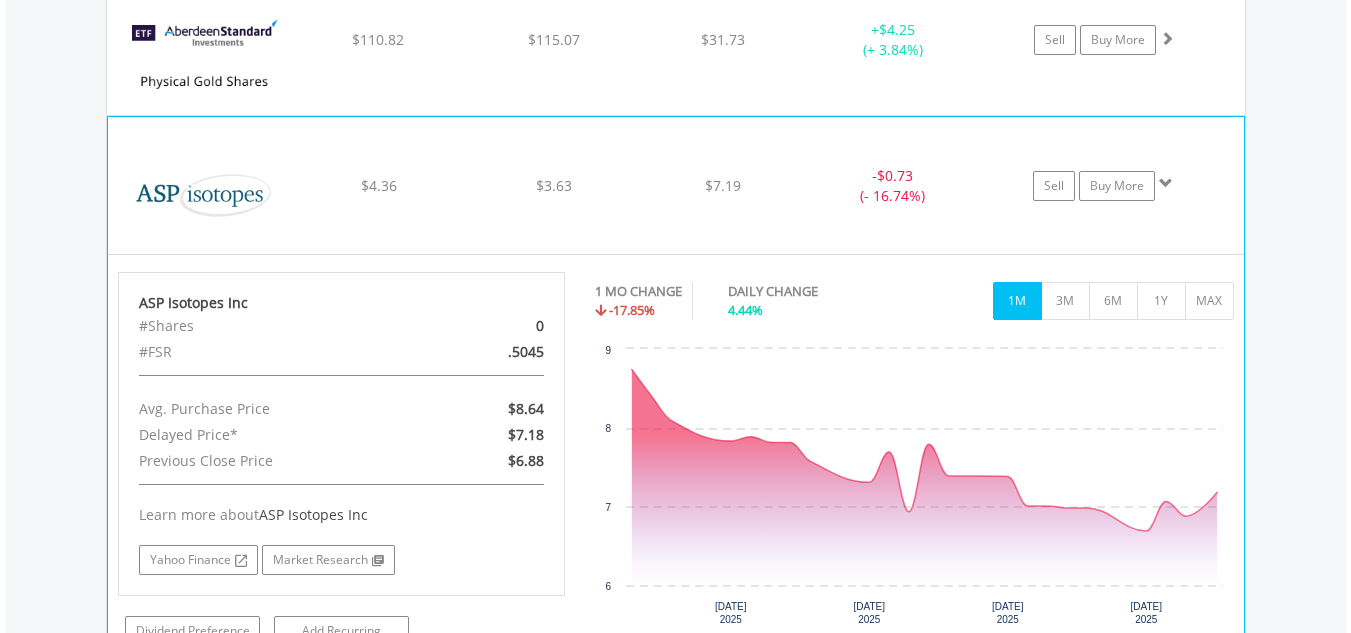 click at bounding box center [1166, 183] 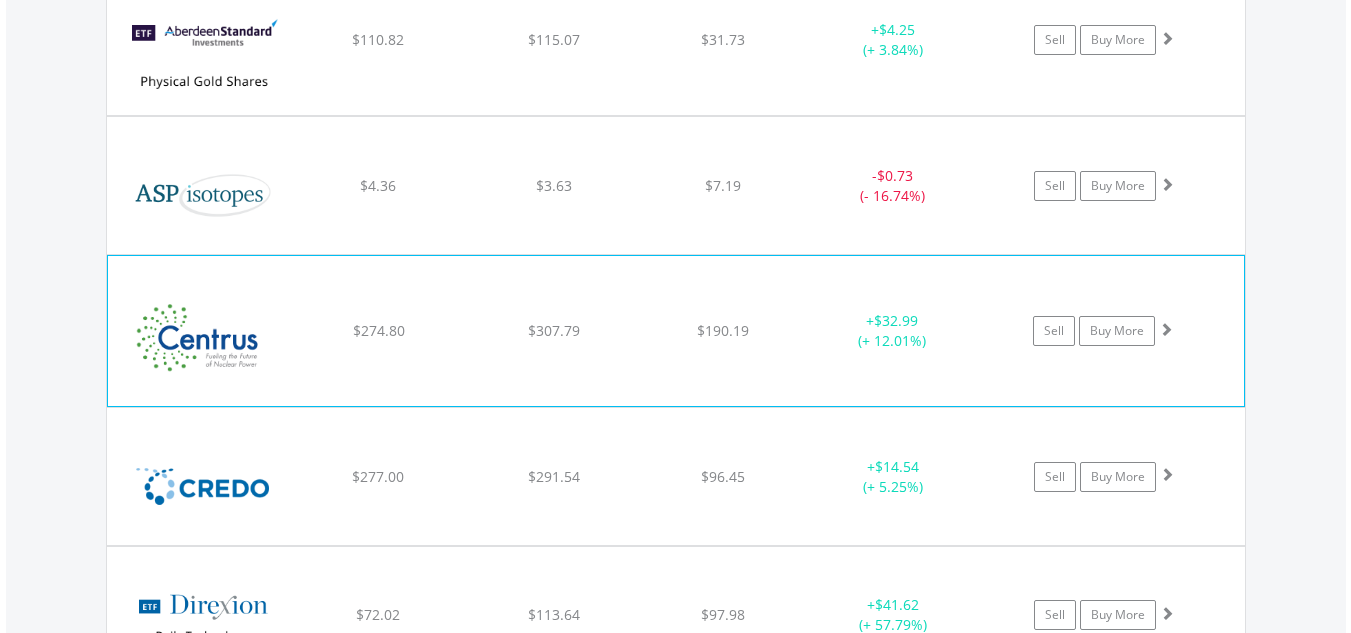 click at bounding box center [1166, 329] 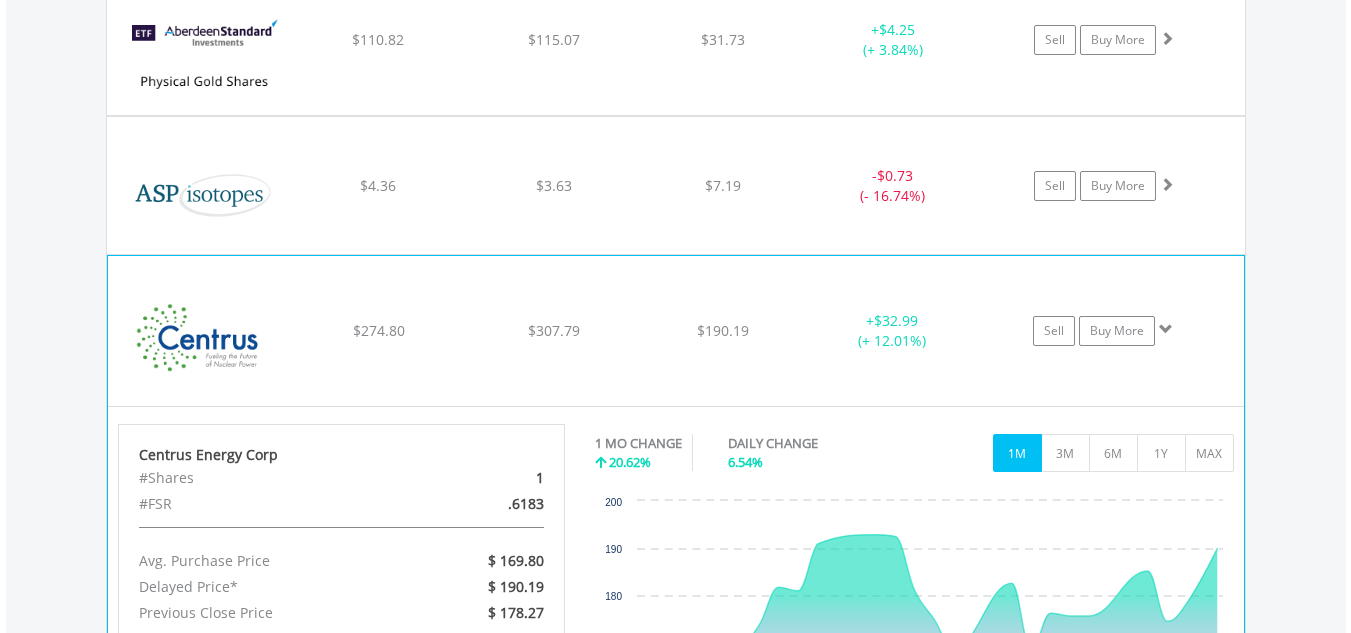 click at bounding box center (1166, 329) 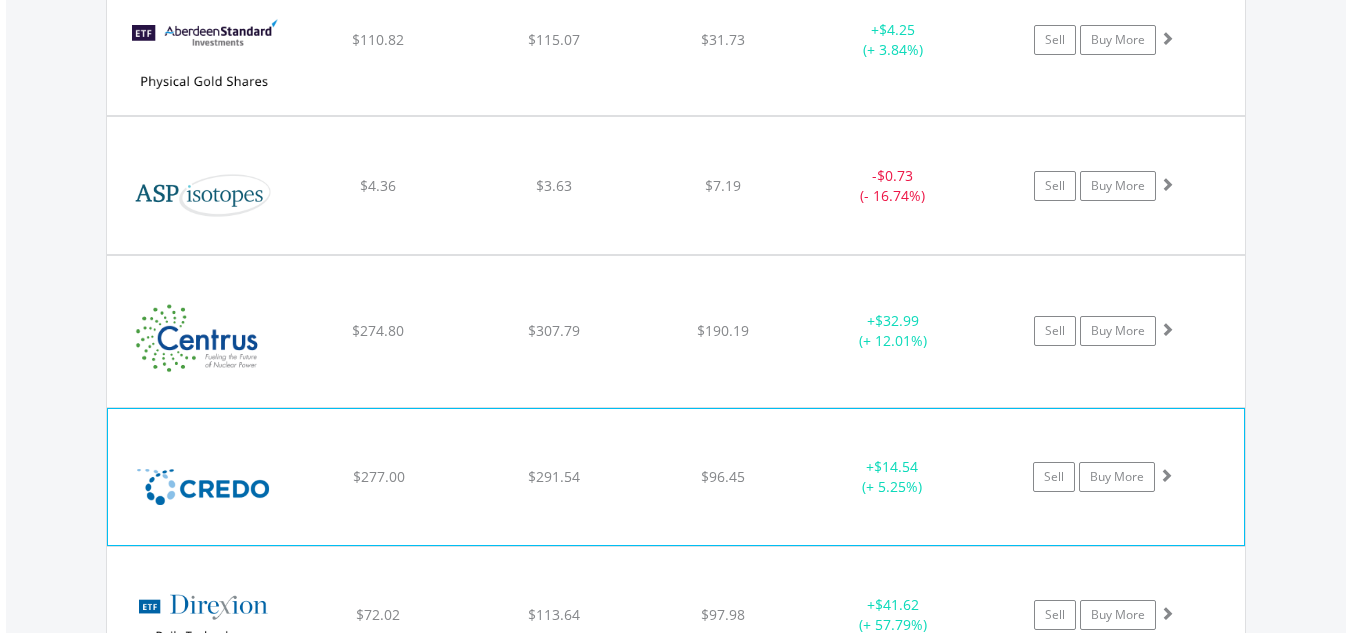 click at bounding box center [1166, 475] 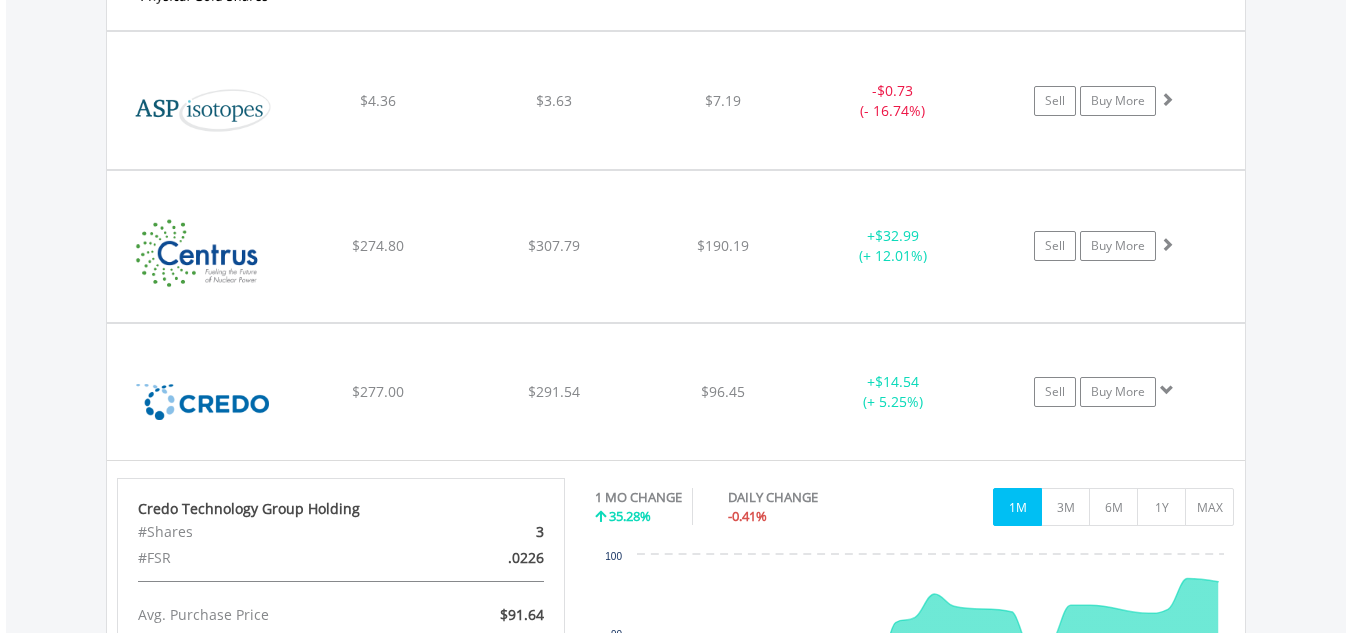 scroll, scrollTop: 1680, scrollLeft: 0, axis: vertical 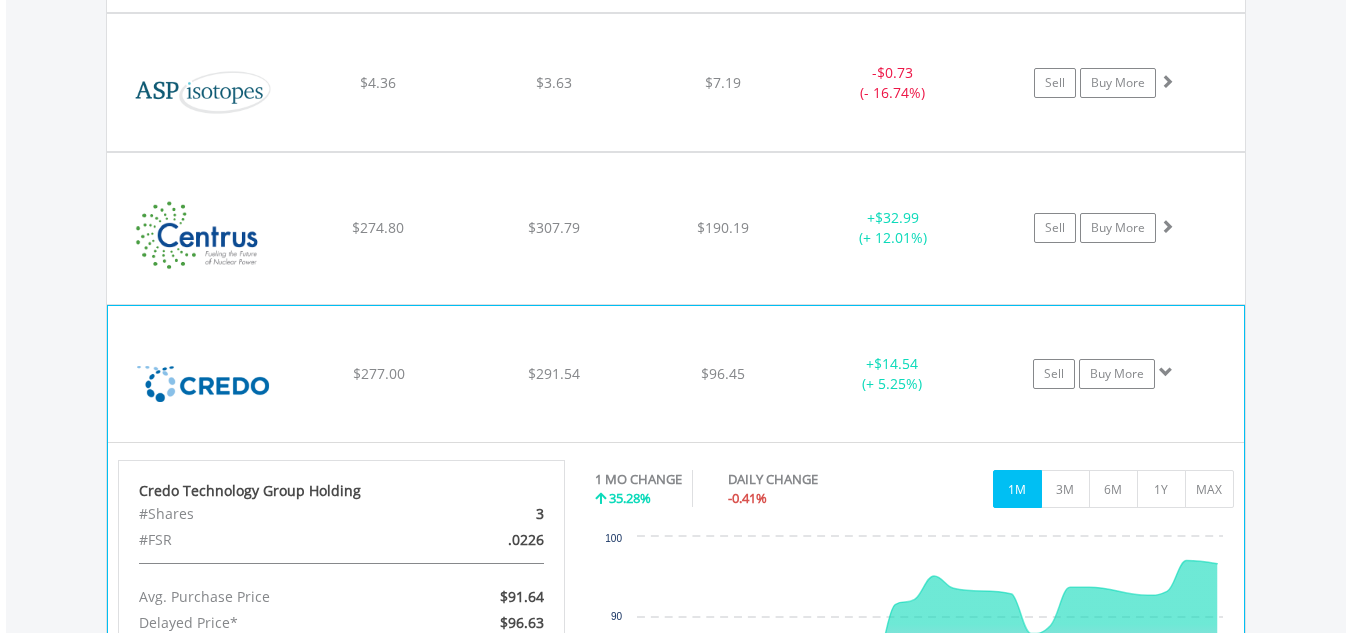 click on "Sell
Buy More" at bounding box center (1114, -63) 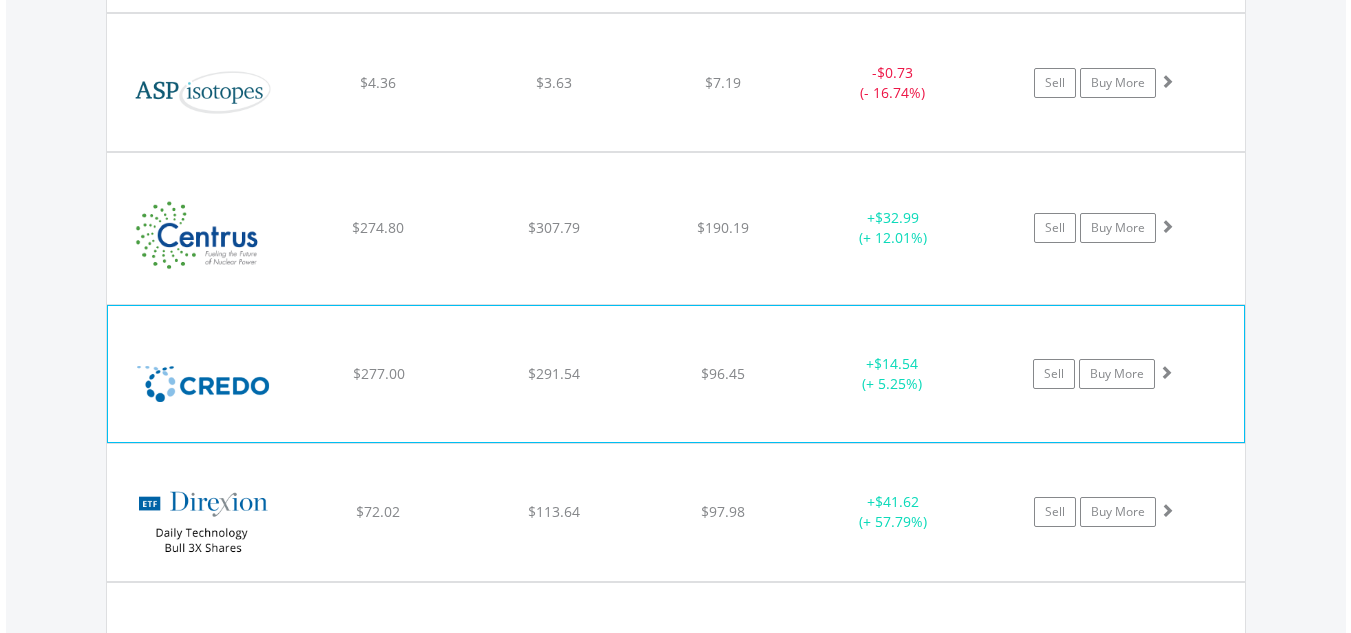 click at bounding box center (1166, 372) 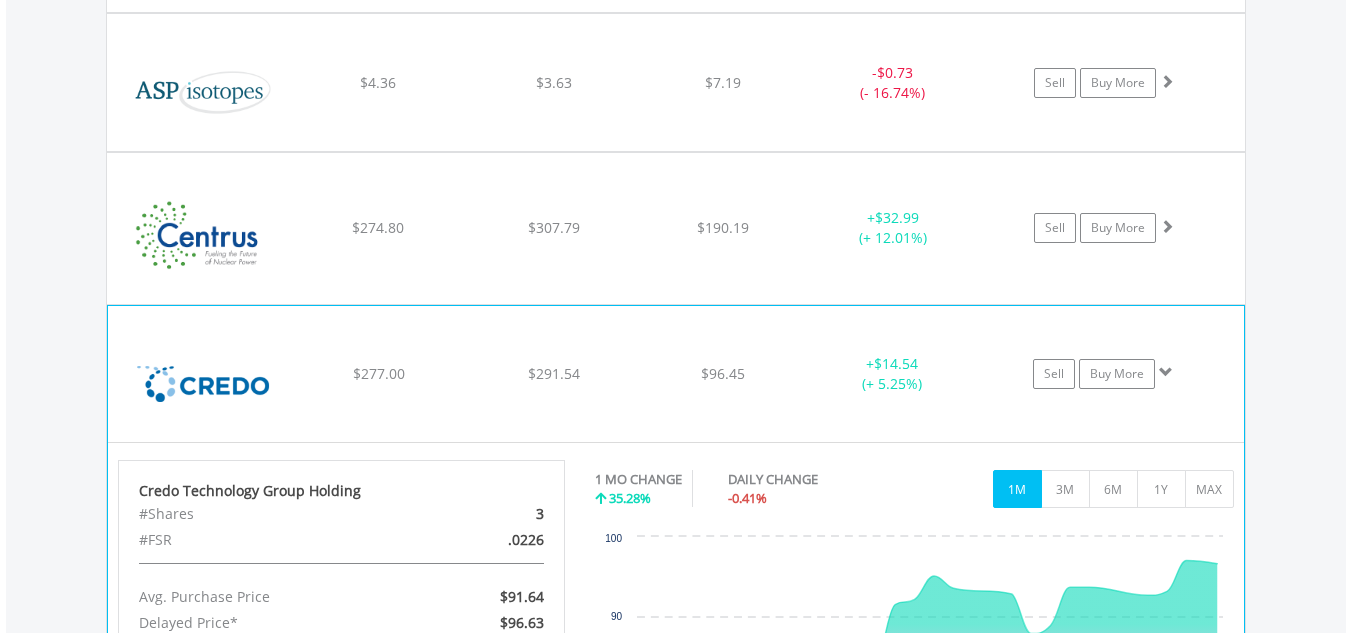 click at bounding box center (1166, 372) 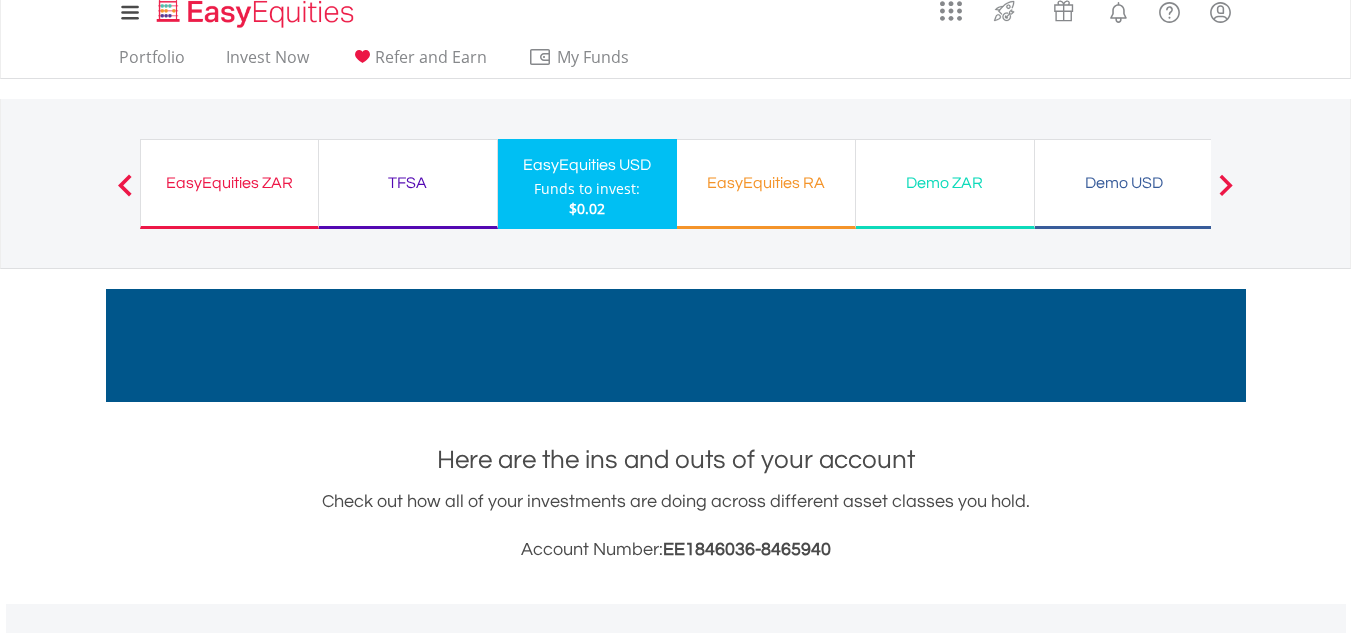 scroll, scrollTop: 0, scrollLeft: 0, axis: both 